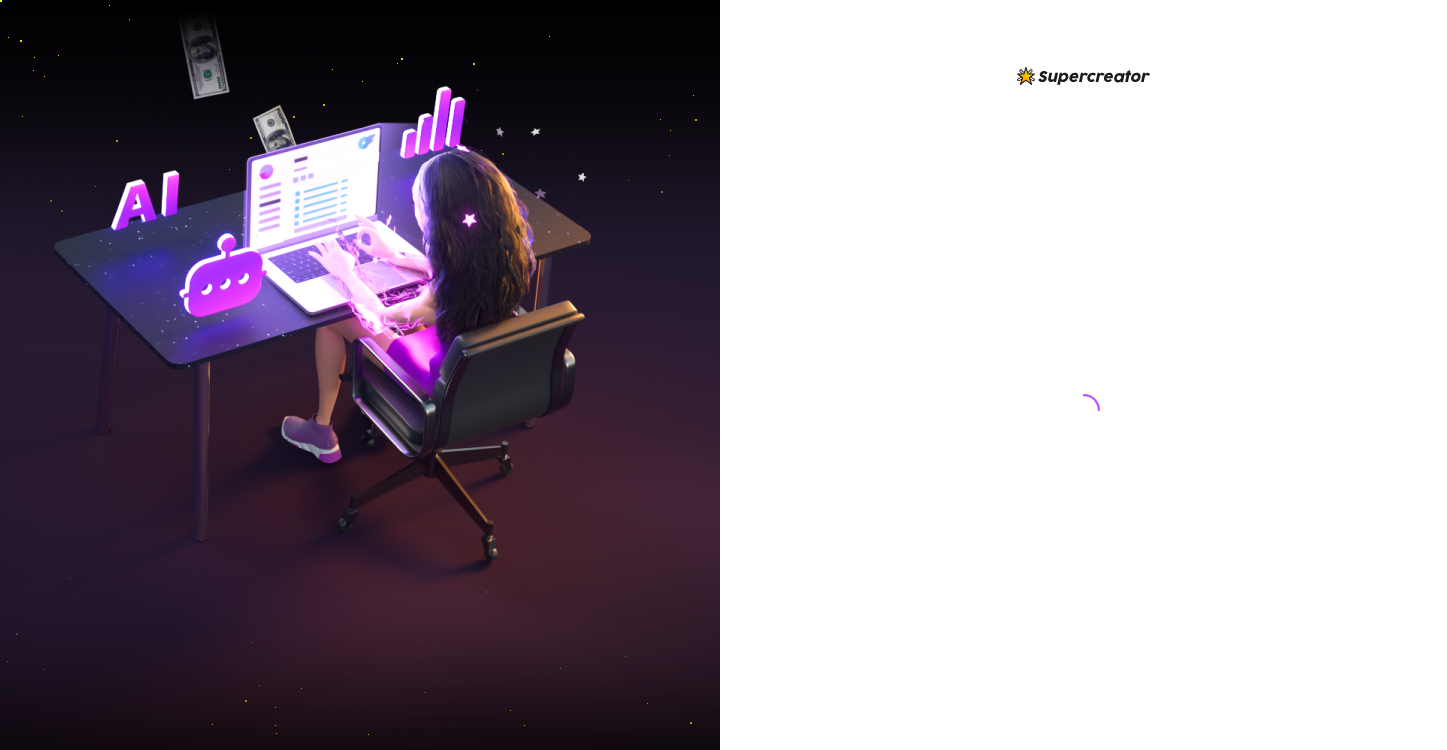 scroll, scrollTop: 0, scrollLeft: 0, axis: both 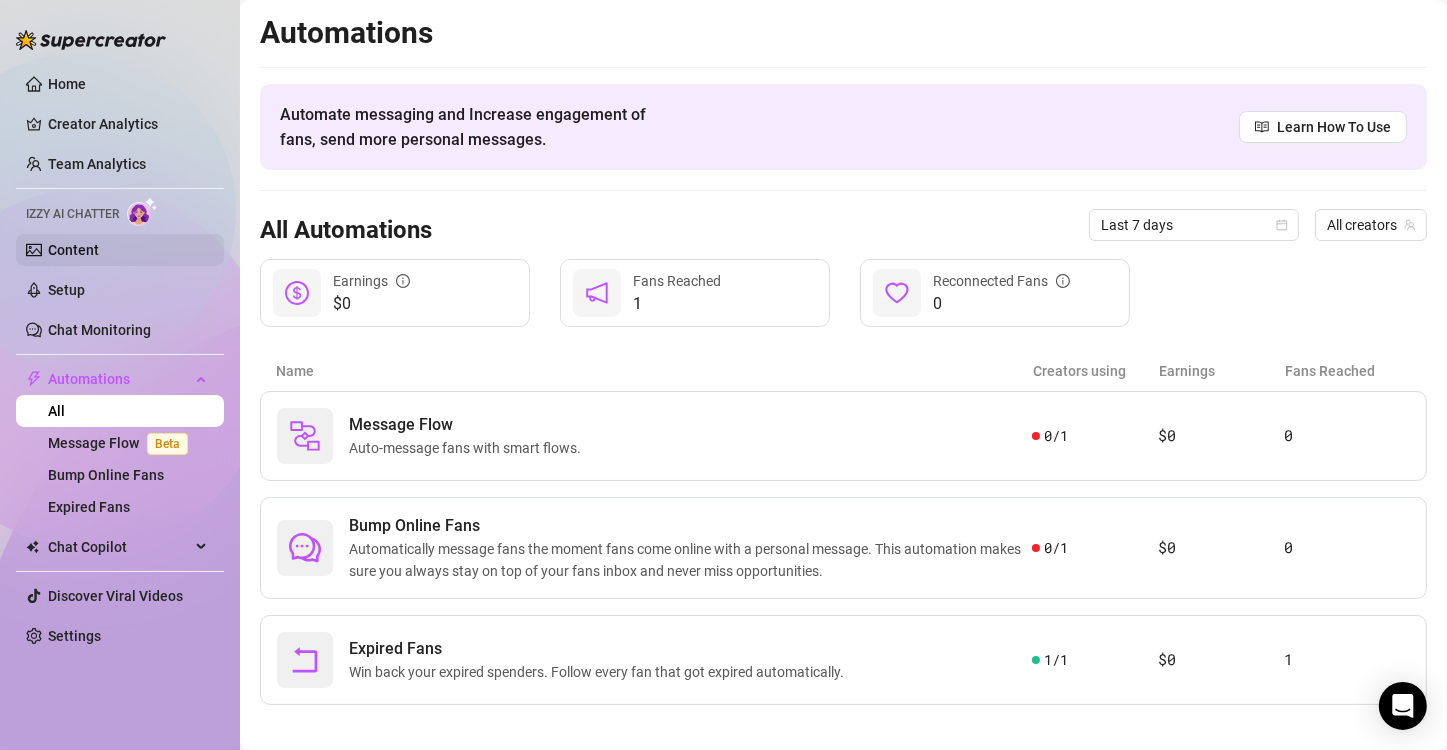 click on "Content" at bounding box center (73, 250) 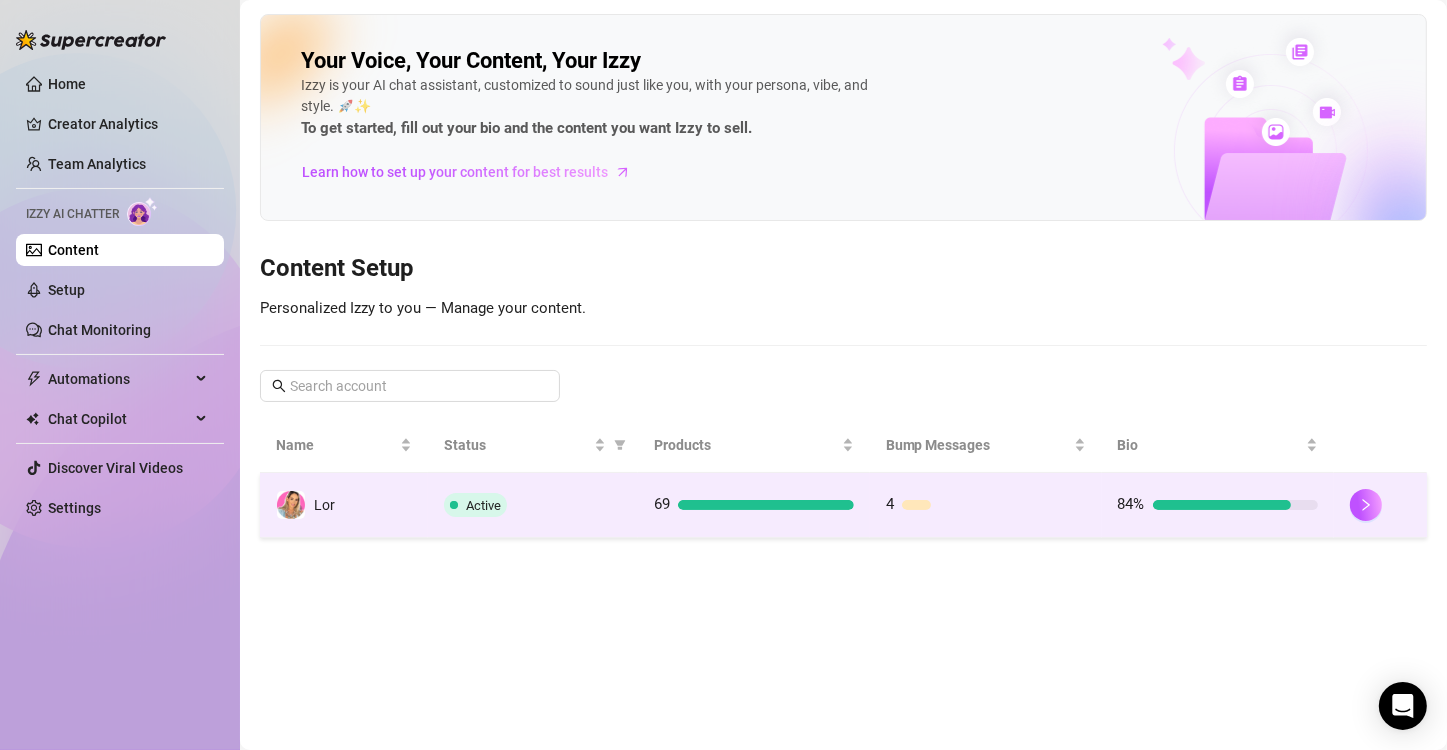 click on "Lor" at bounding box center (344, 505) 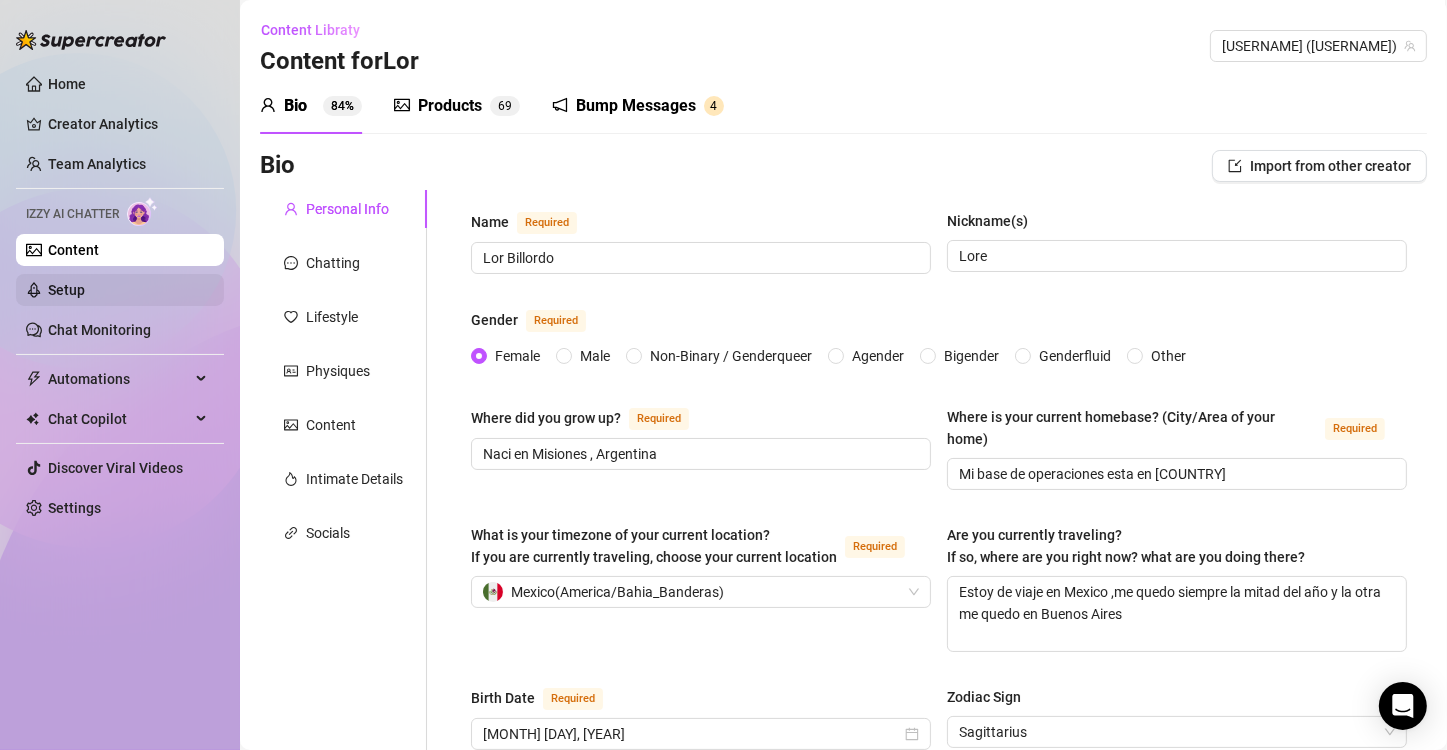 click on "Setup" at bounding box center (66, 290) 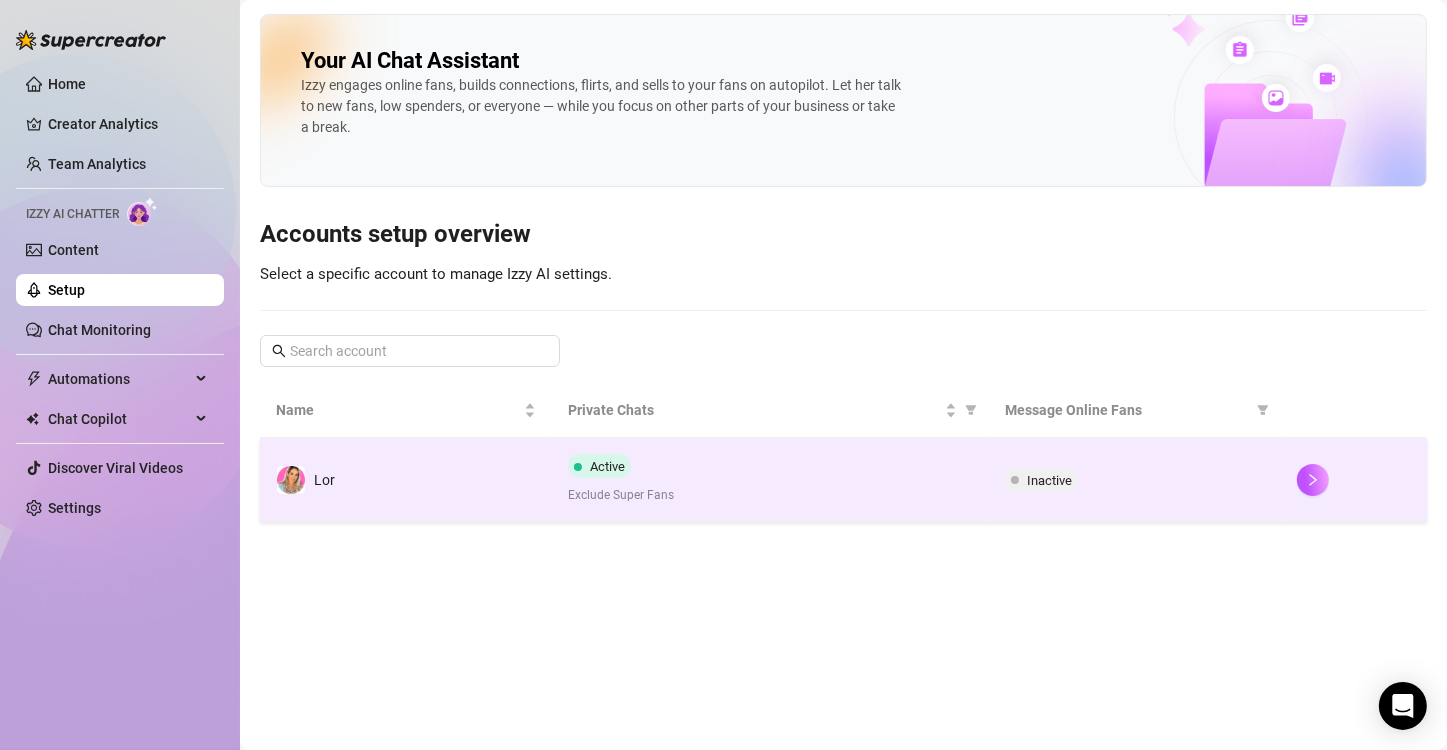 click on "Lor" at bounding box center [406, 480] 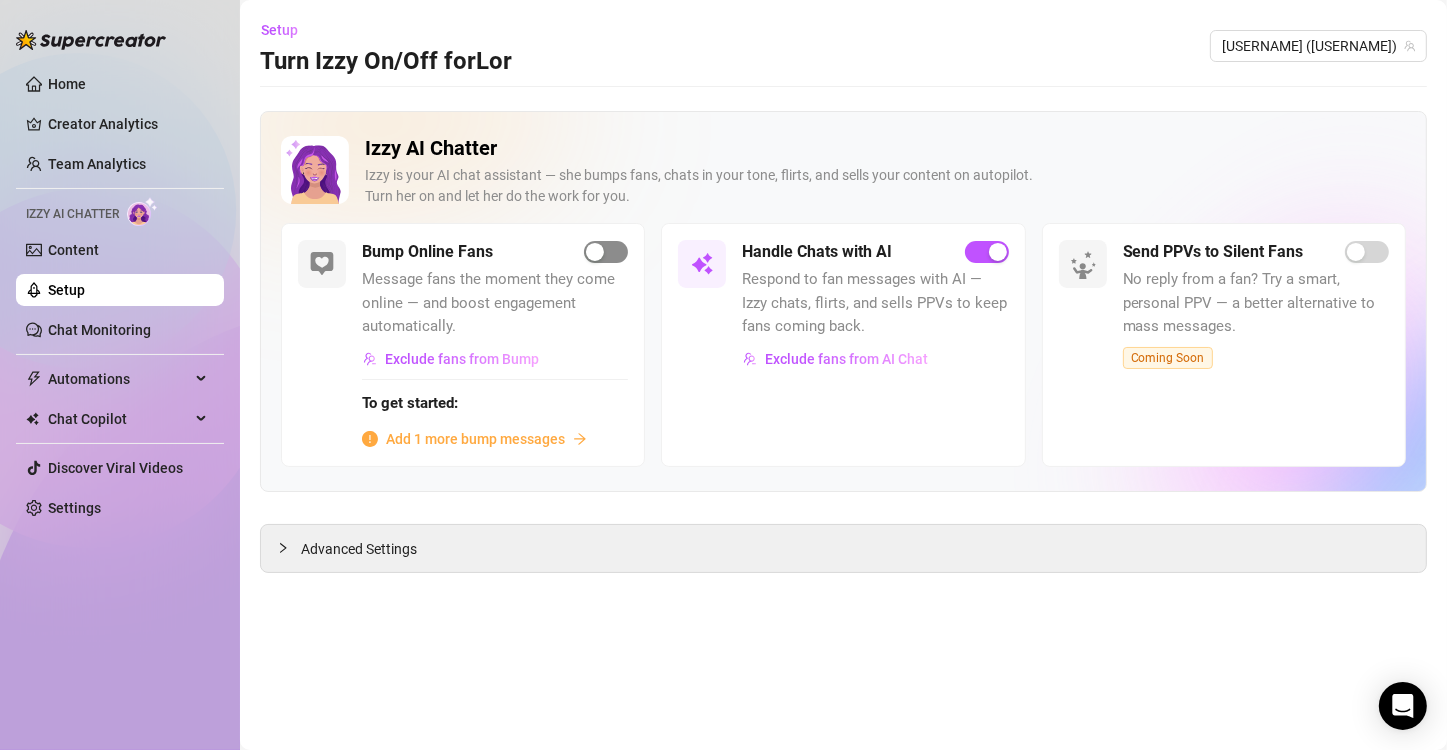 click at bounding box center (606, 252) 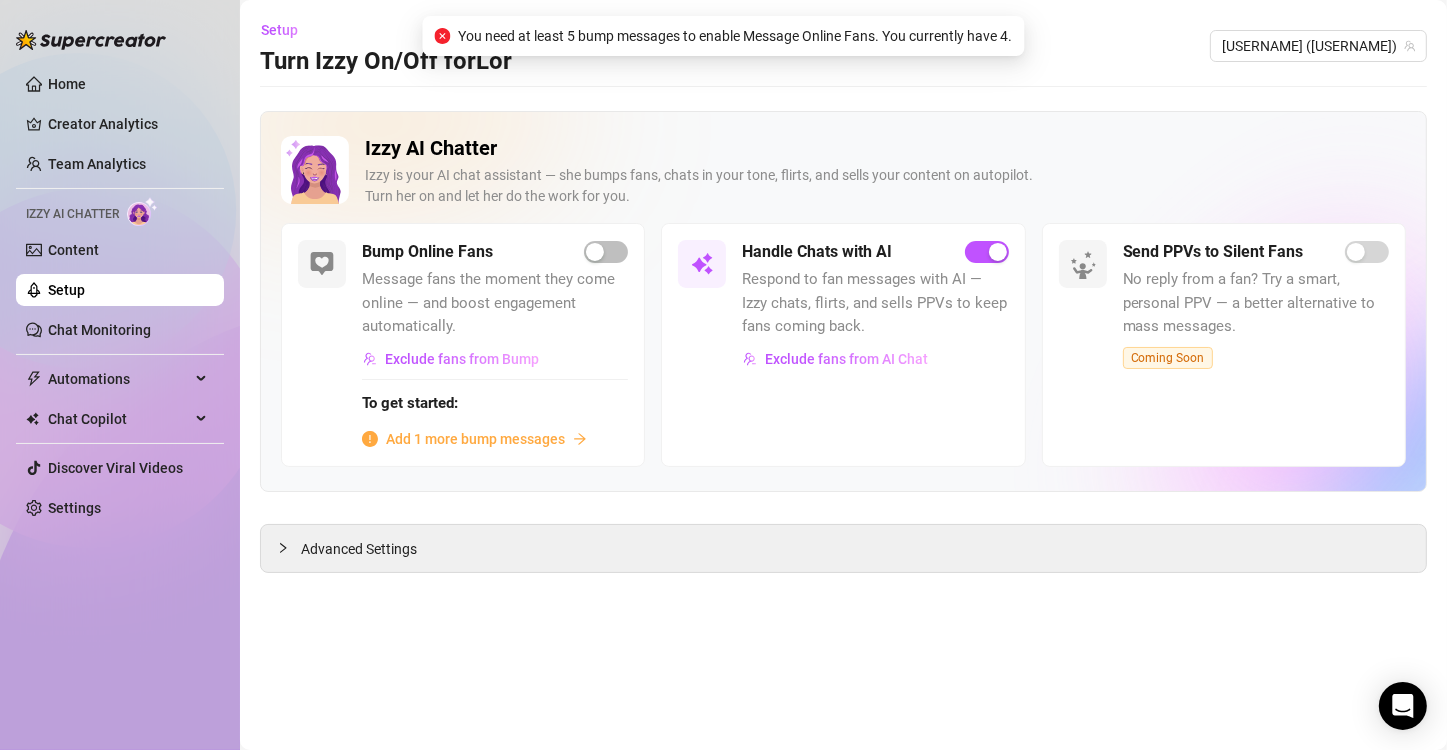click on "Add 1 more bump messages" at bounding box center (475, 439) 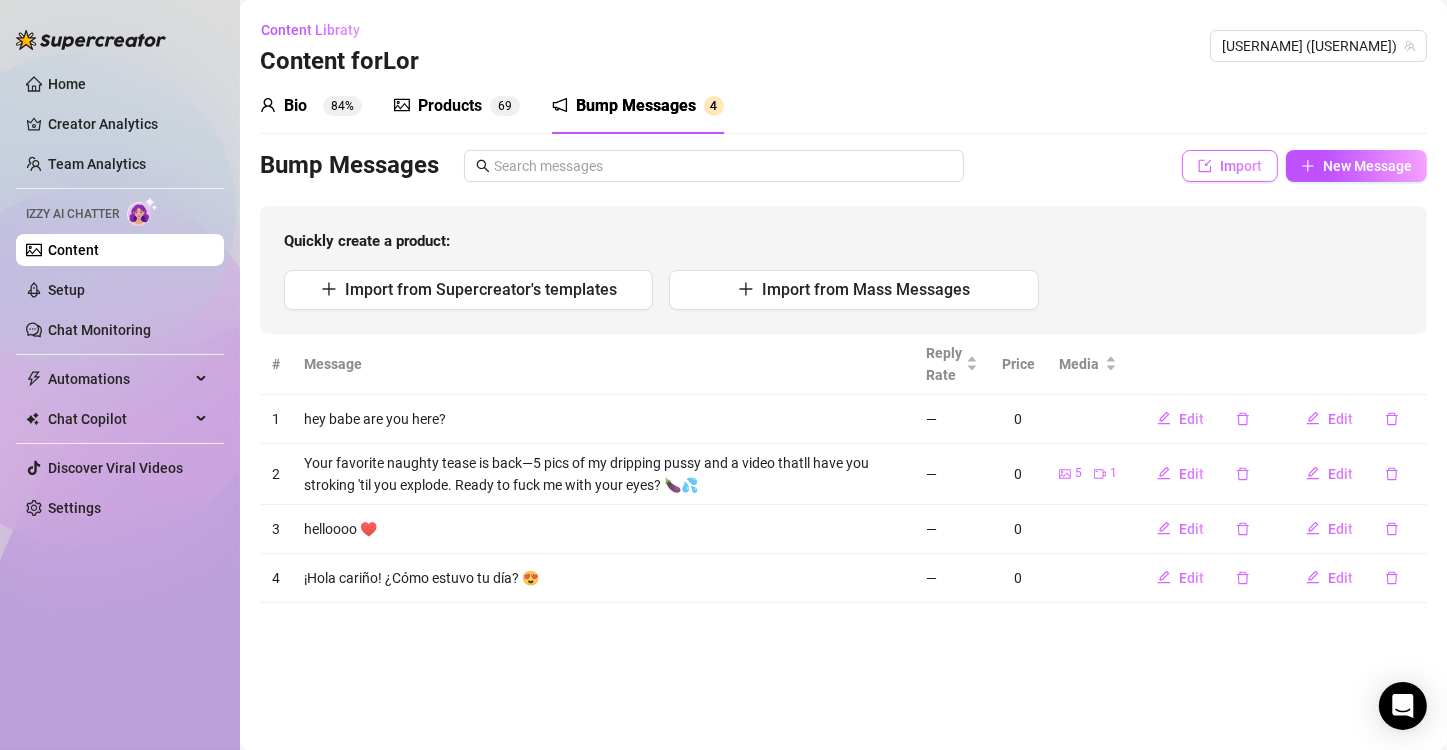 click on "Import" at bounding box center (1230, 166) 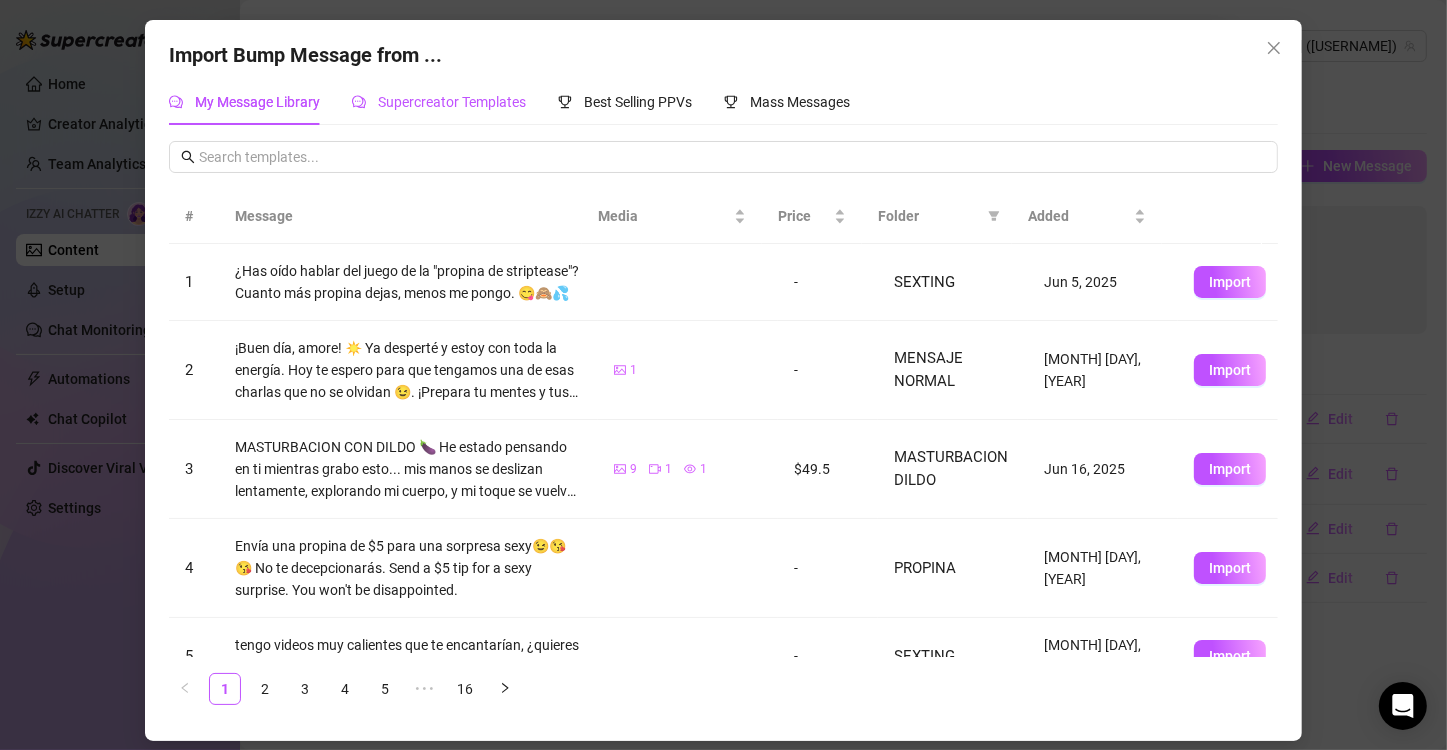 click on "Supercreator Templates" at bounding box center [439, 102] 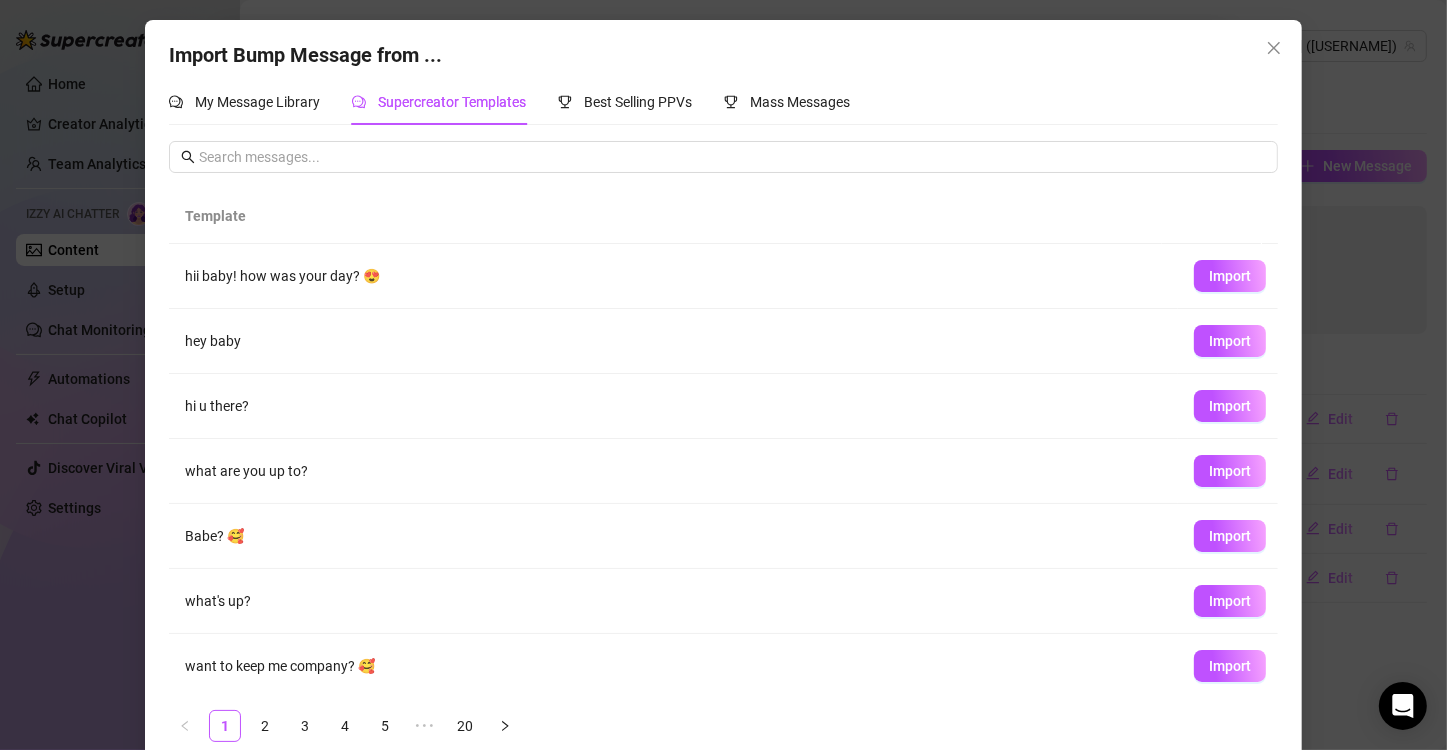 scroll, scrollTop: 197, scrollLeft: 0, axis: vertical 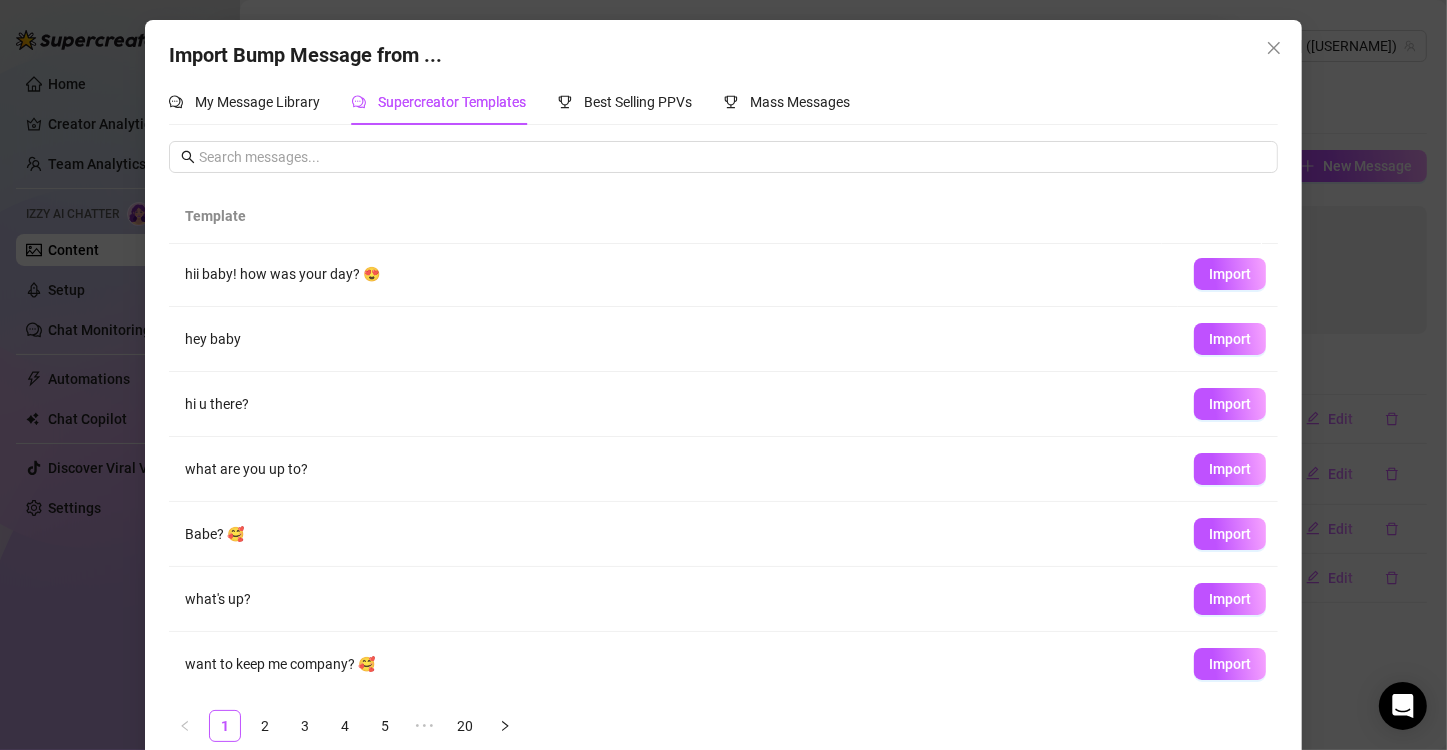 click on "want to keep me company? 🥰" at bounding box center [674, 664] 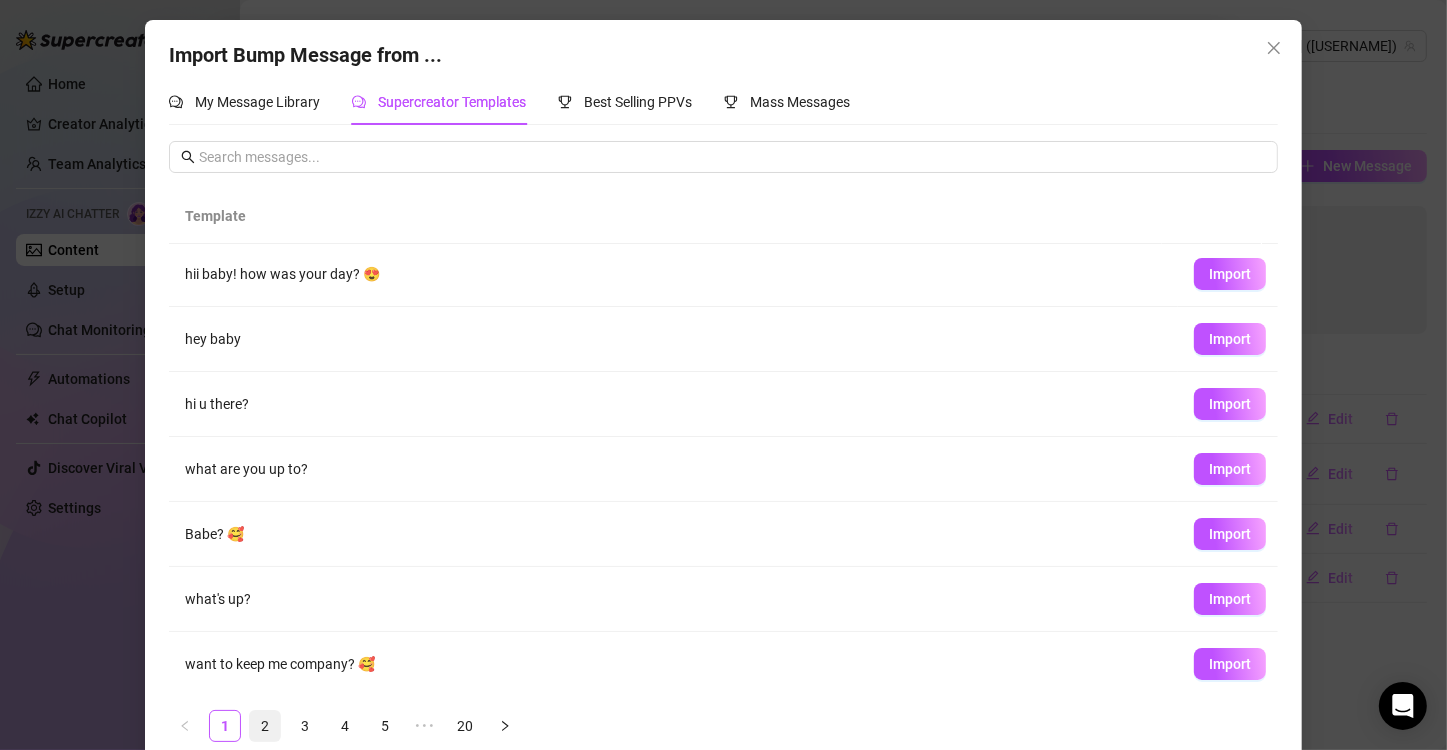 click on "2" at bounding box center [265, 726] 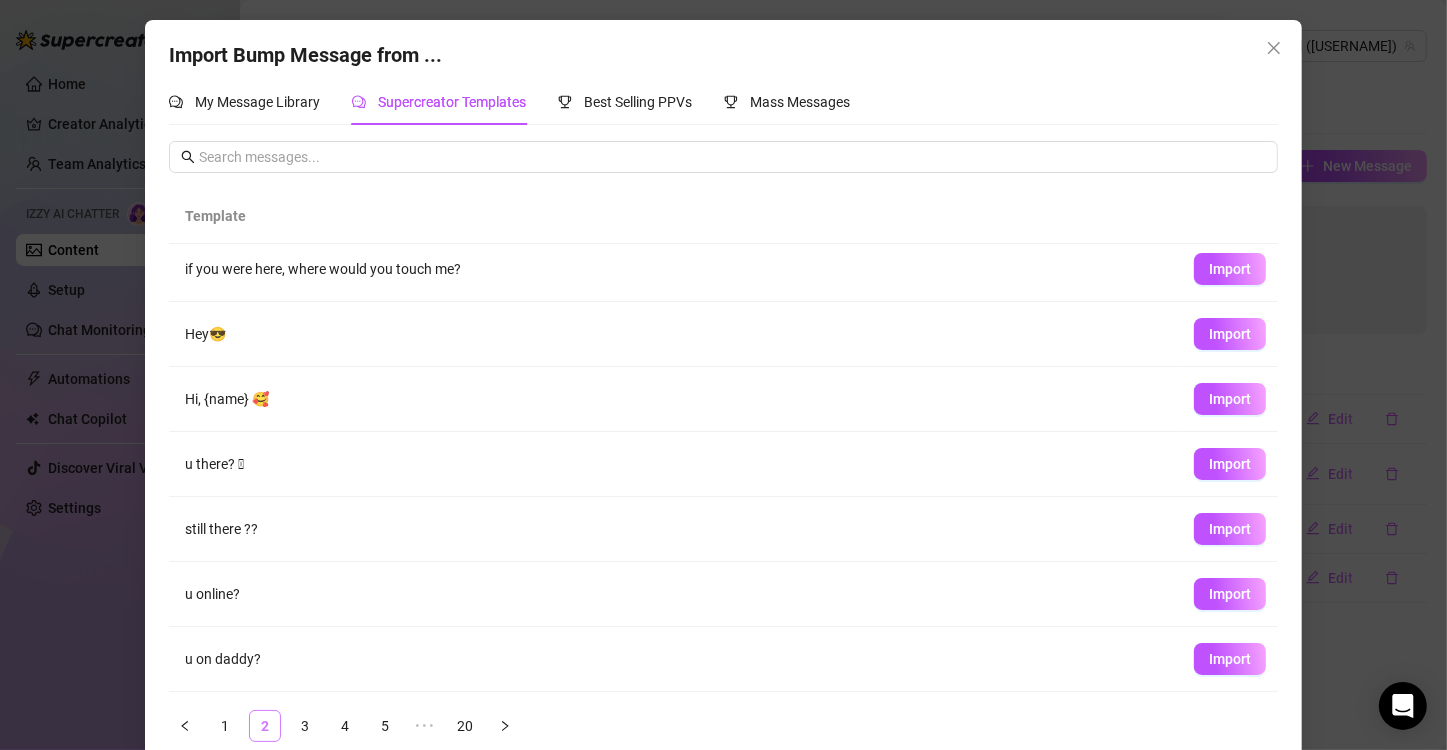 scroll, scrollTop: 0, scrollLeft: 0, axis: both 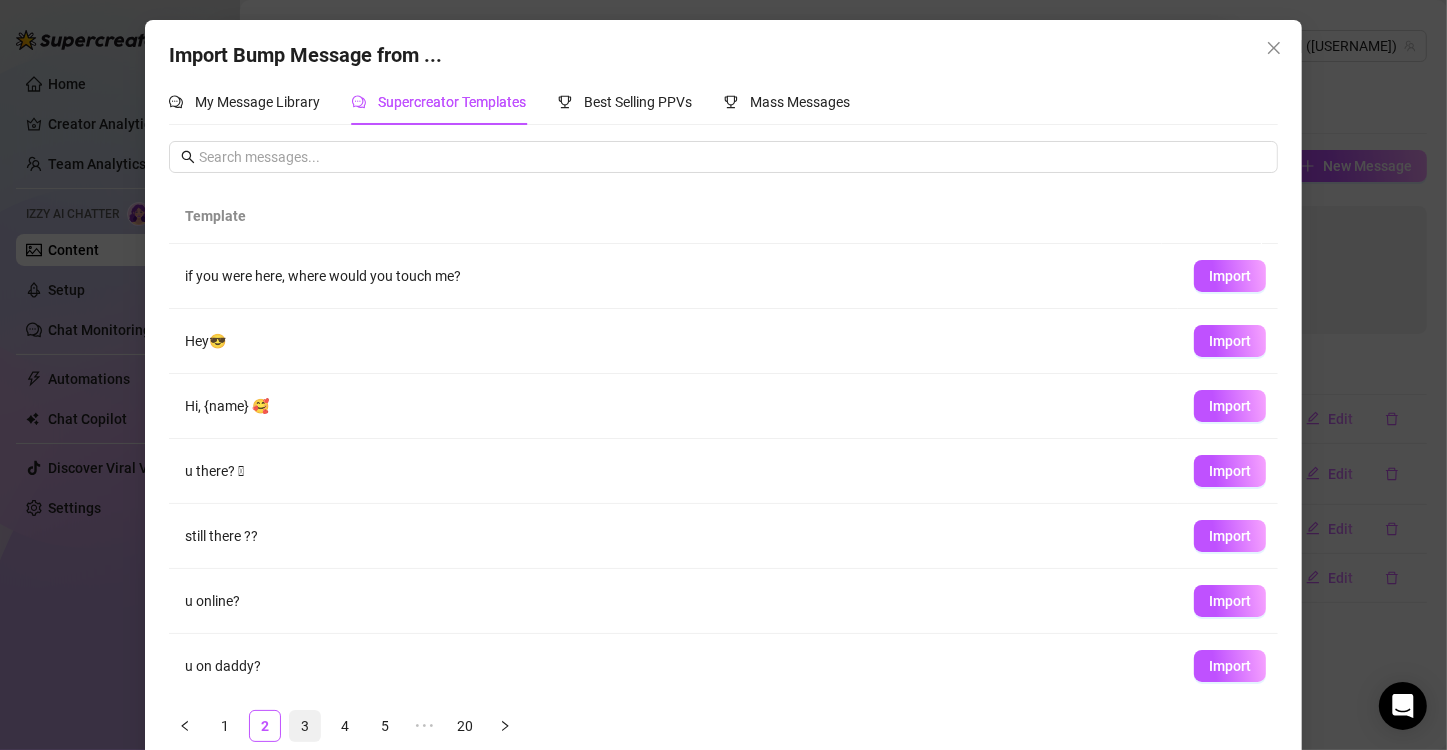 click on "3" at bounding box center (305, 726) 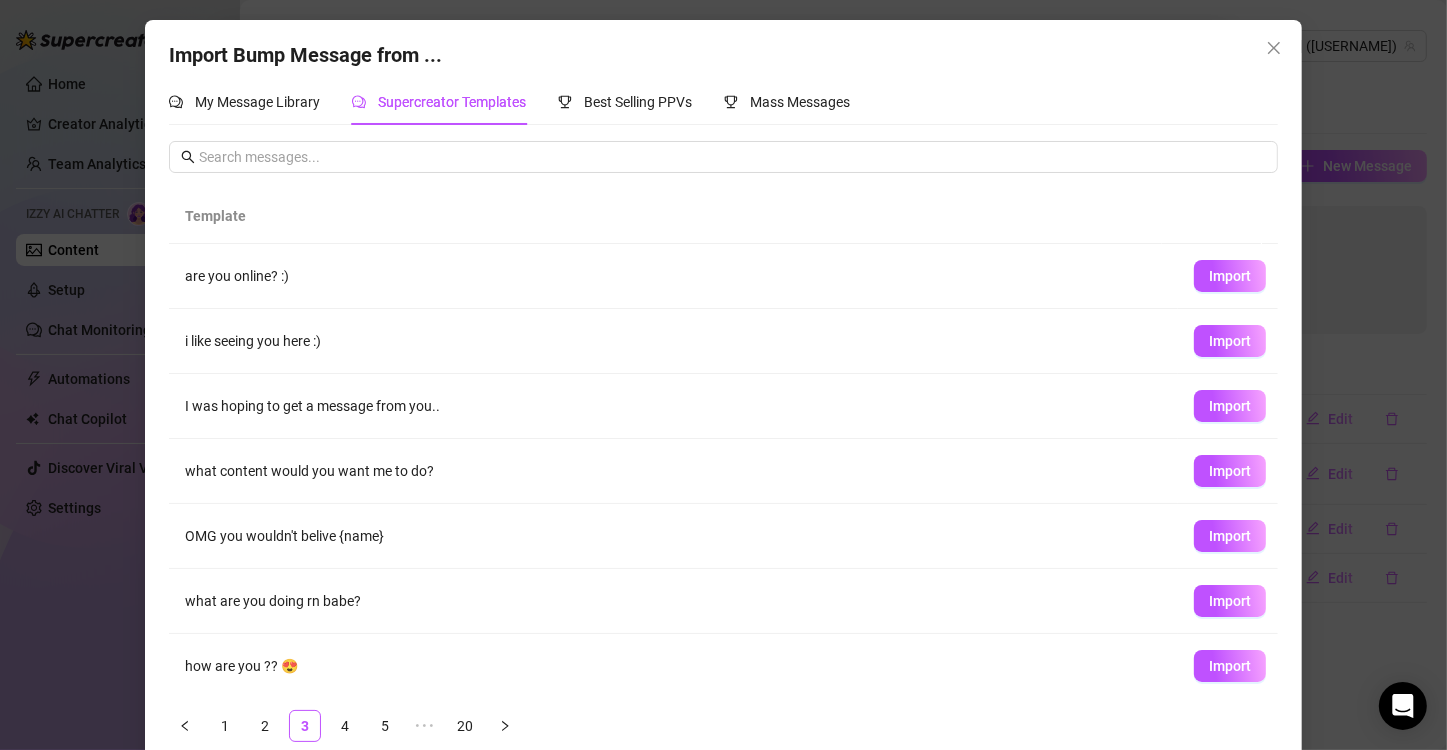 click on "are you online? :)" at bounding box center (674, 276) 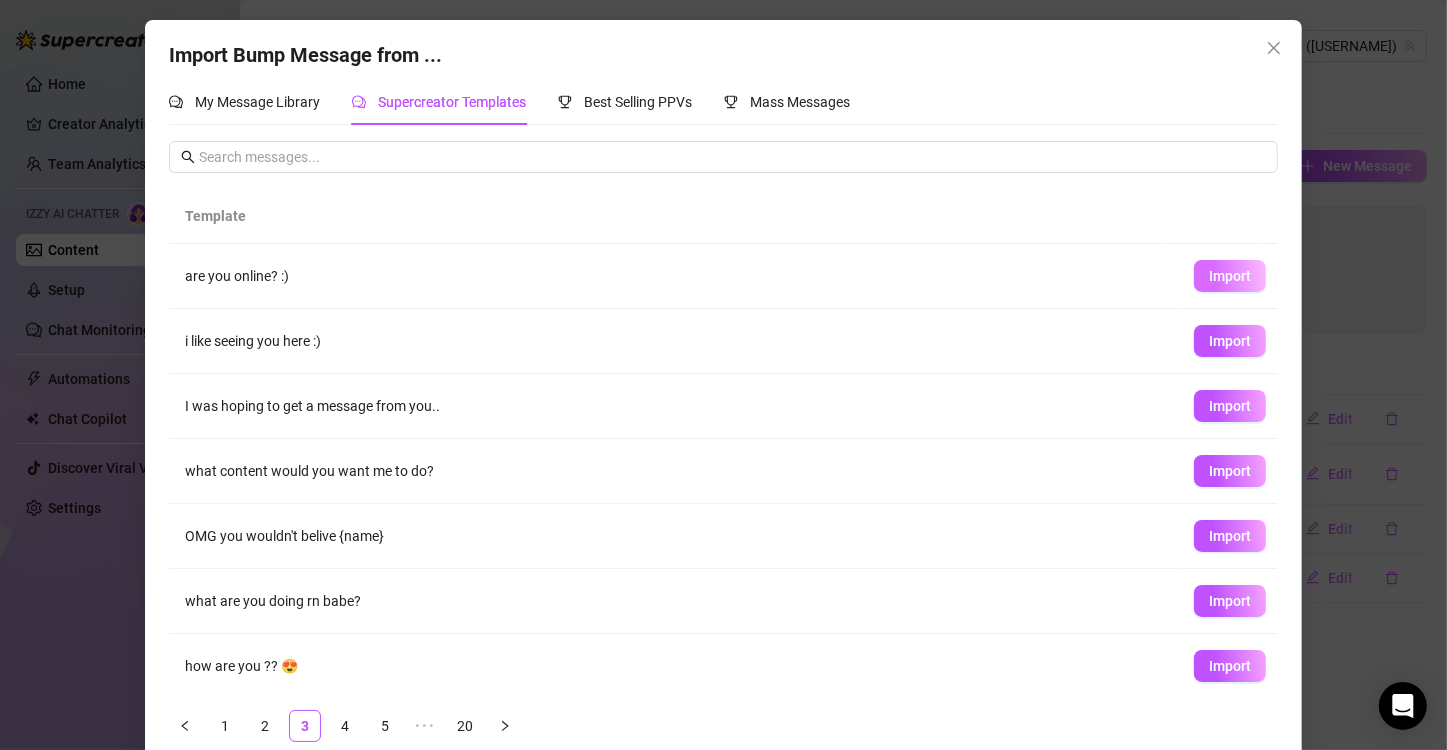 click on "Import" at bounding box center [1230, 276] 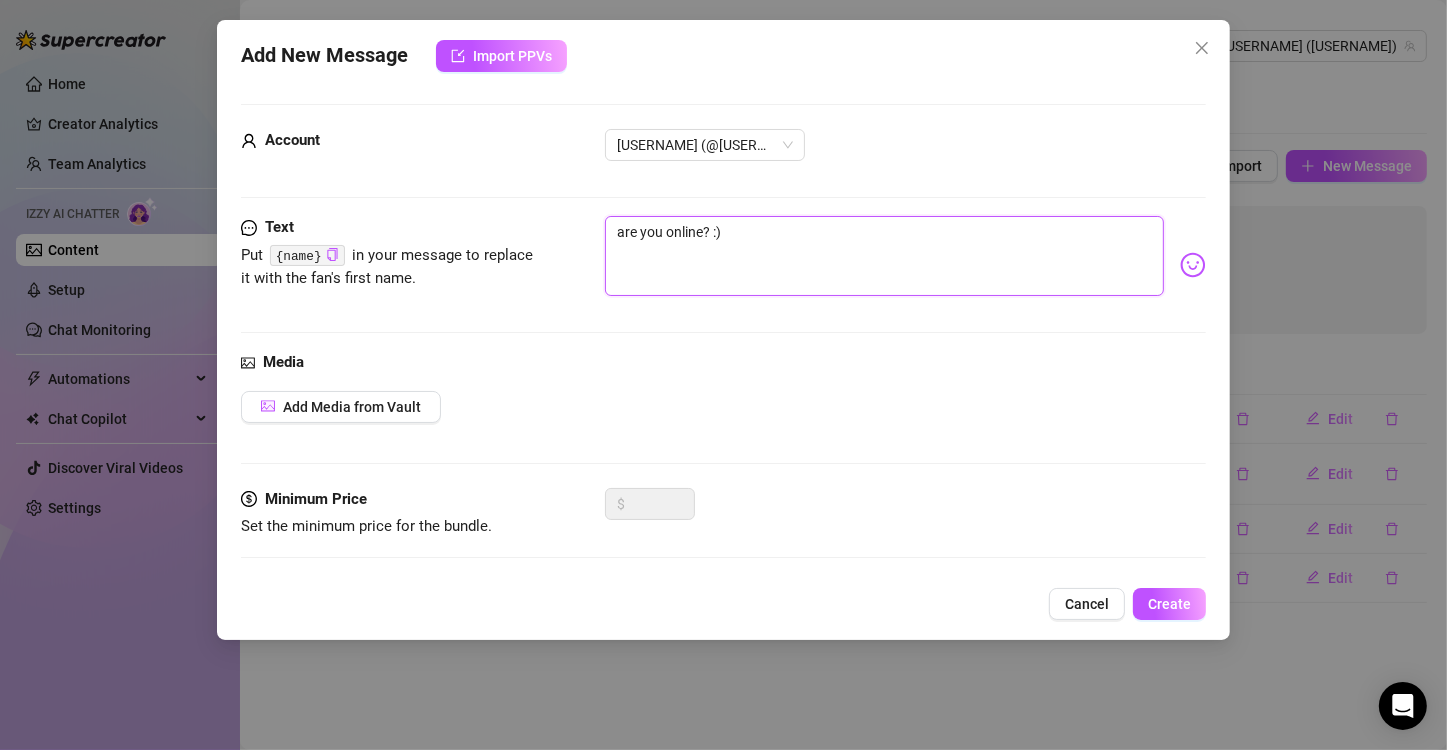 drag, startPoint x: 813, startPoint y: 245, endPoint x: 585, endPoint y: 228, distance: 228.63289 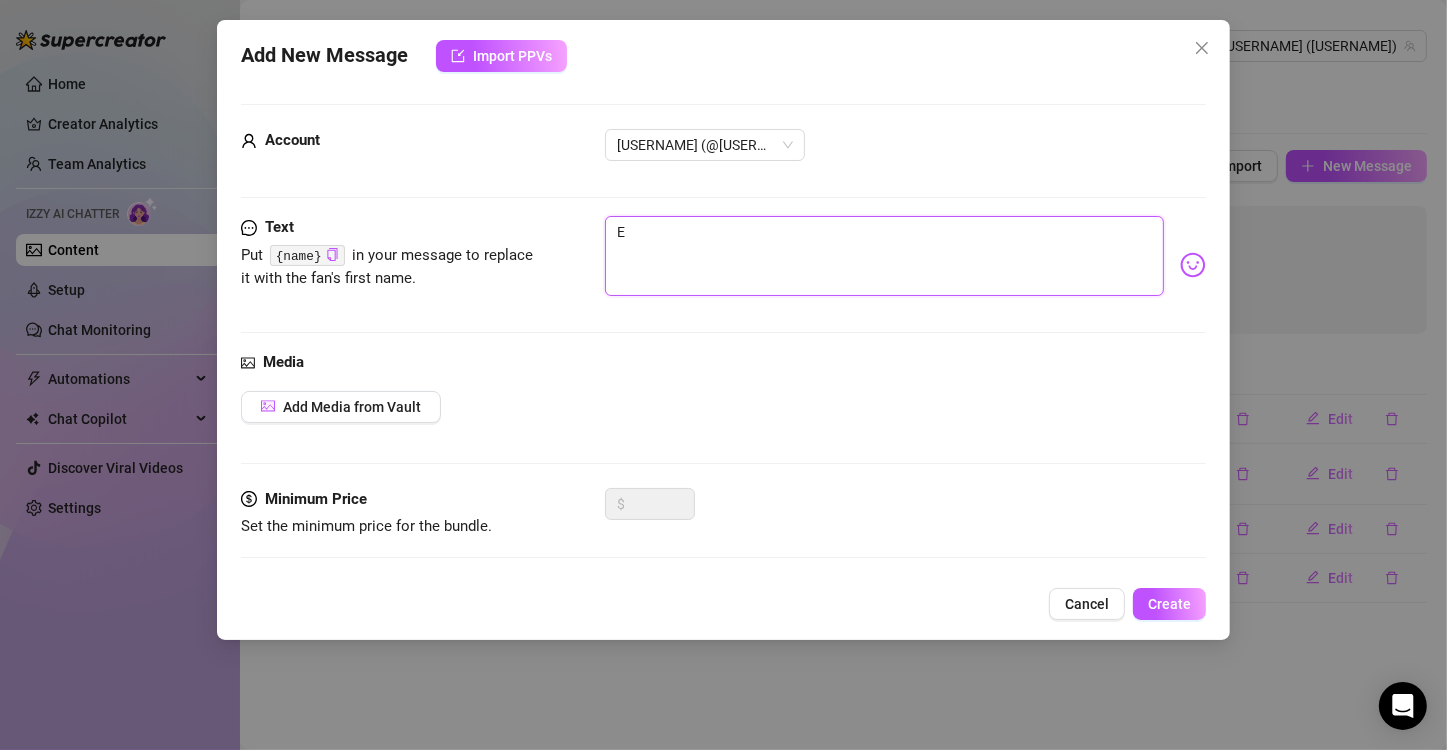 type on "Es" 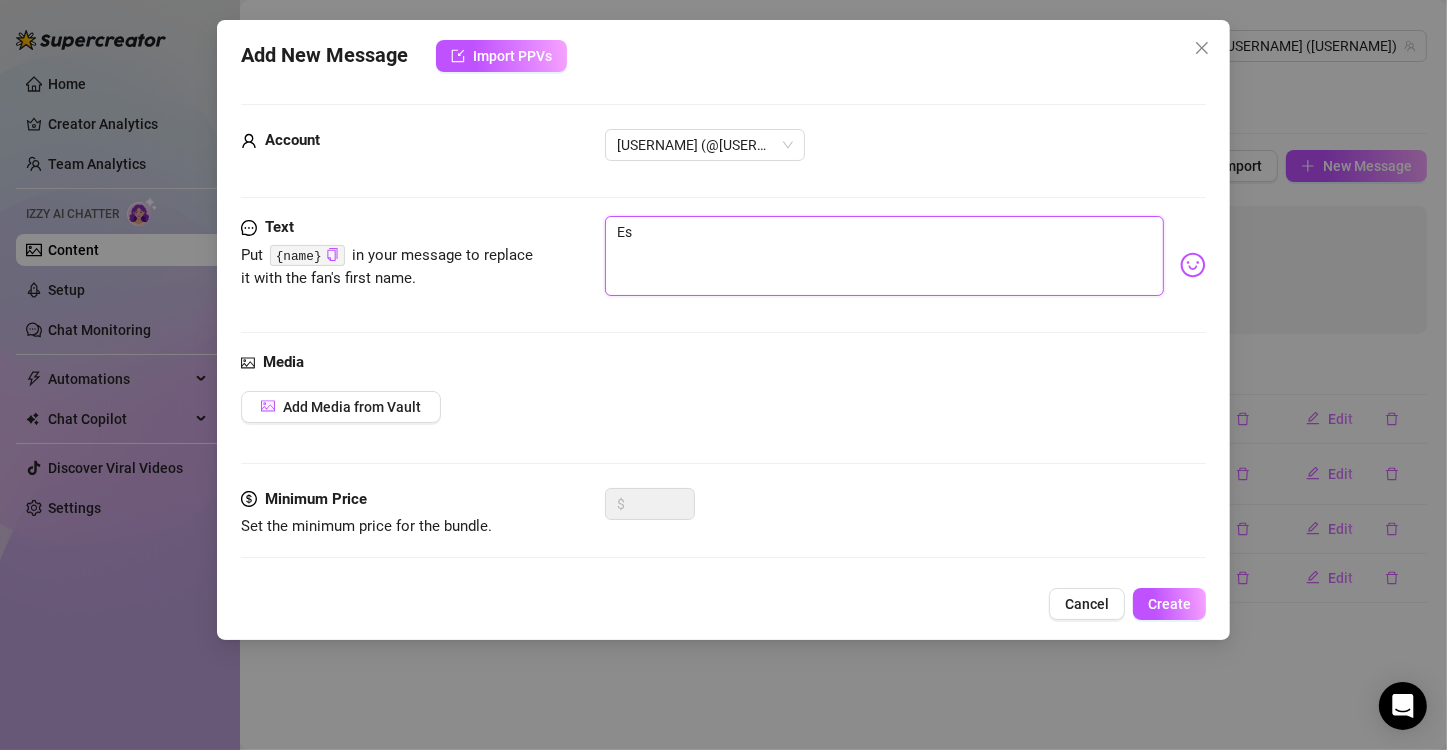 type on "Est" 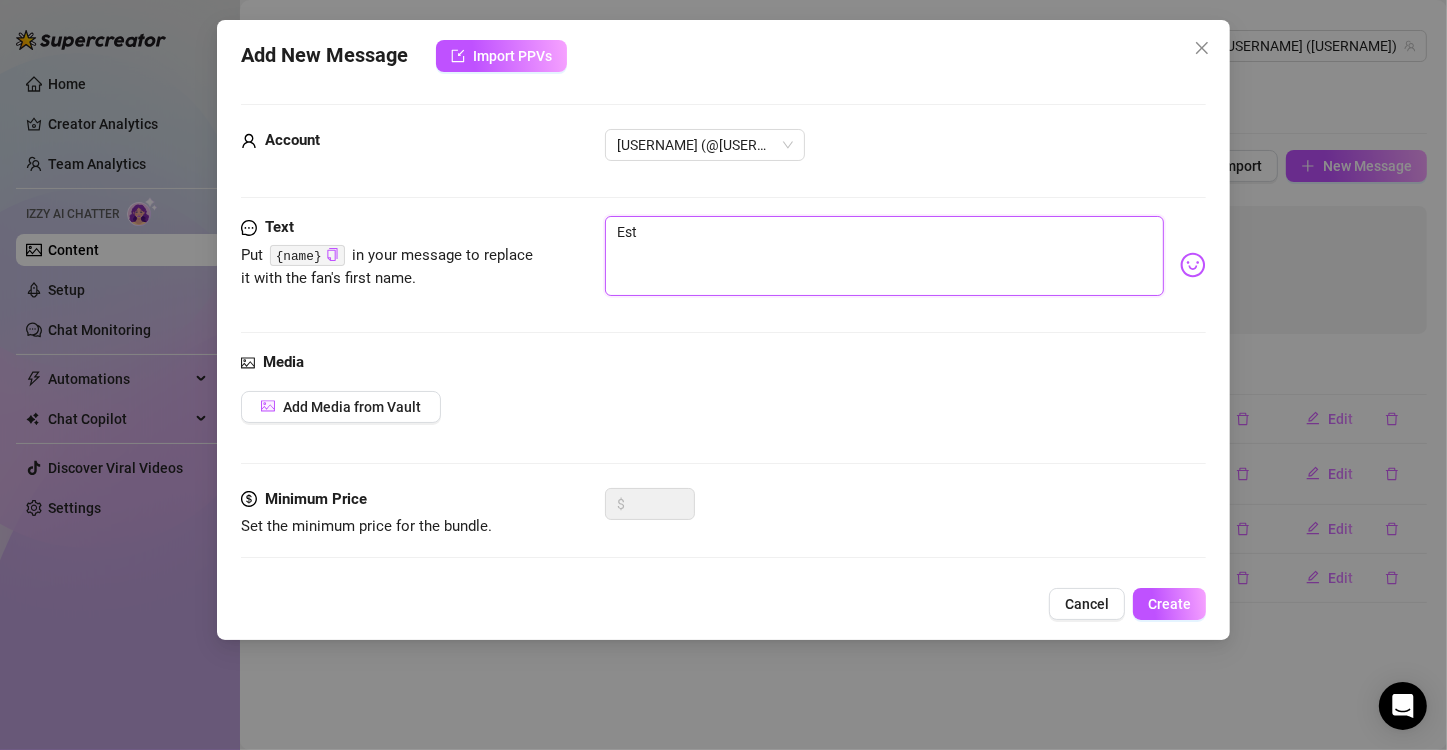 type on "Esta" 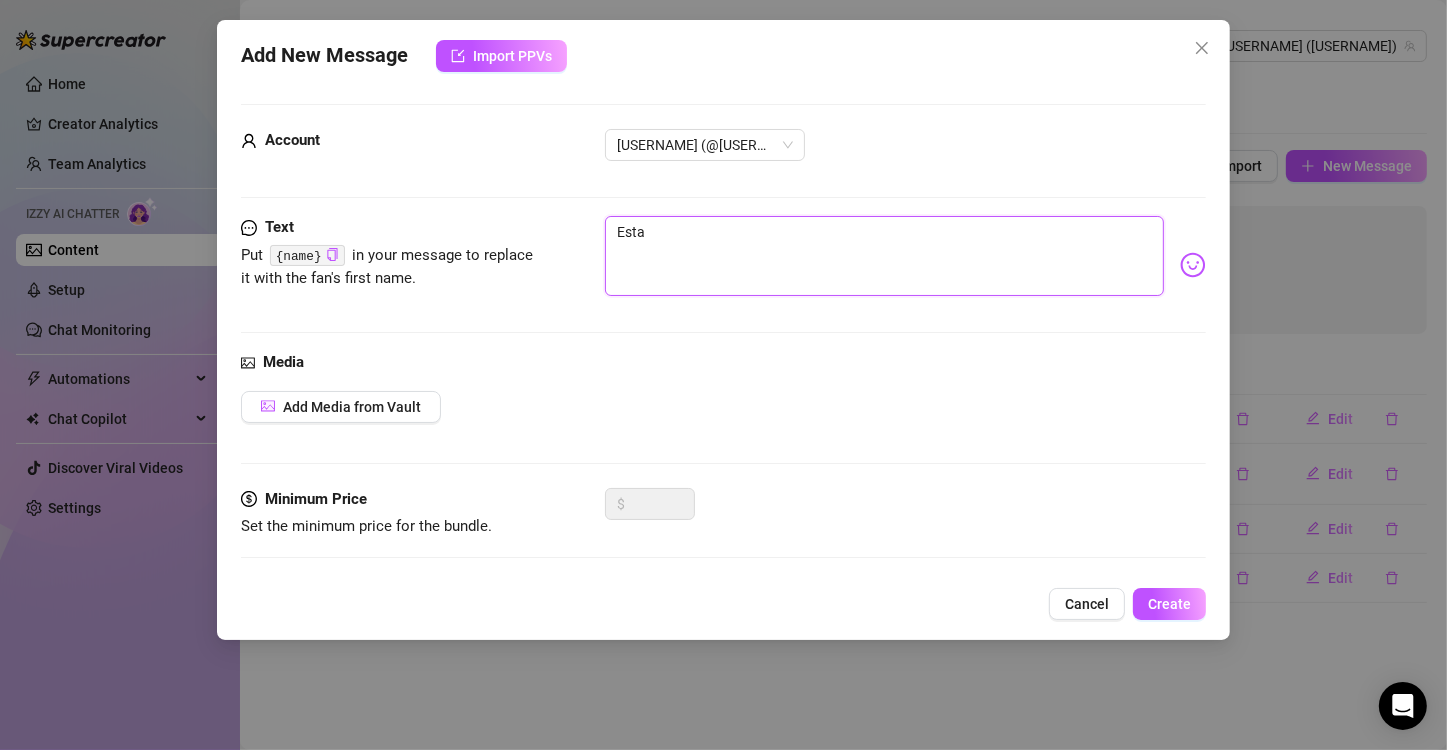 type on "Estas" 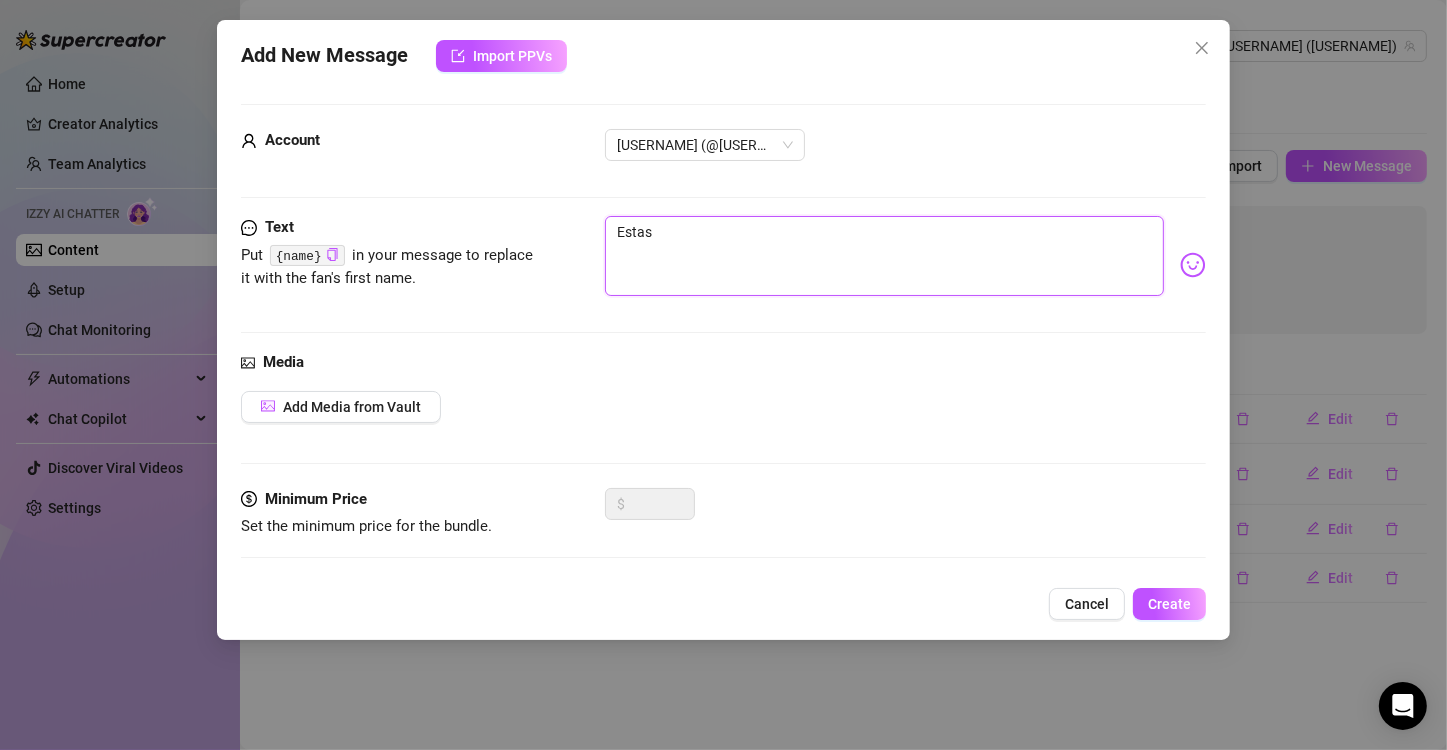 type on "Estas" 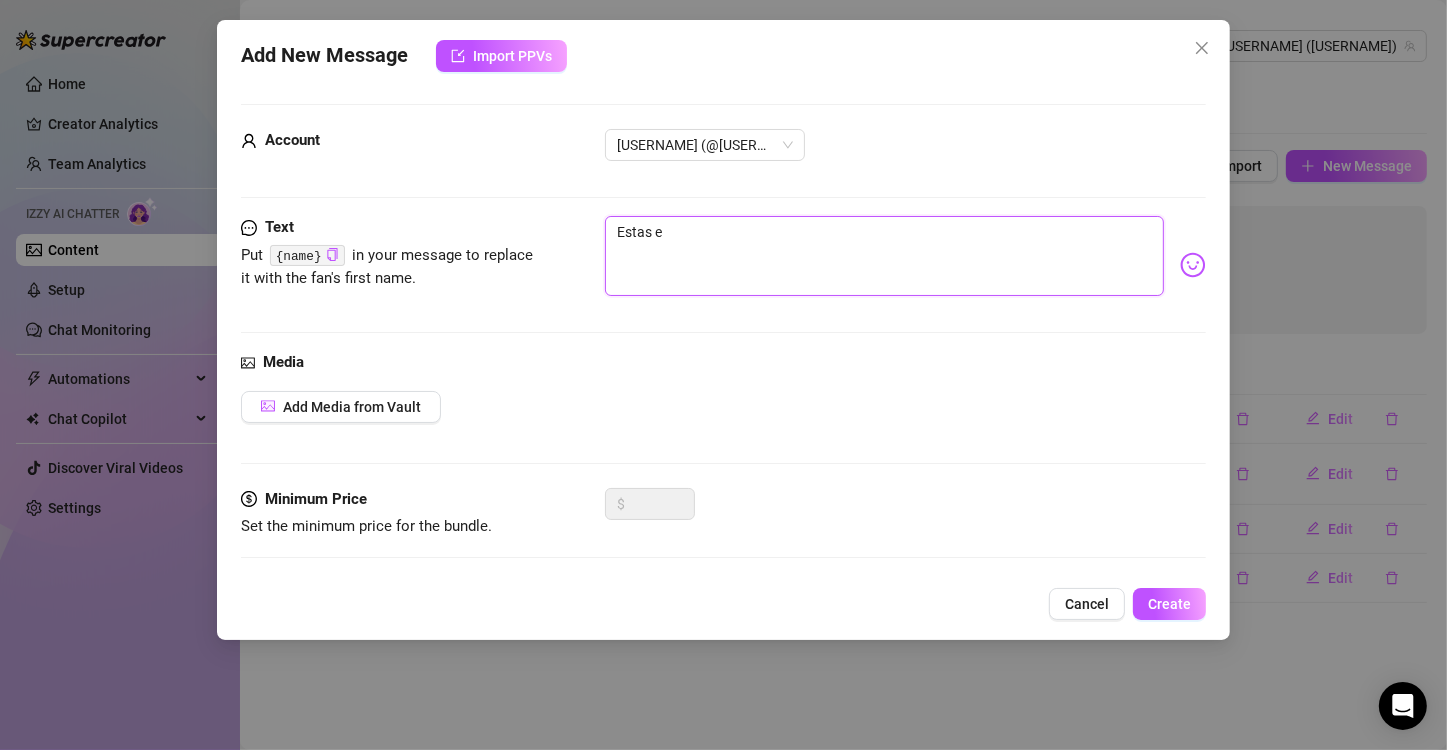 type on "Estas en" 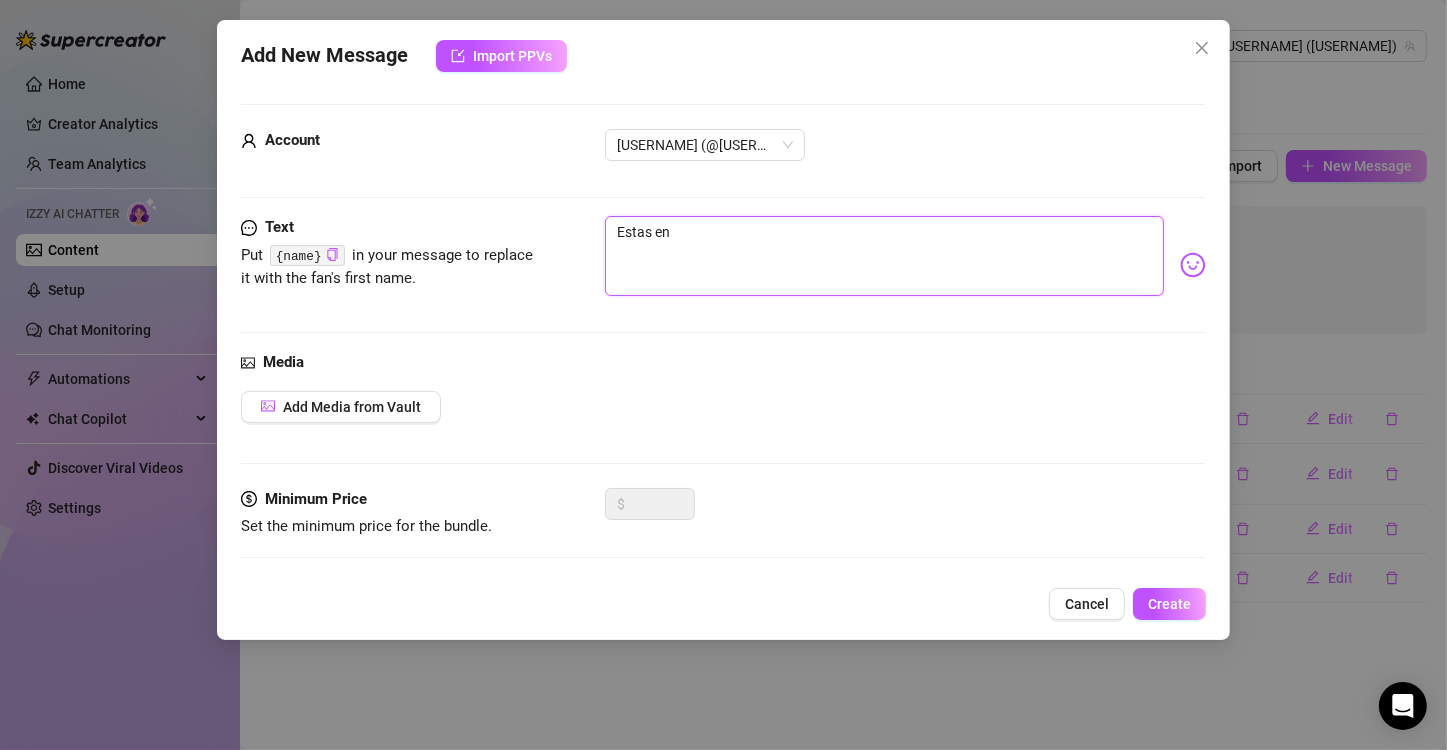 type on "Estas en" 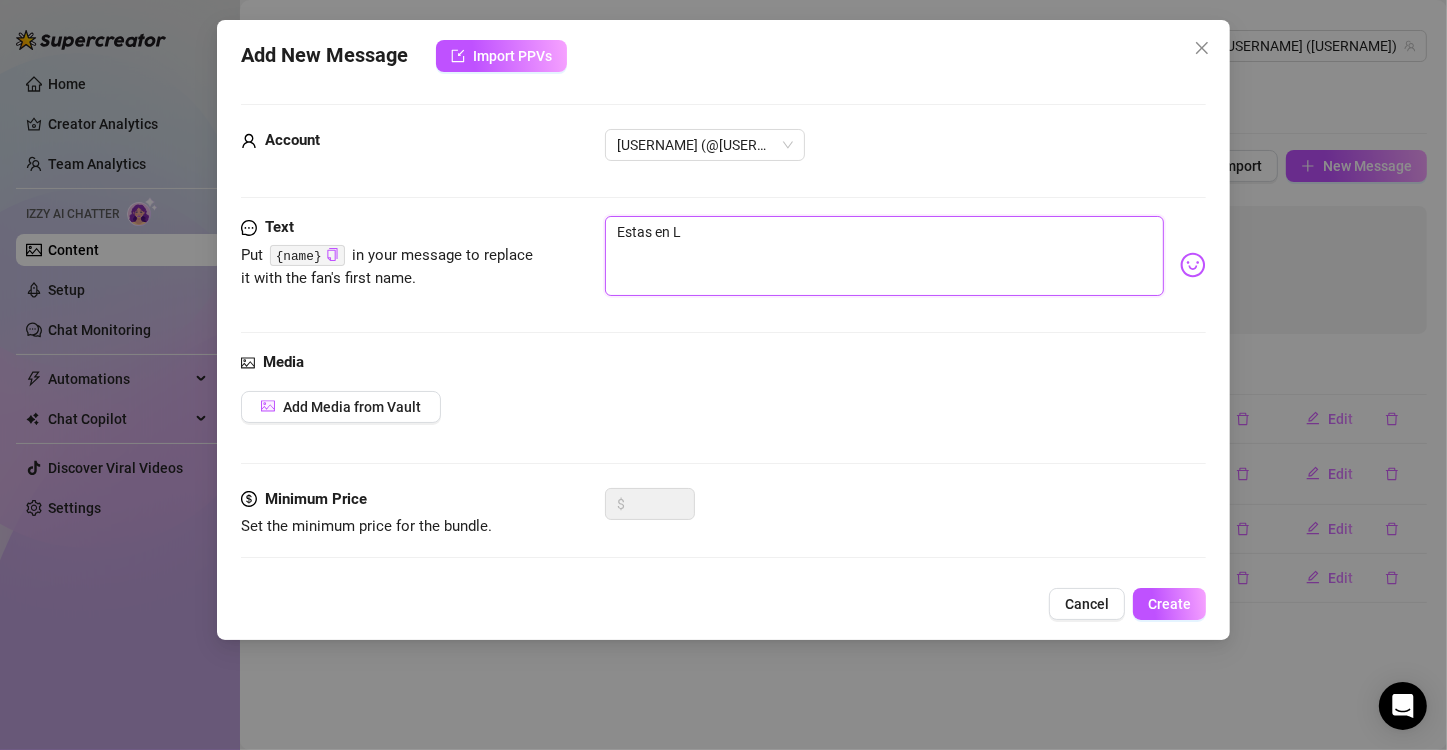 type on "Estas en Li" 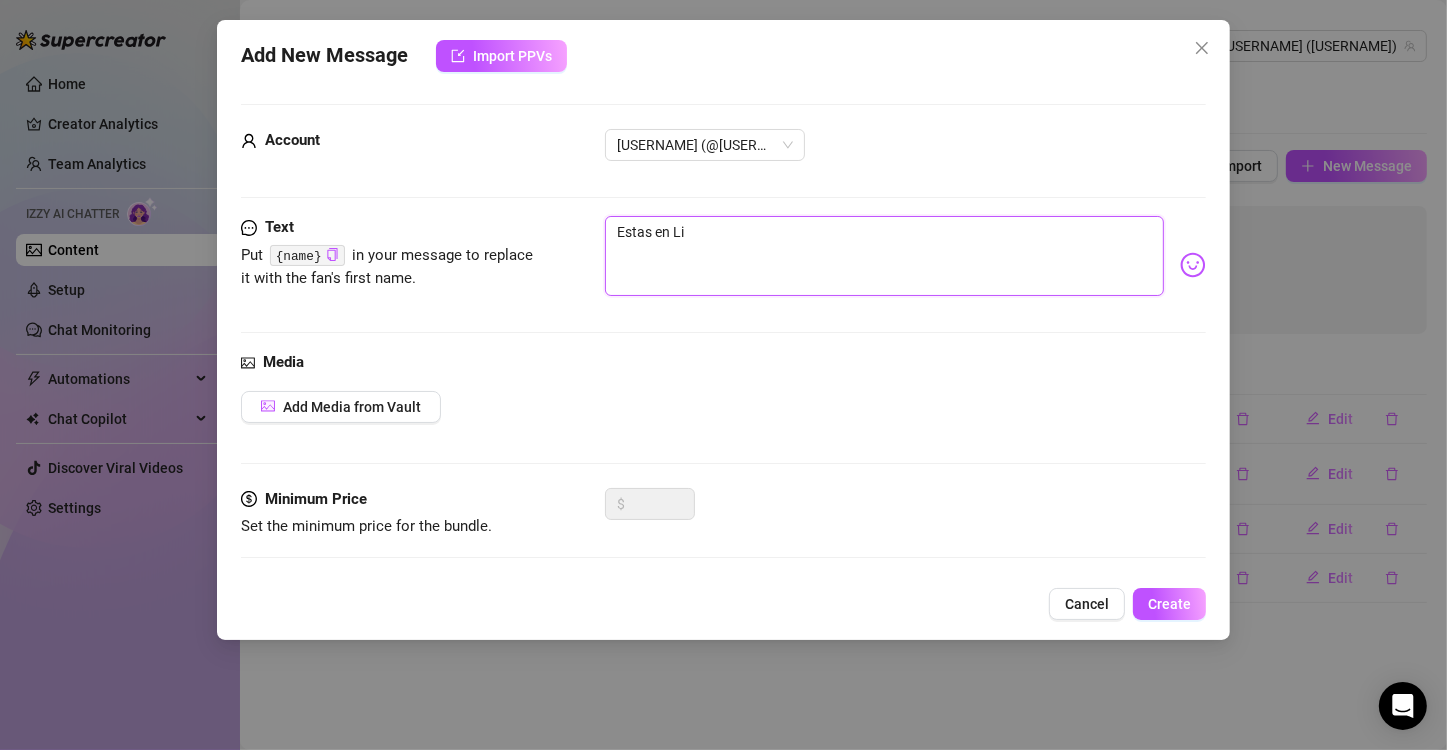 type on "Estas en Lin" 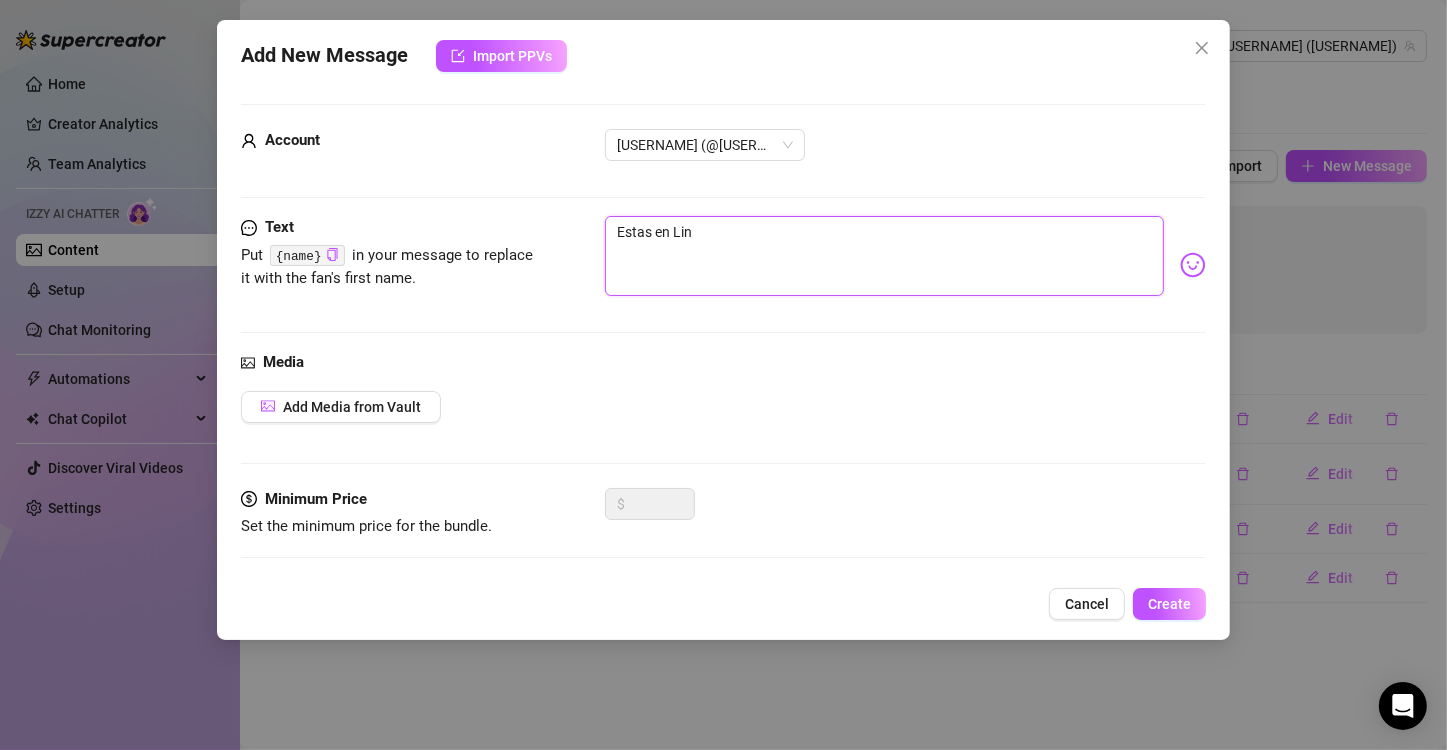 type on "Estas en Line" 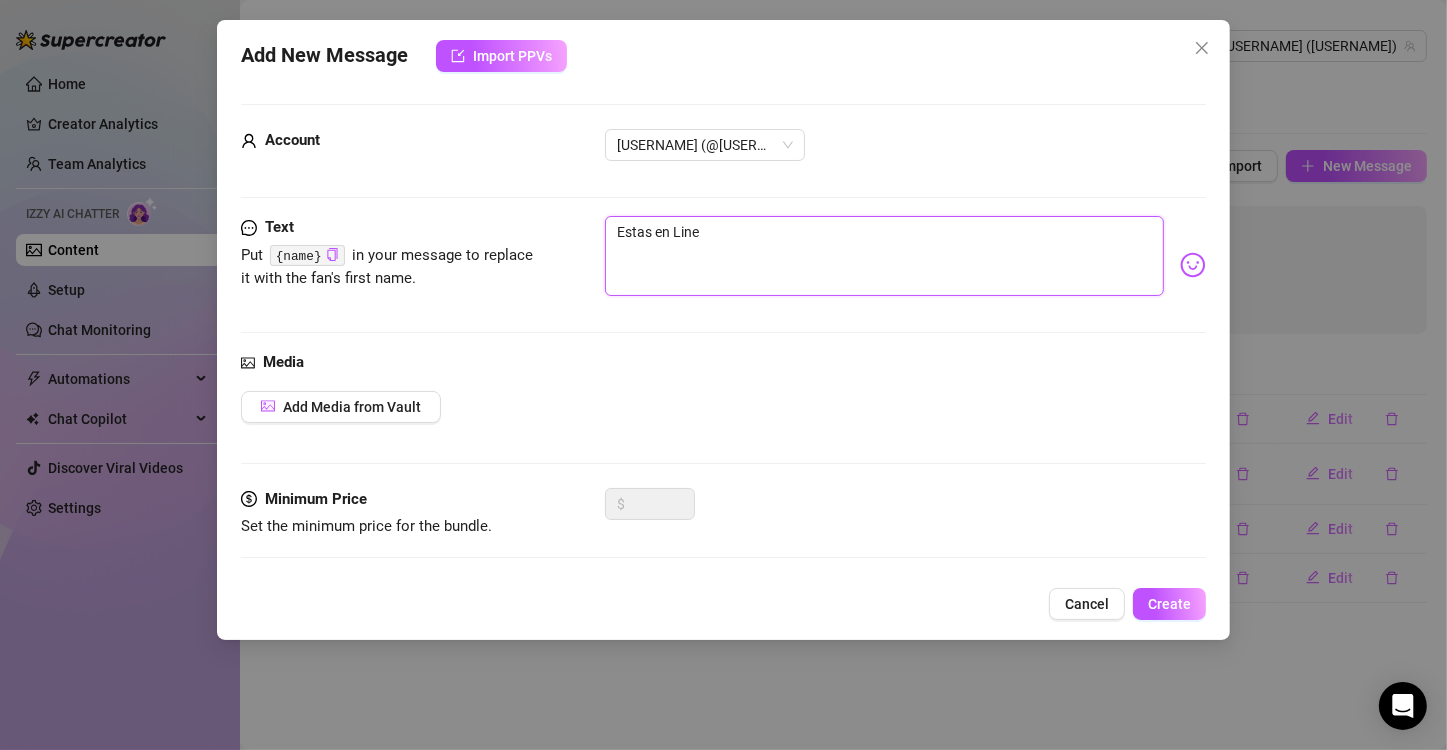 type on "Estas en Linea" 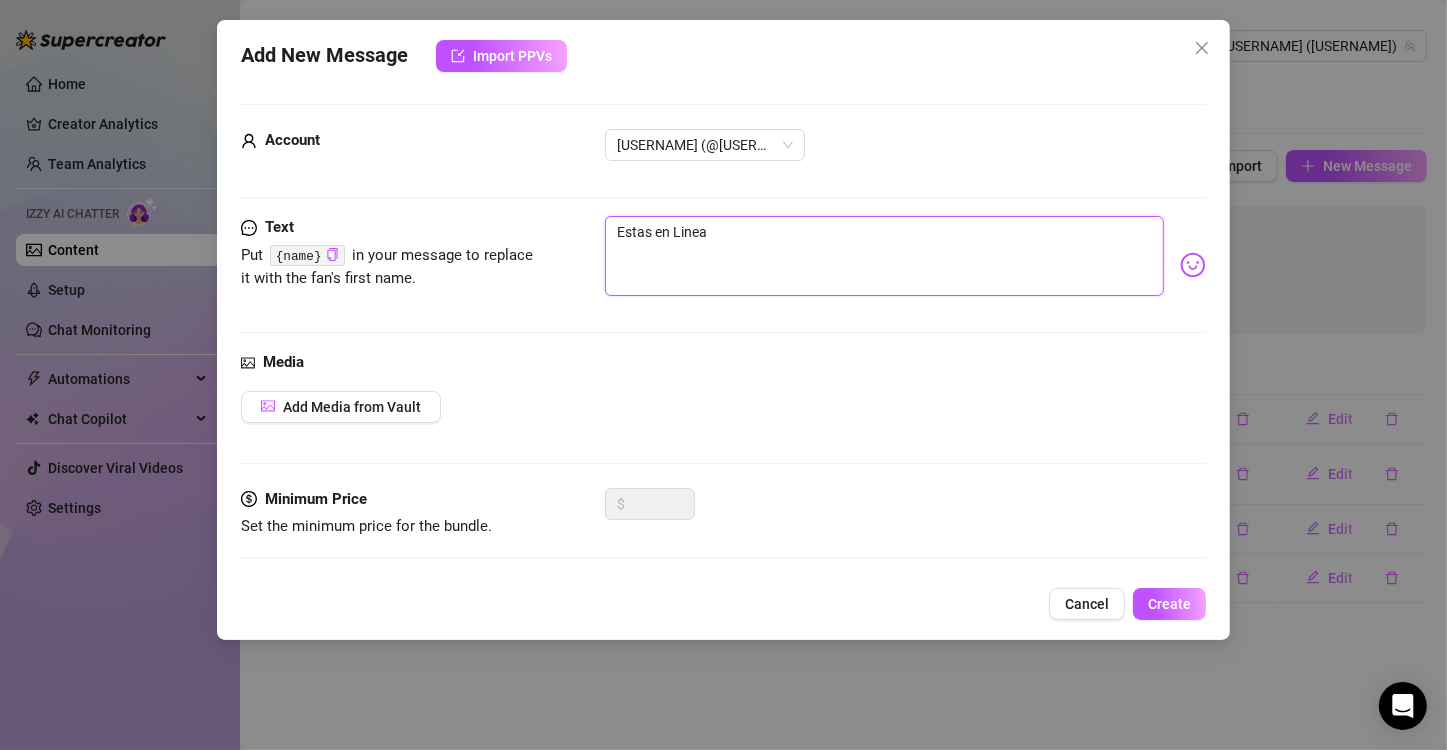 type on "Estas en Lineas" 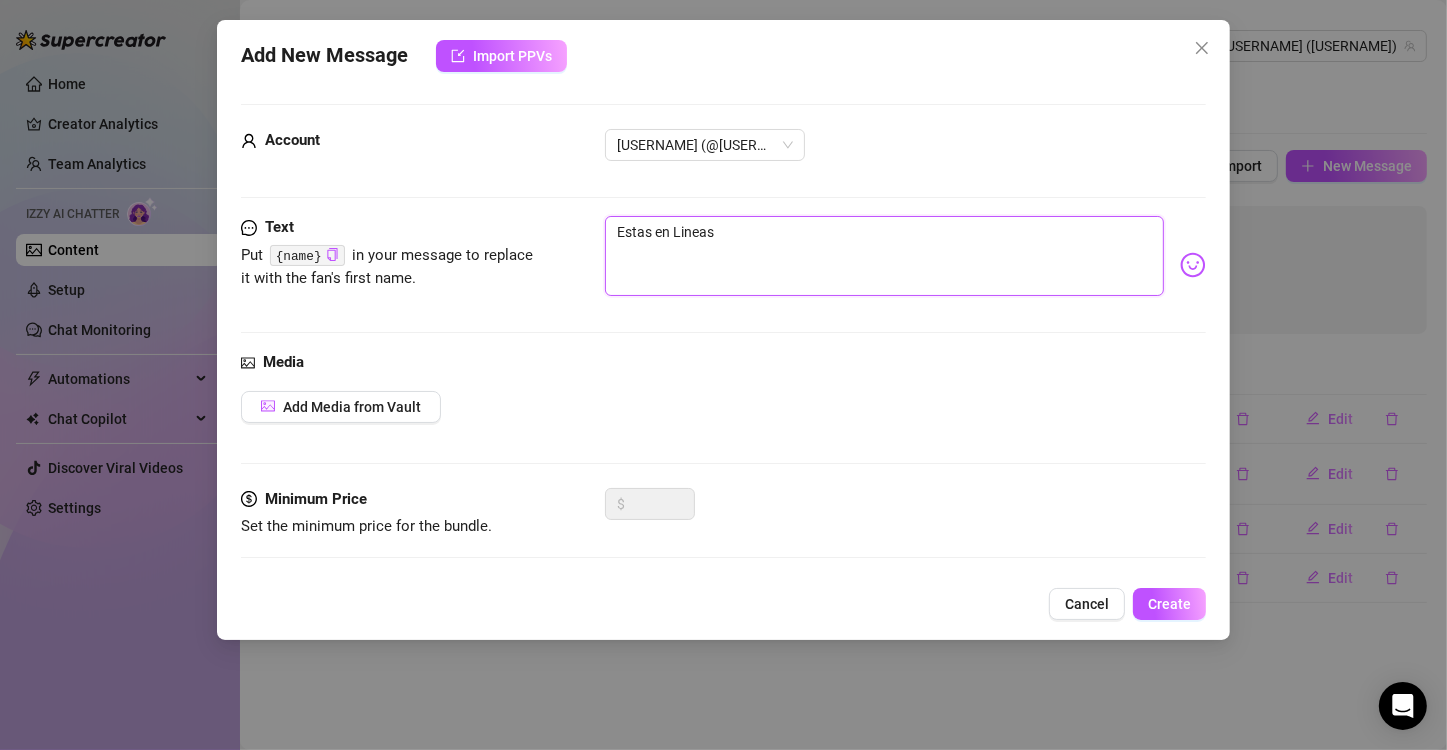 type on "Estas en Lineas" 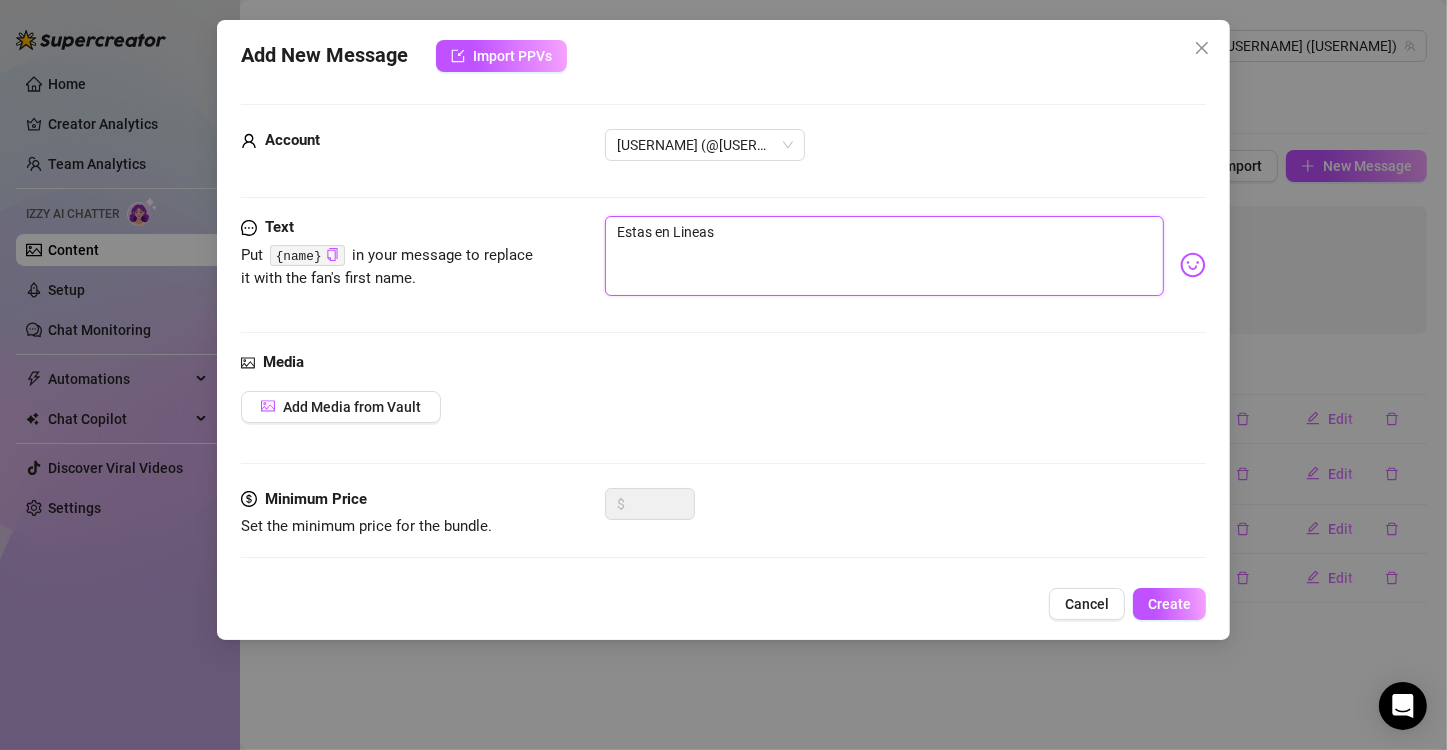 type on "Estas en Lineas" 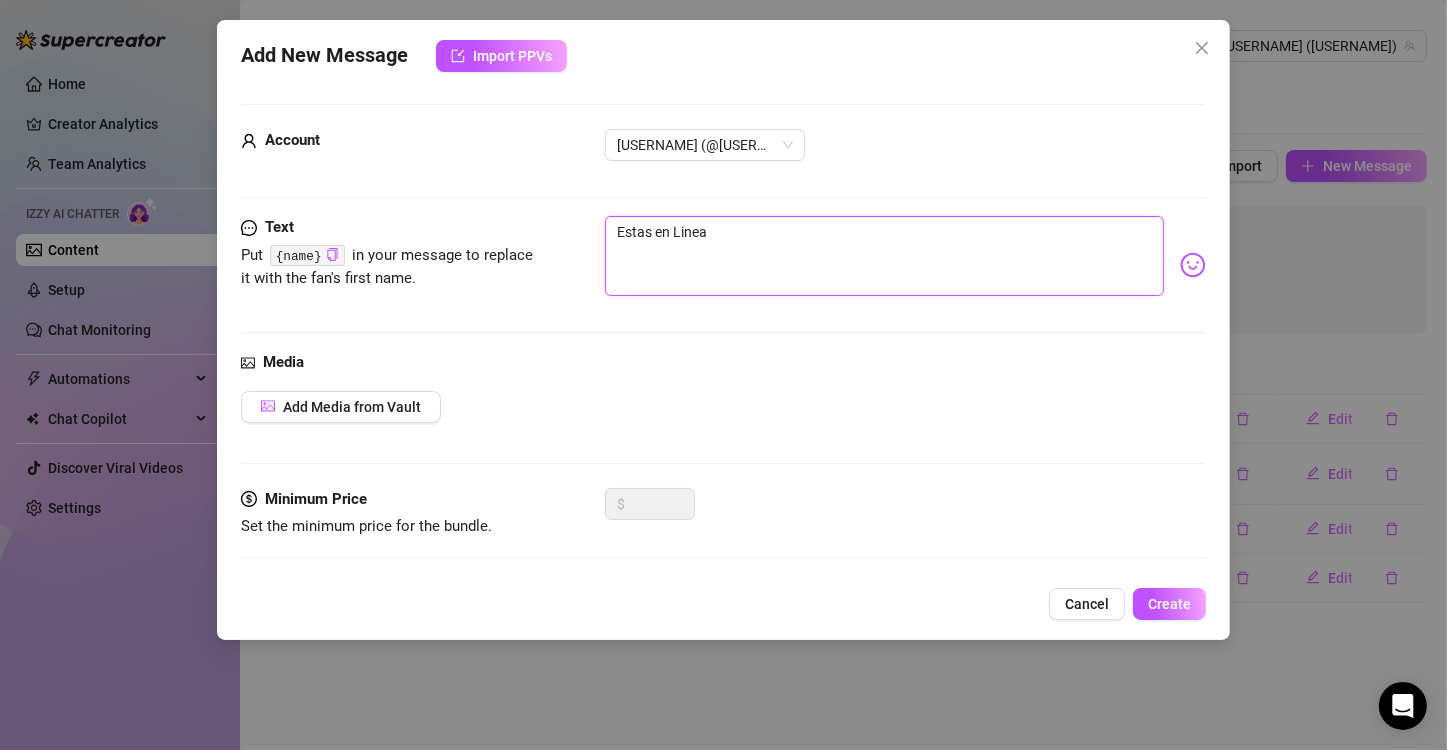 type on "Estas en Line" 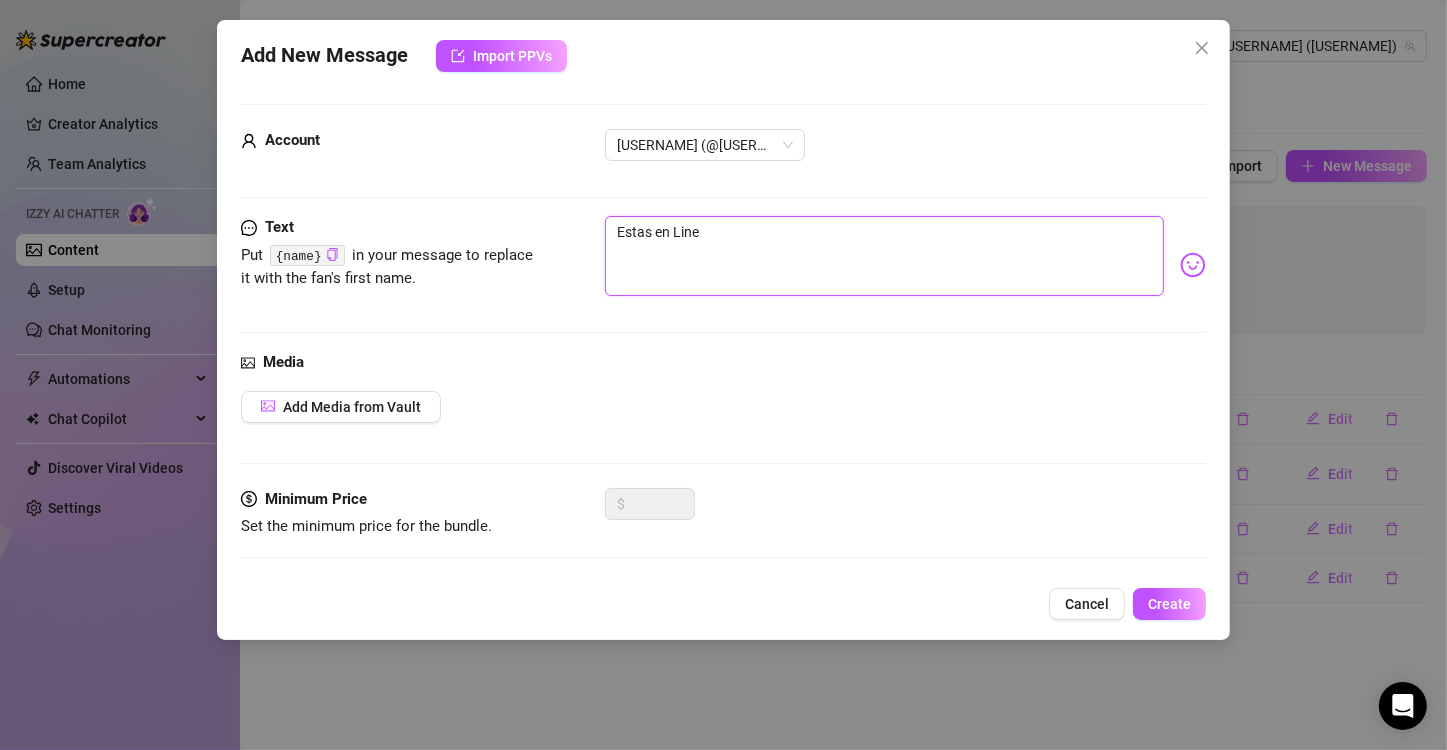 type on "Estas en Lin" 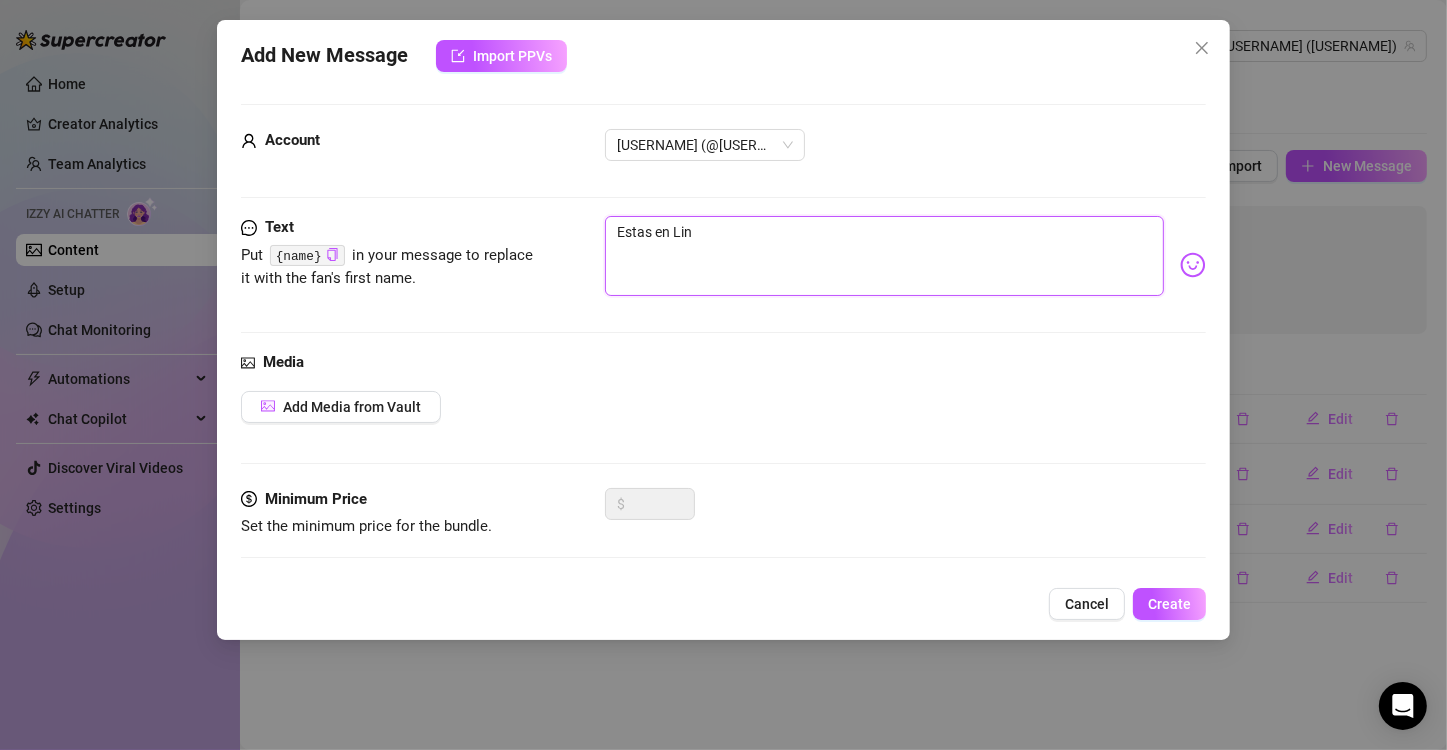 type on "Estas en Li" 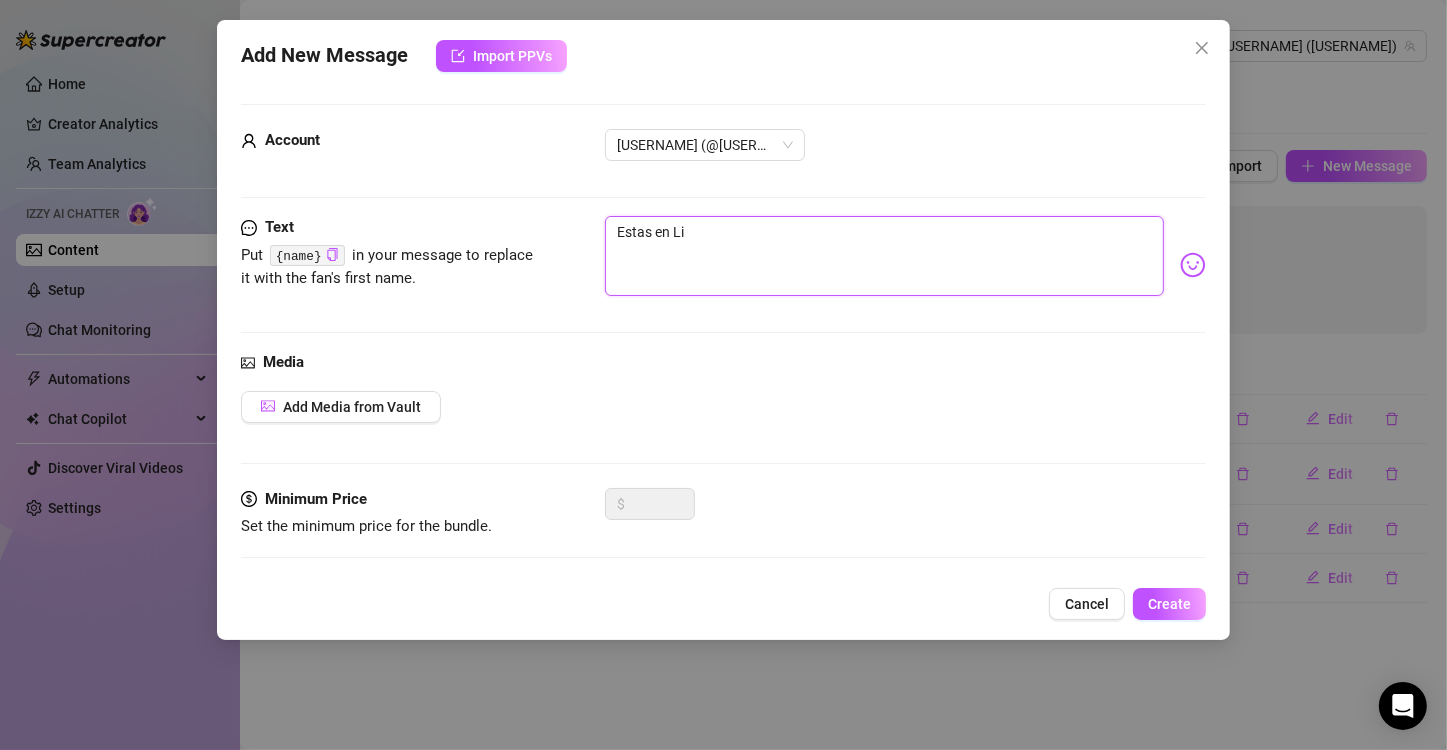 type on "Estas en L" 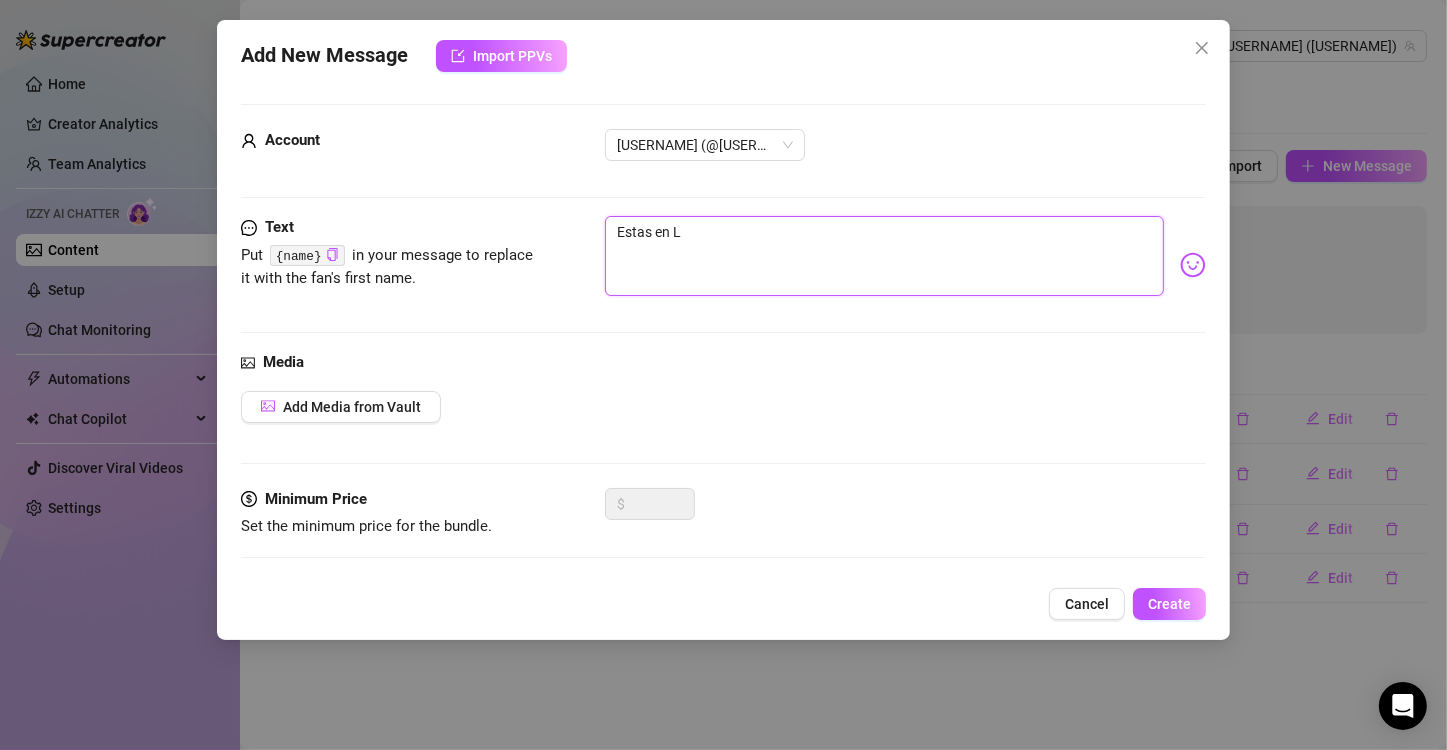 type on "Estas en" 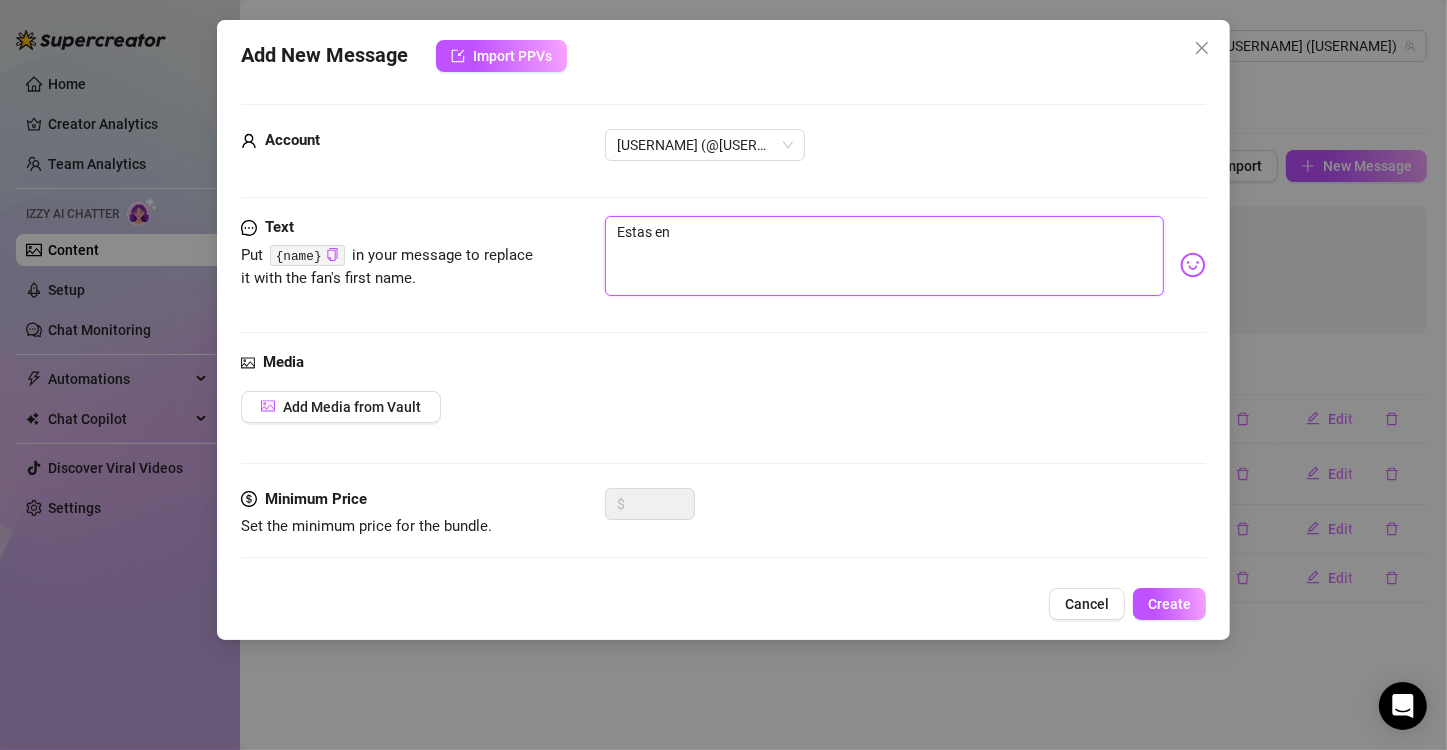 type on "Estas en" 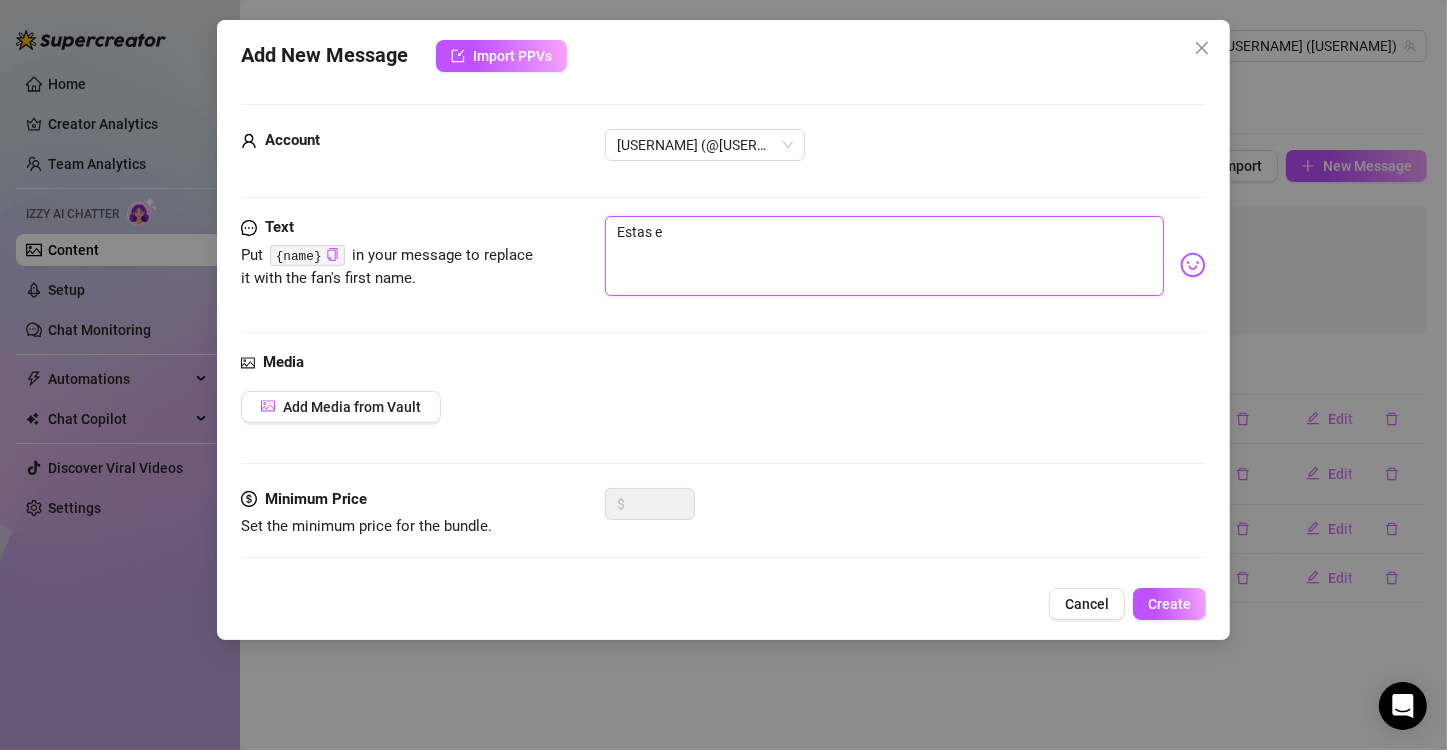 type on "Estas" 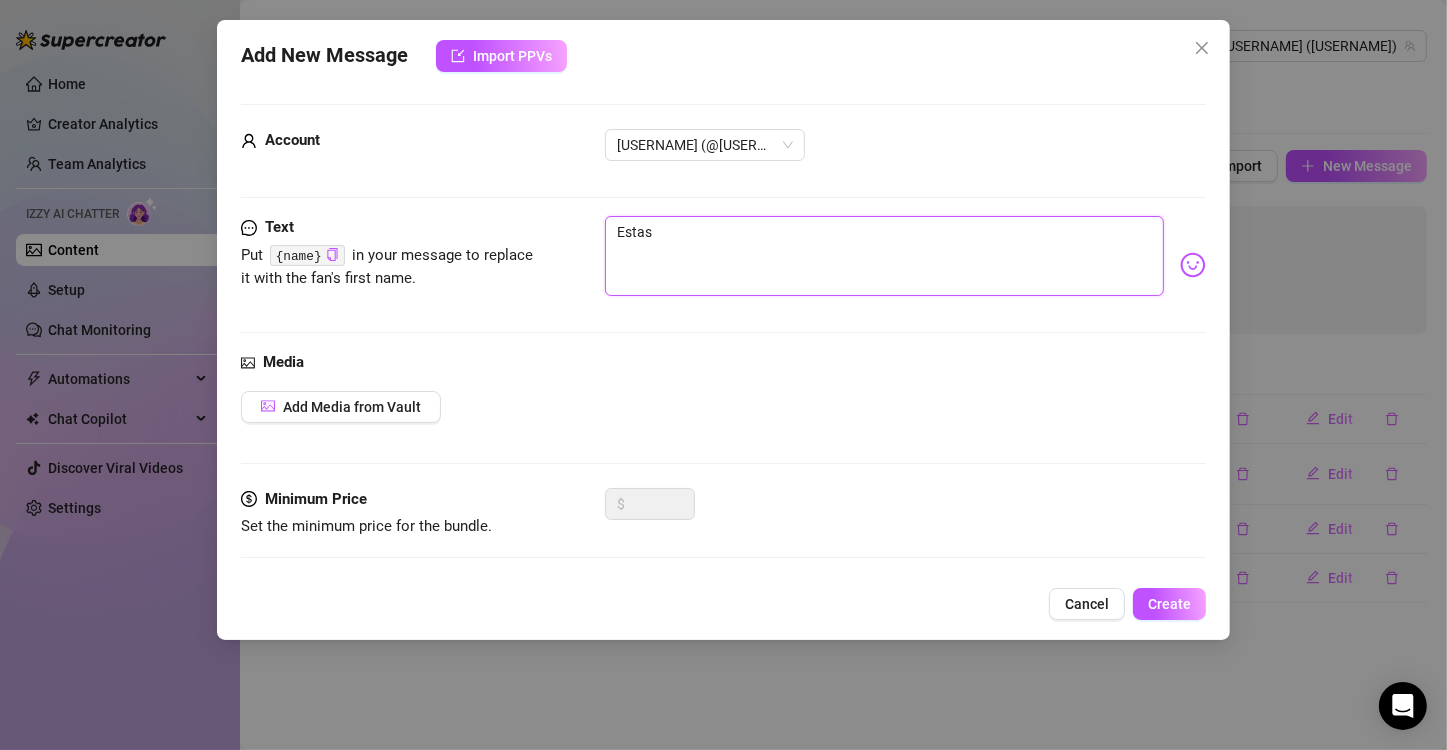 type on "Estas" 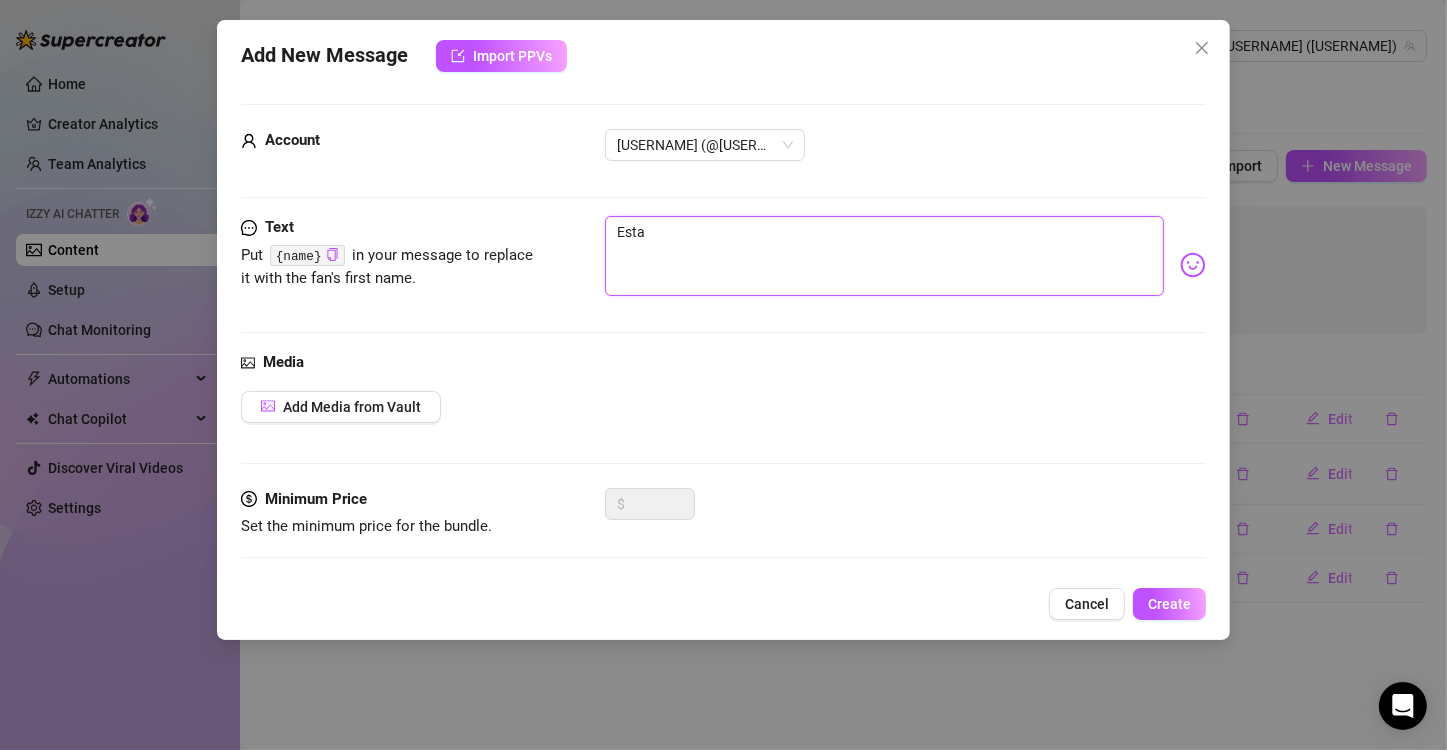 type on "Est" 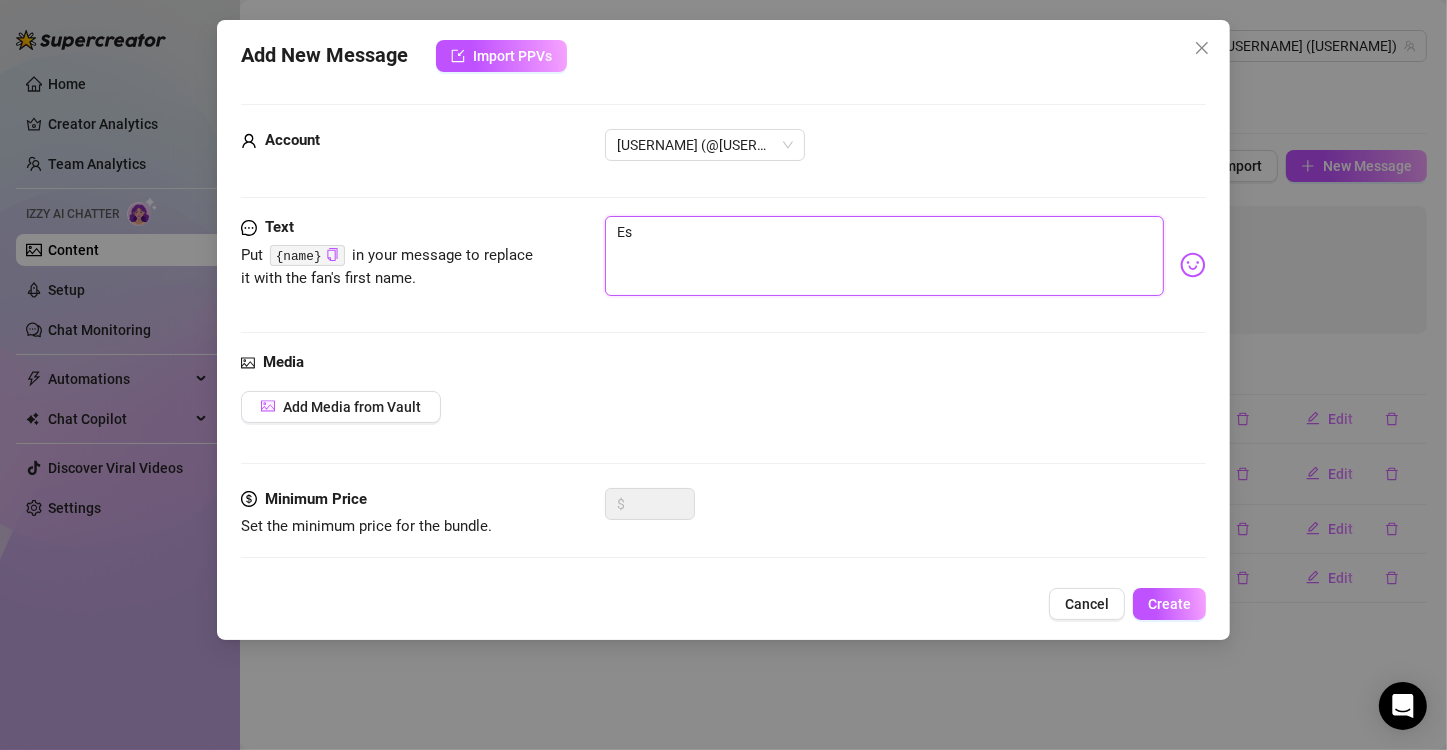 type on "E" 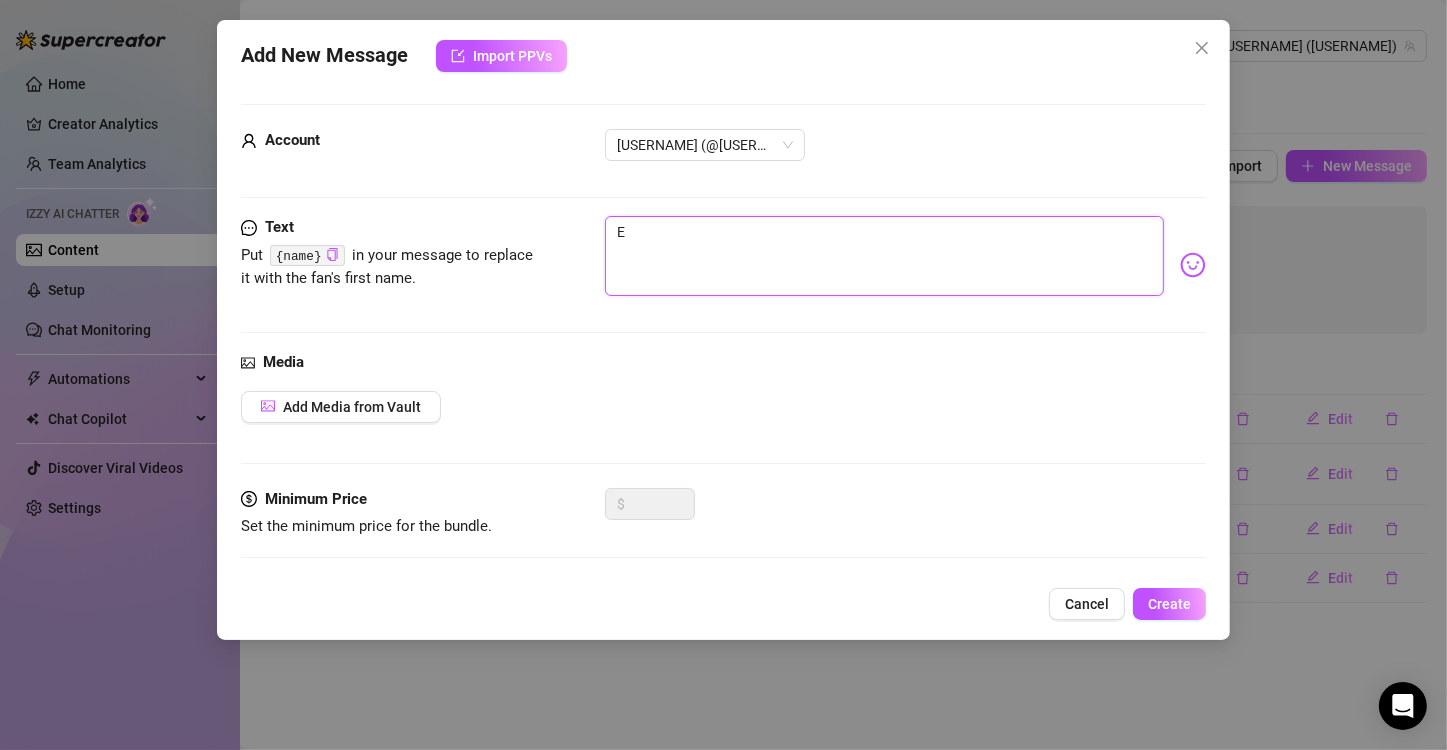 type on "Type your message here..." 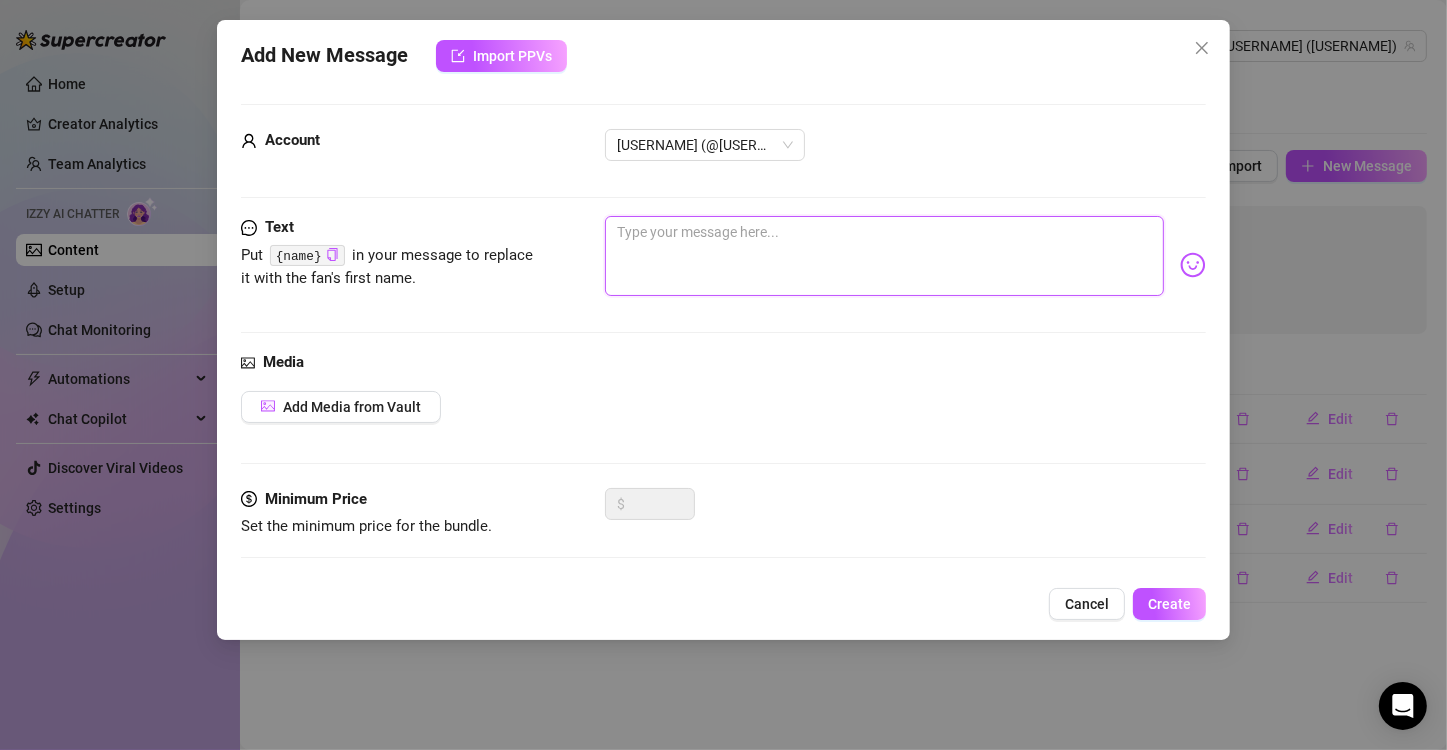 type 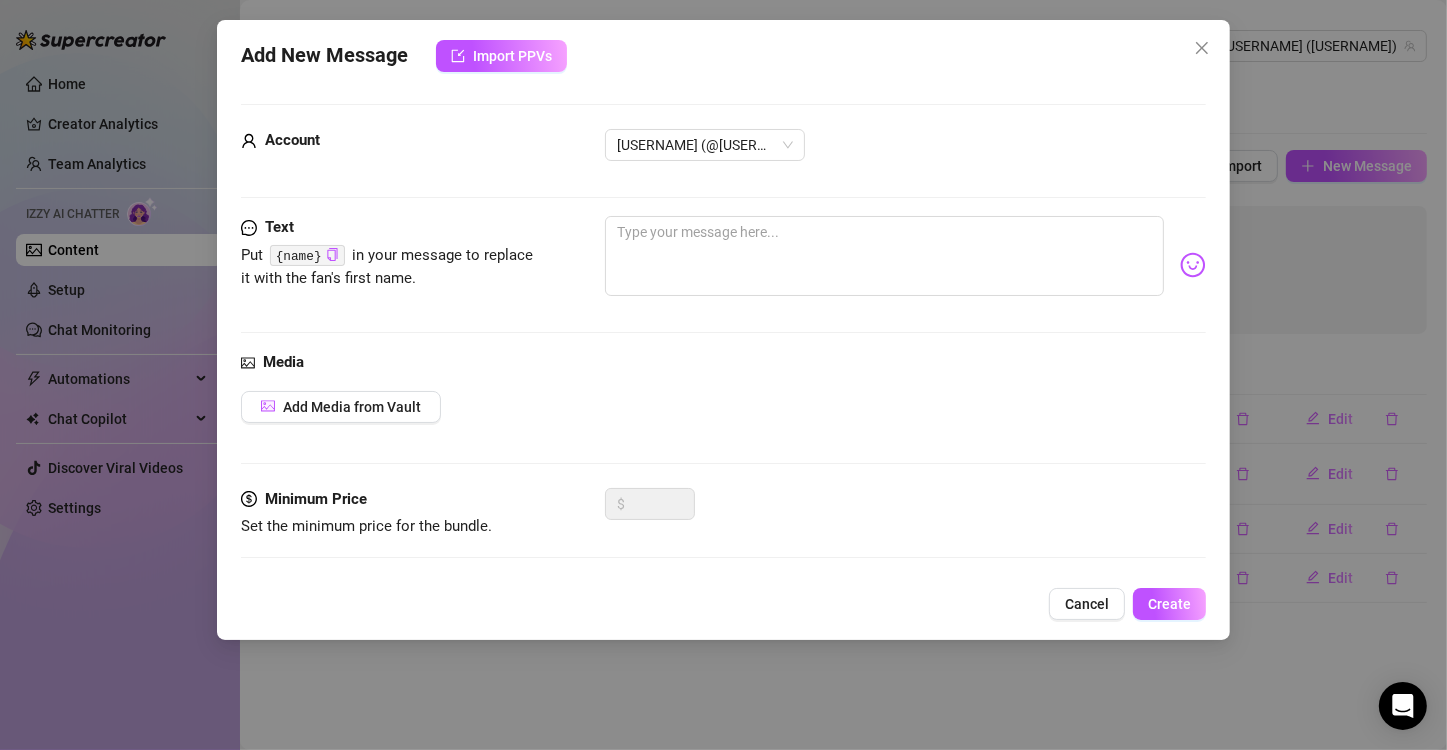 click 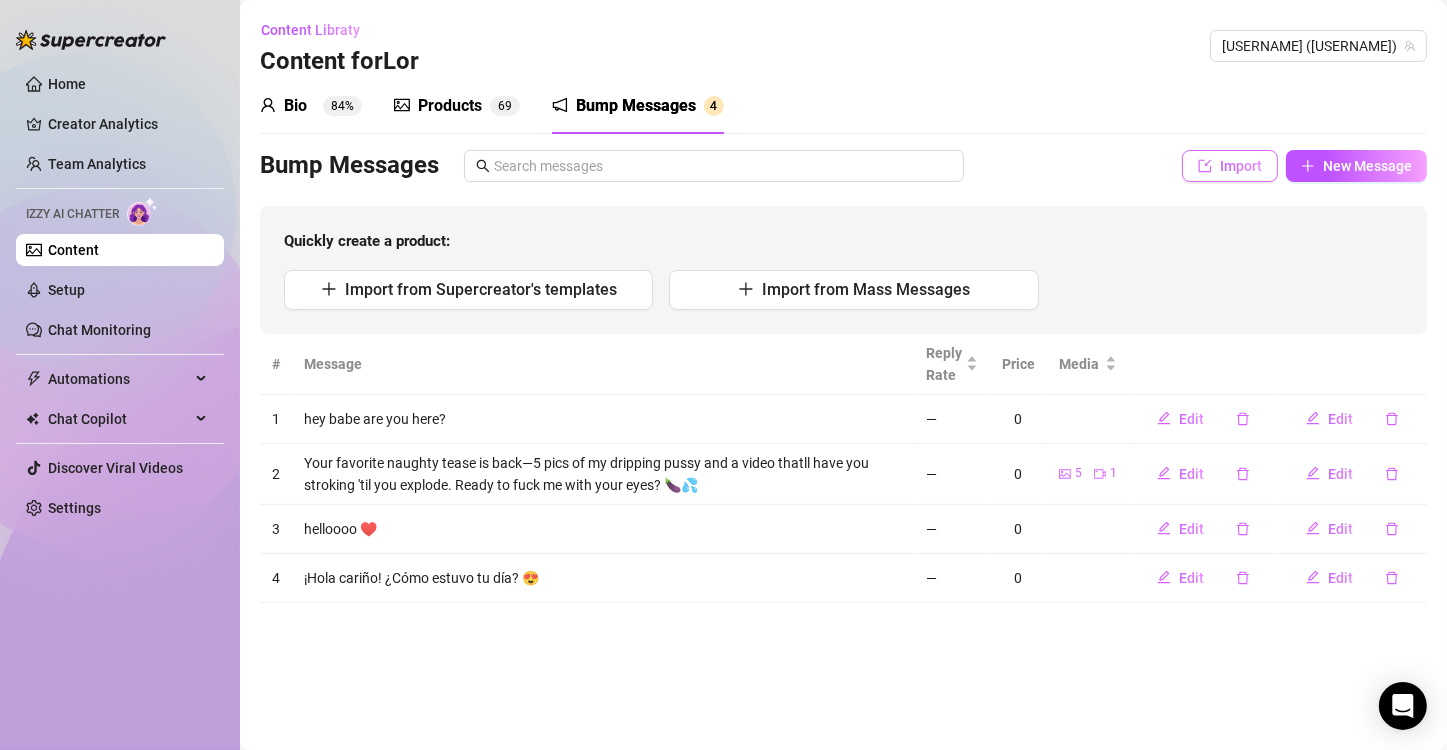 click on "Import" at bounding box center (1230, 166) 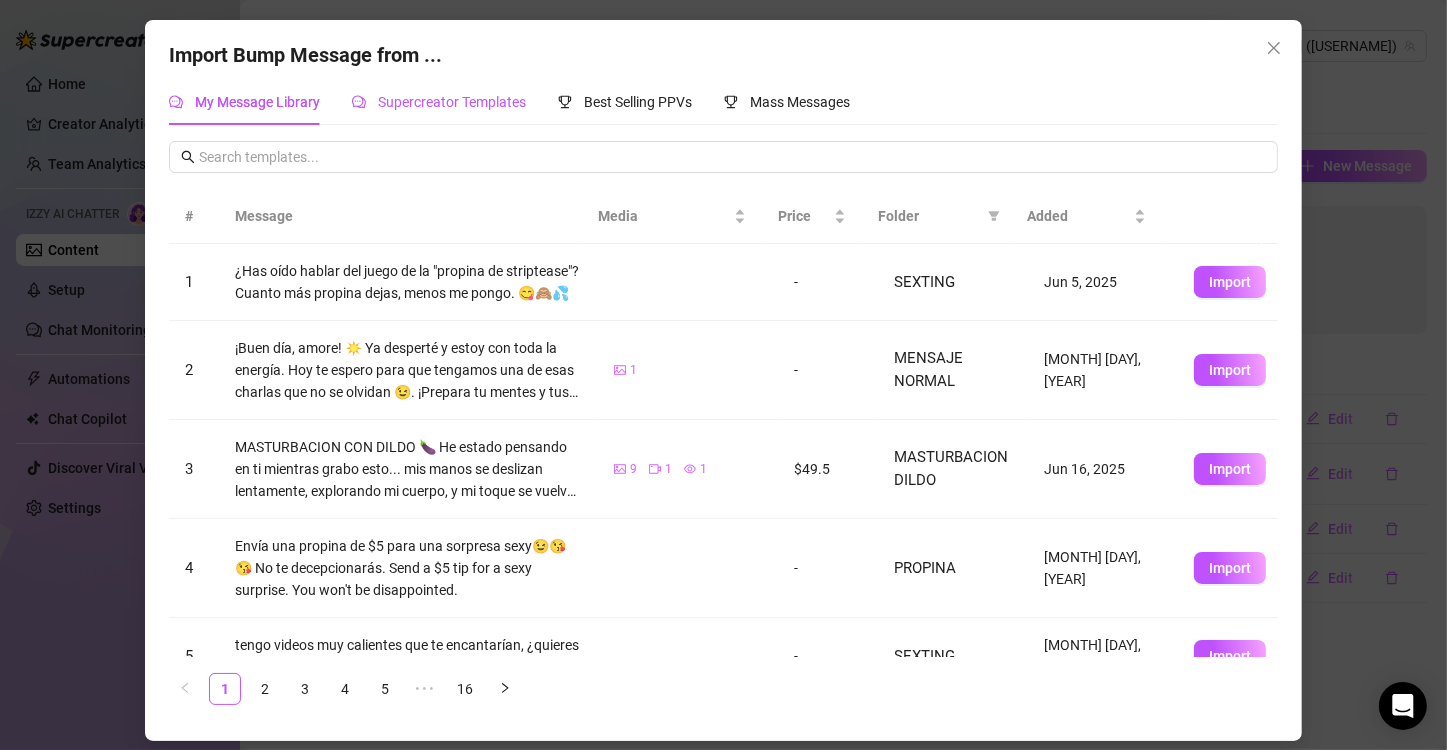 click on "Supercreator Templates" at bounding box center (439, 102) 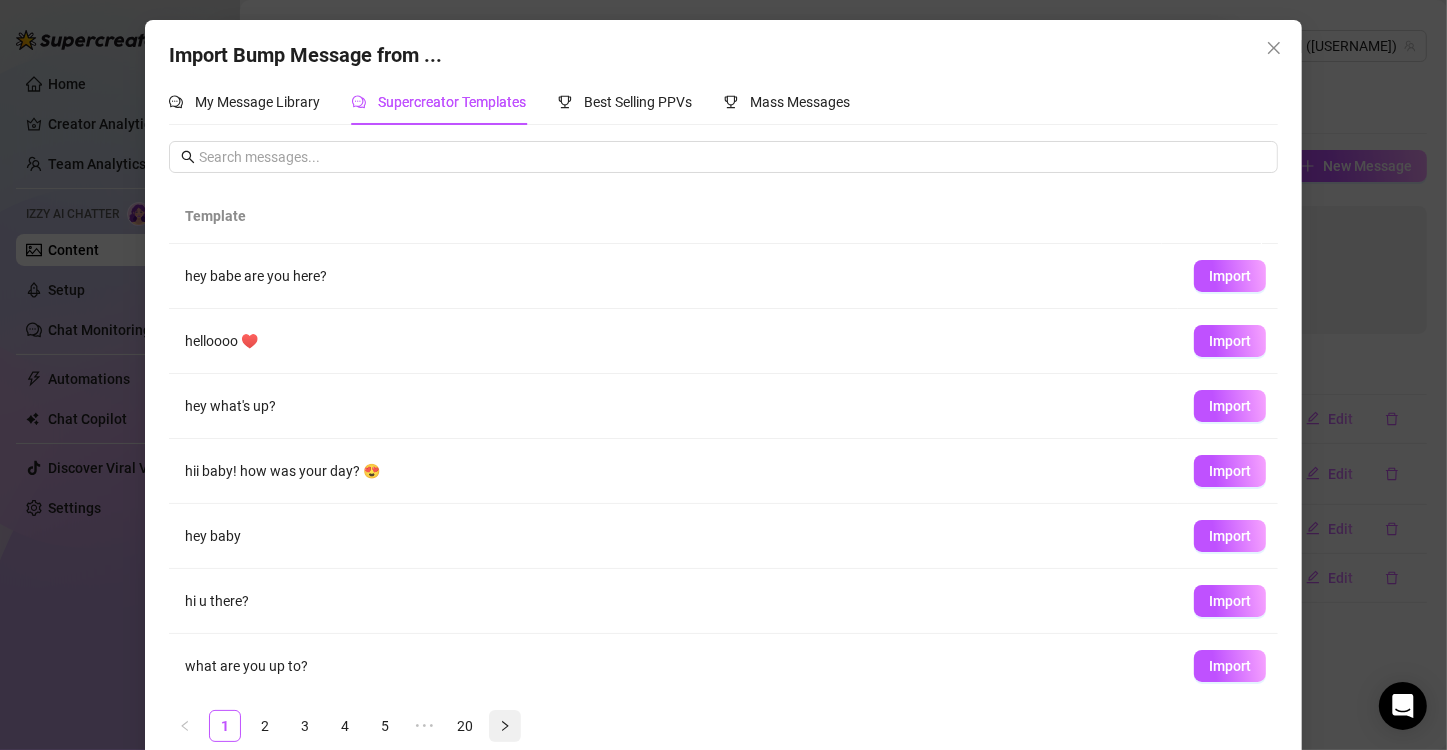 click 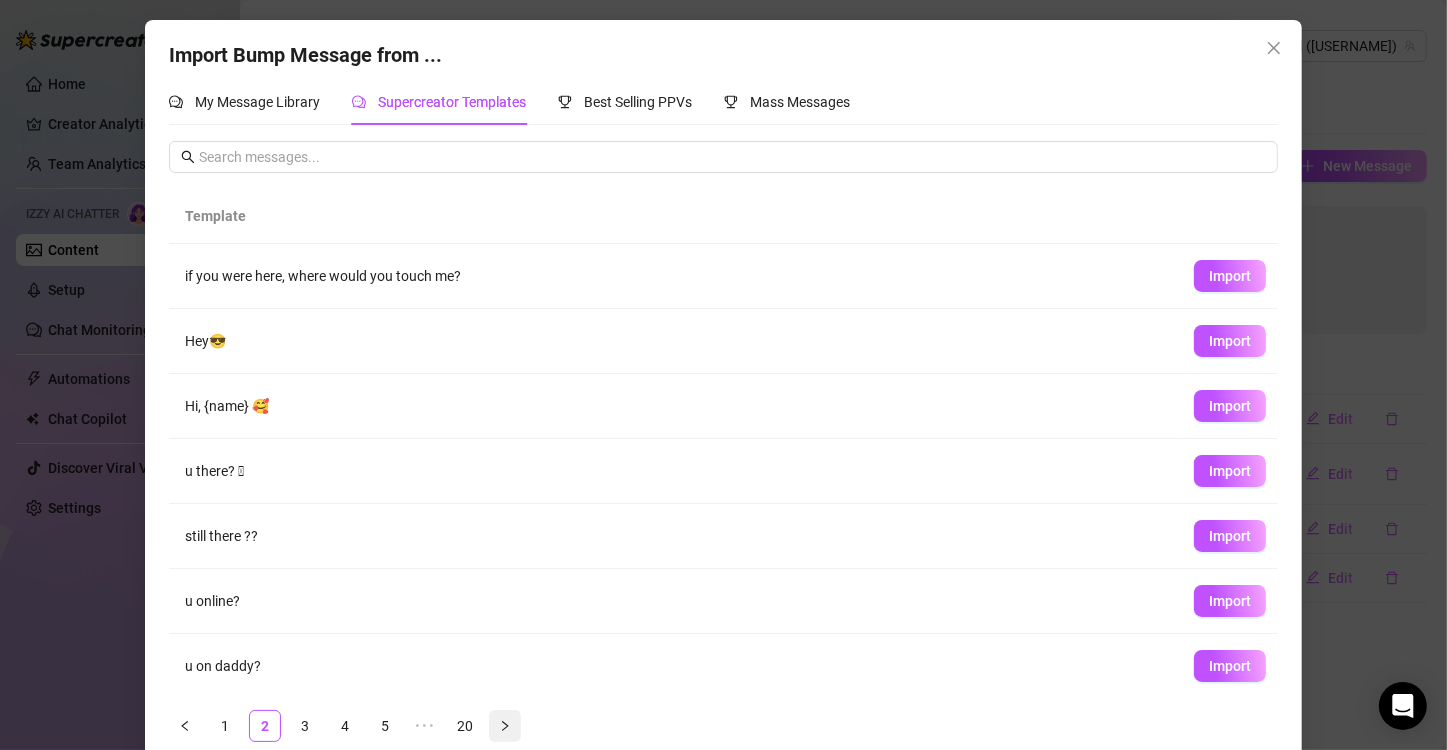 click 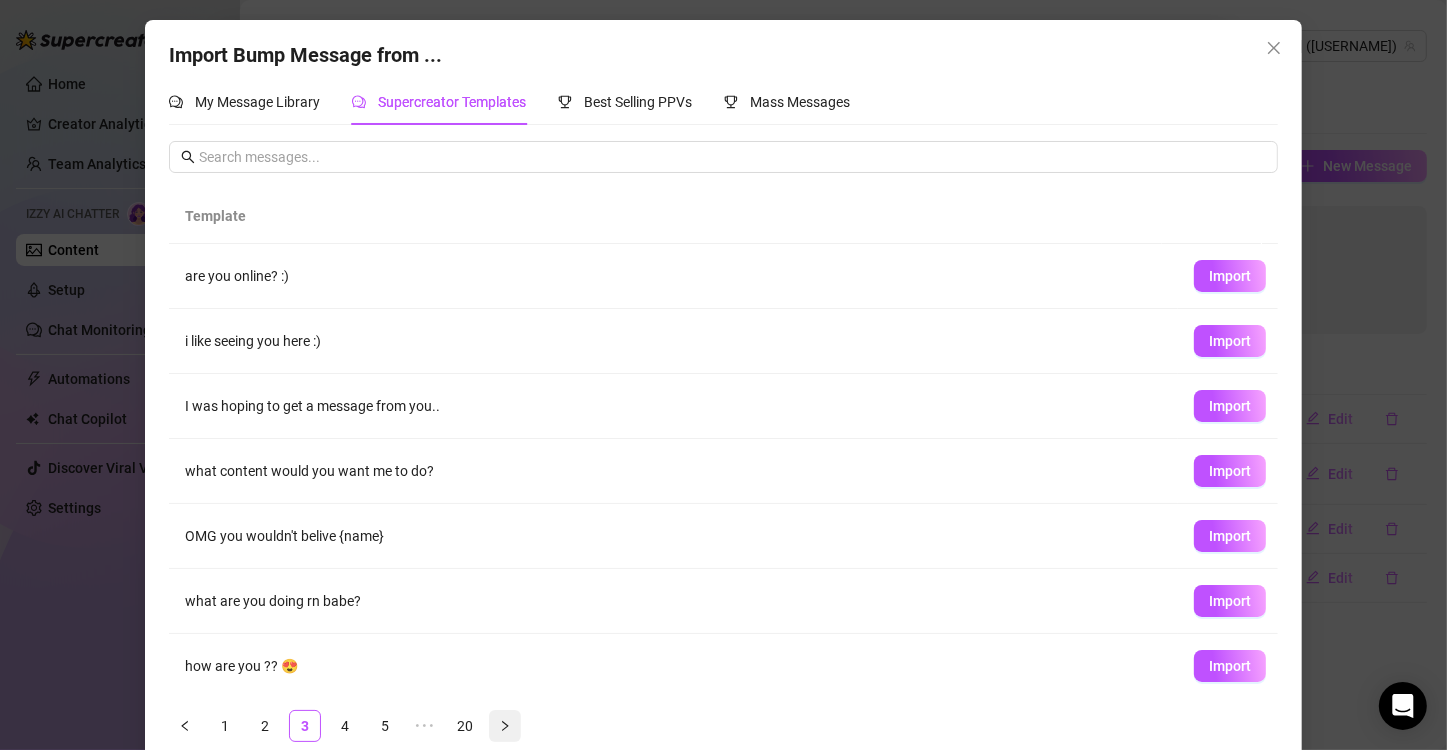 click 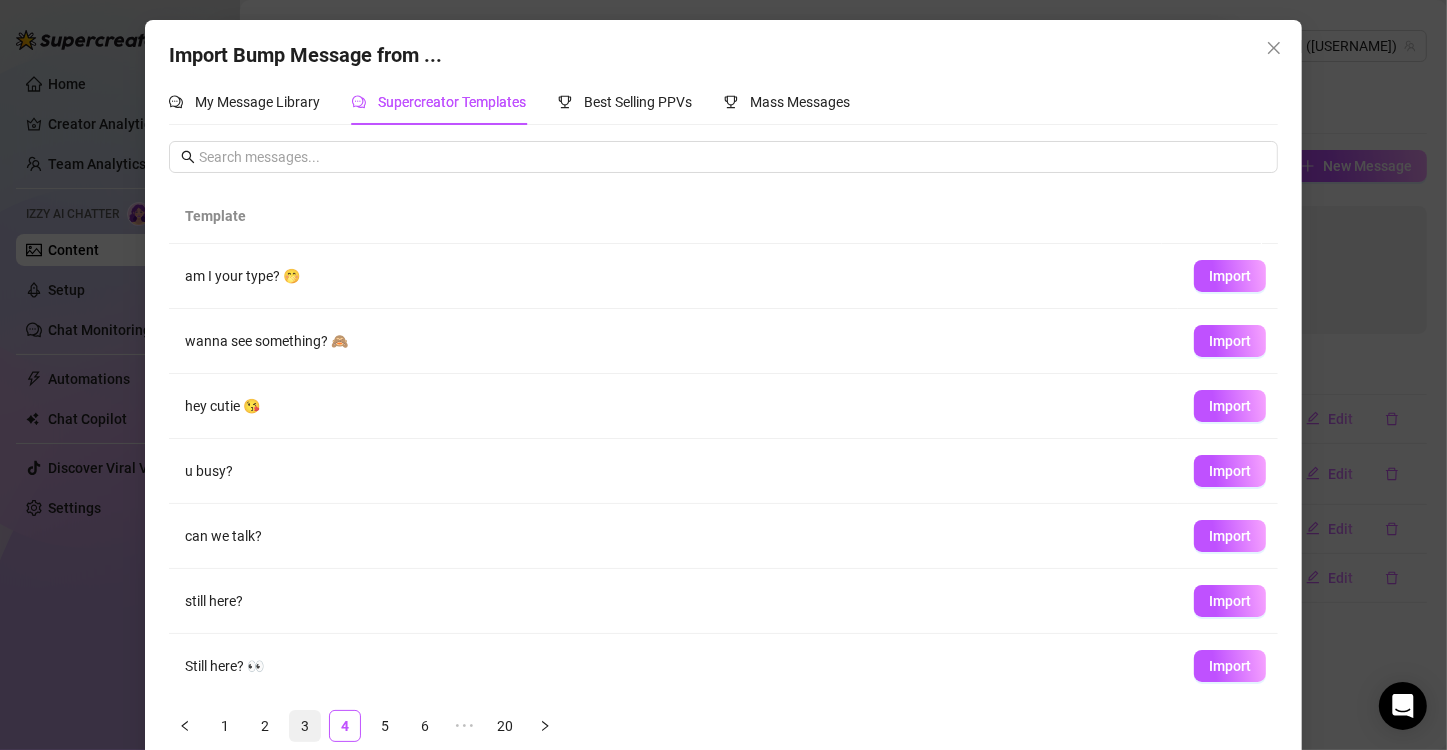 click on "3" at bounding box center [305, 726] 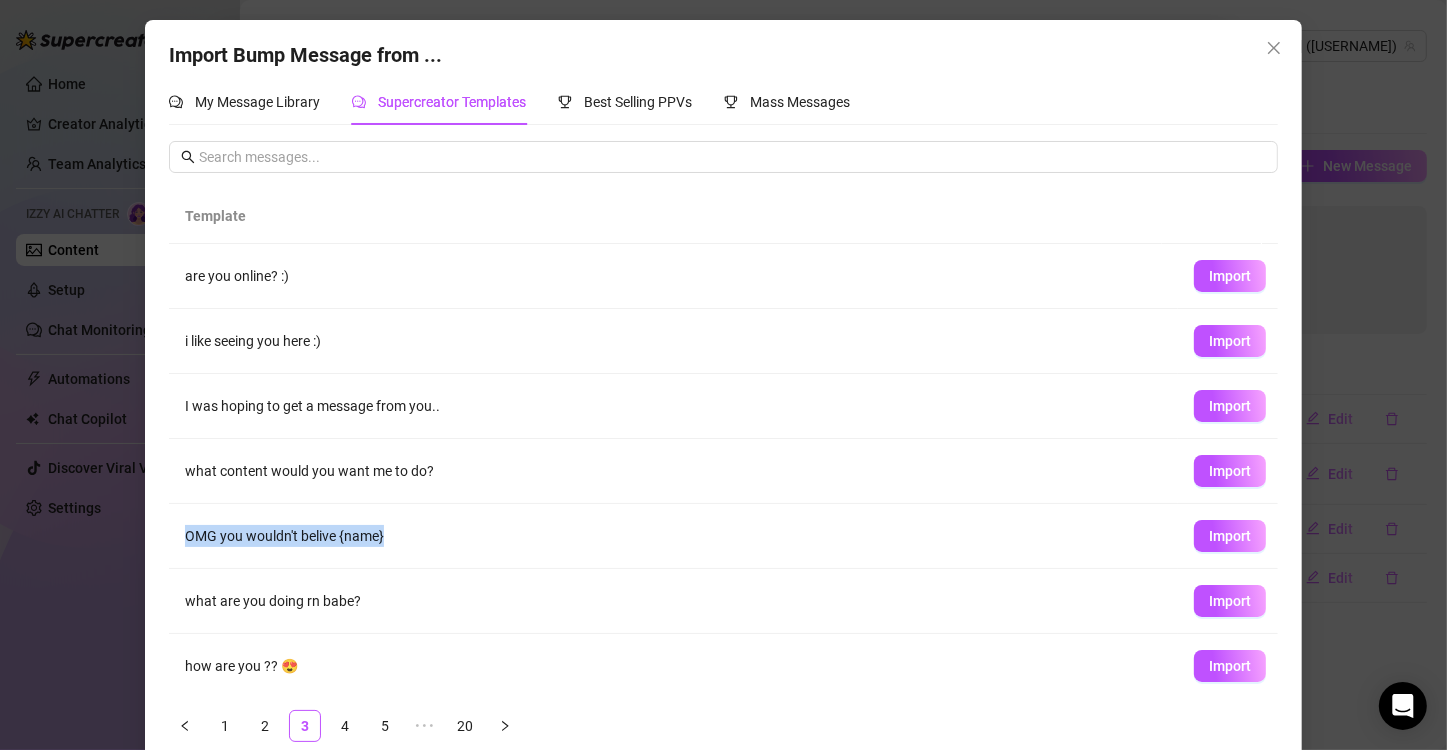 drag, startPoint x: 473, startPoint y: 549, endPoint x: 167, endPoint y: 529, distance: 306.6529 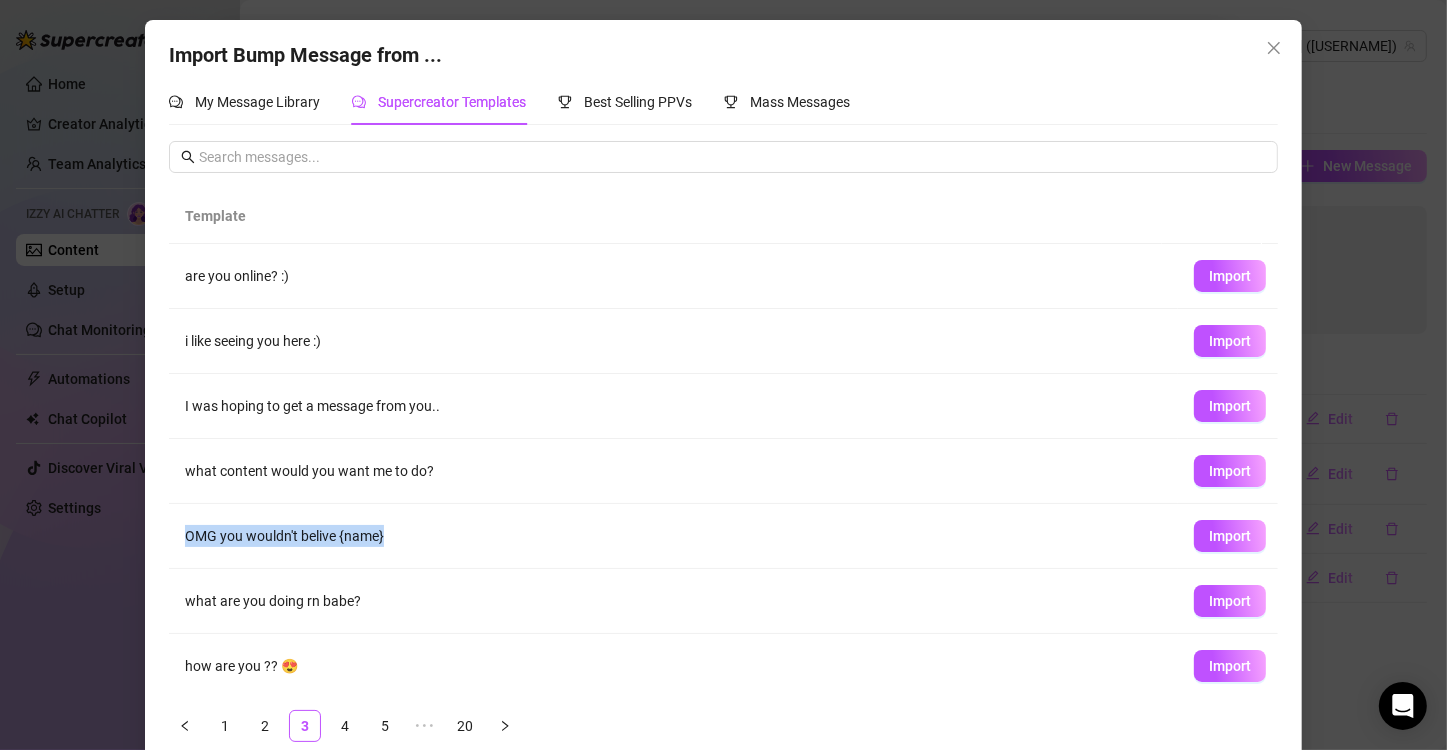 copy on "OMG you wouldn't belive {name}" 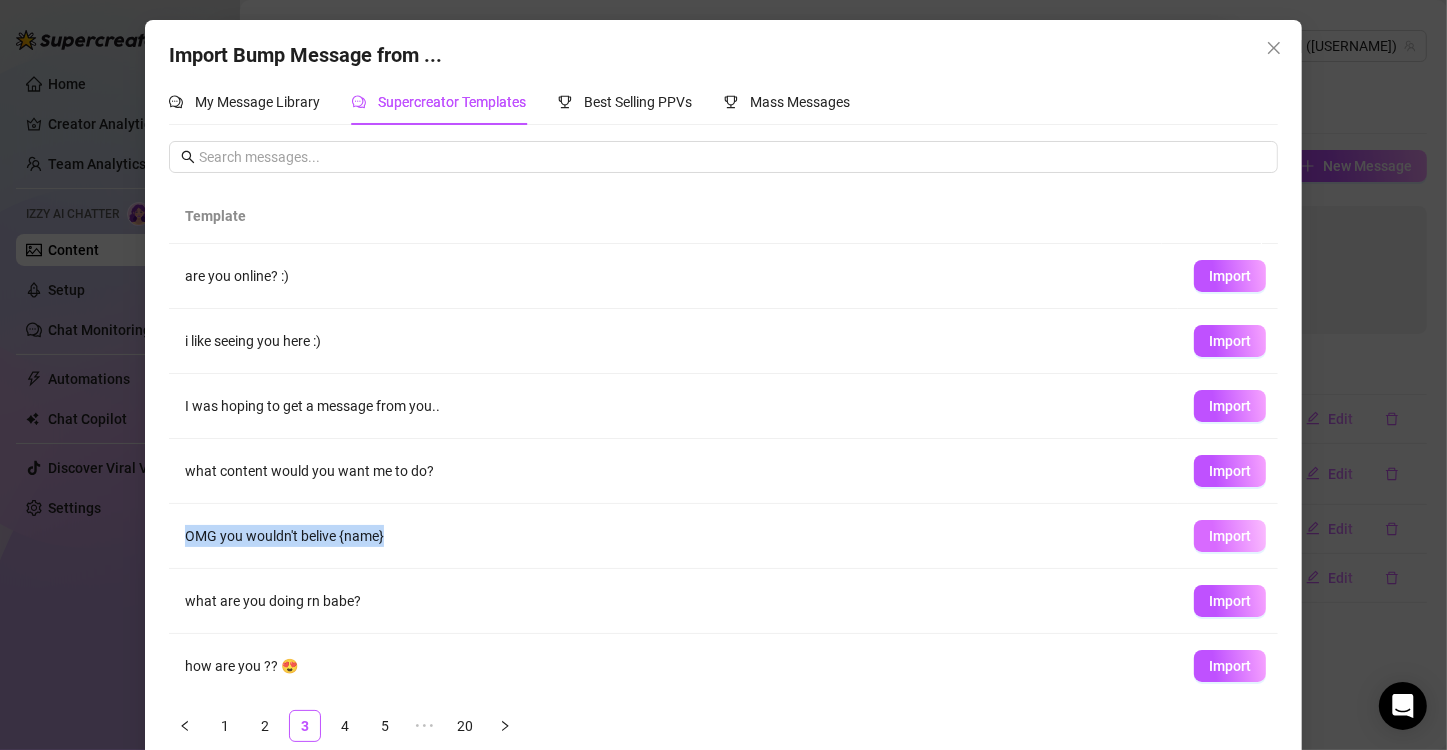click on "Import" at bounding box center [1230, 536] 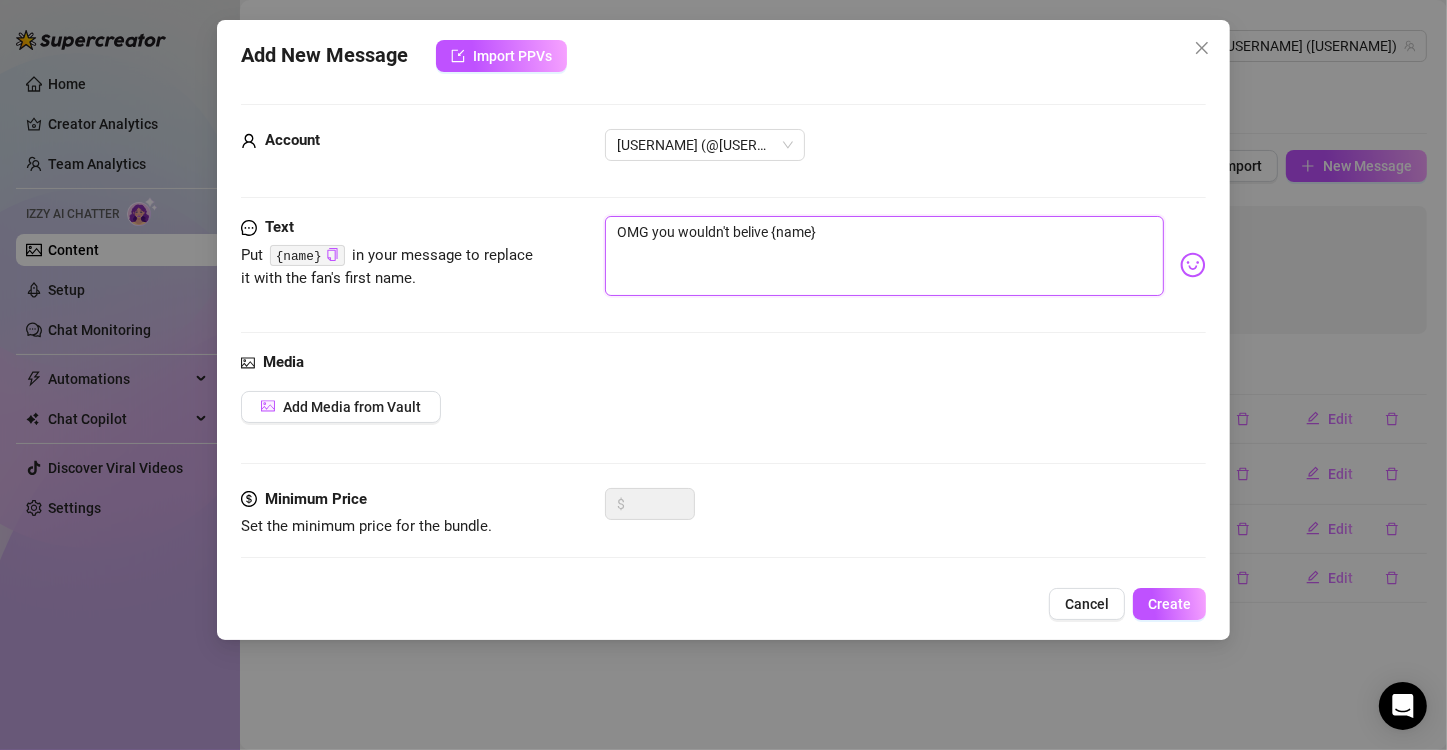drag, startPoint x: 833, startPoint y: 243, endPoint x: 599, endPoint y: 248, distance: 234.0534 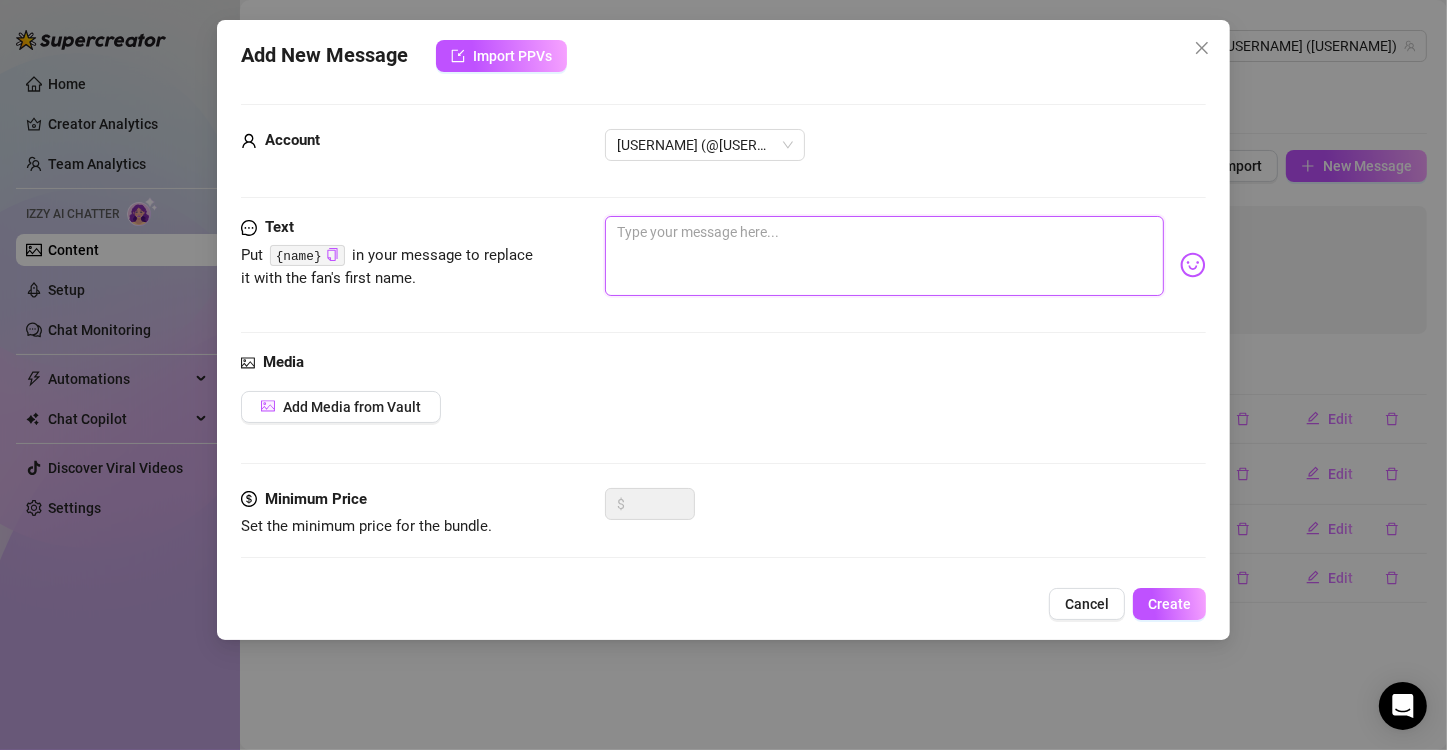 paste on "OMG no creerías [NAME] Lo que acabo de hacer" 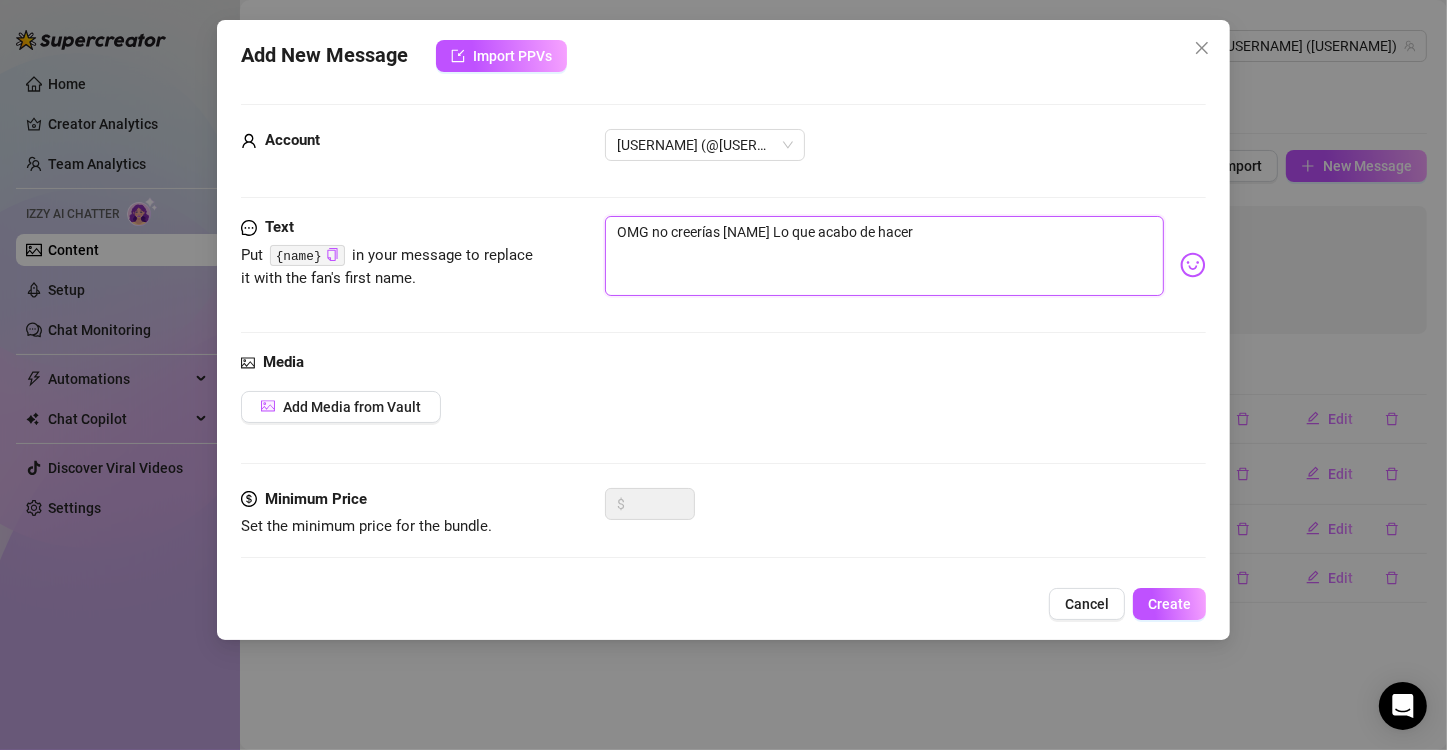 type on "OMG no creerías [NAME] Lo que acabo de hacer" 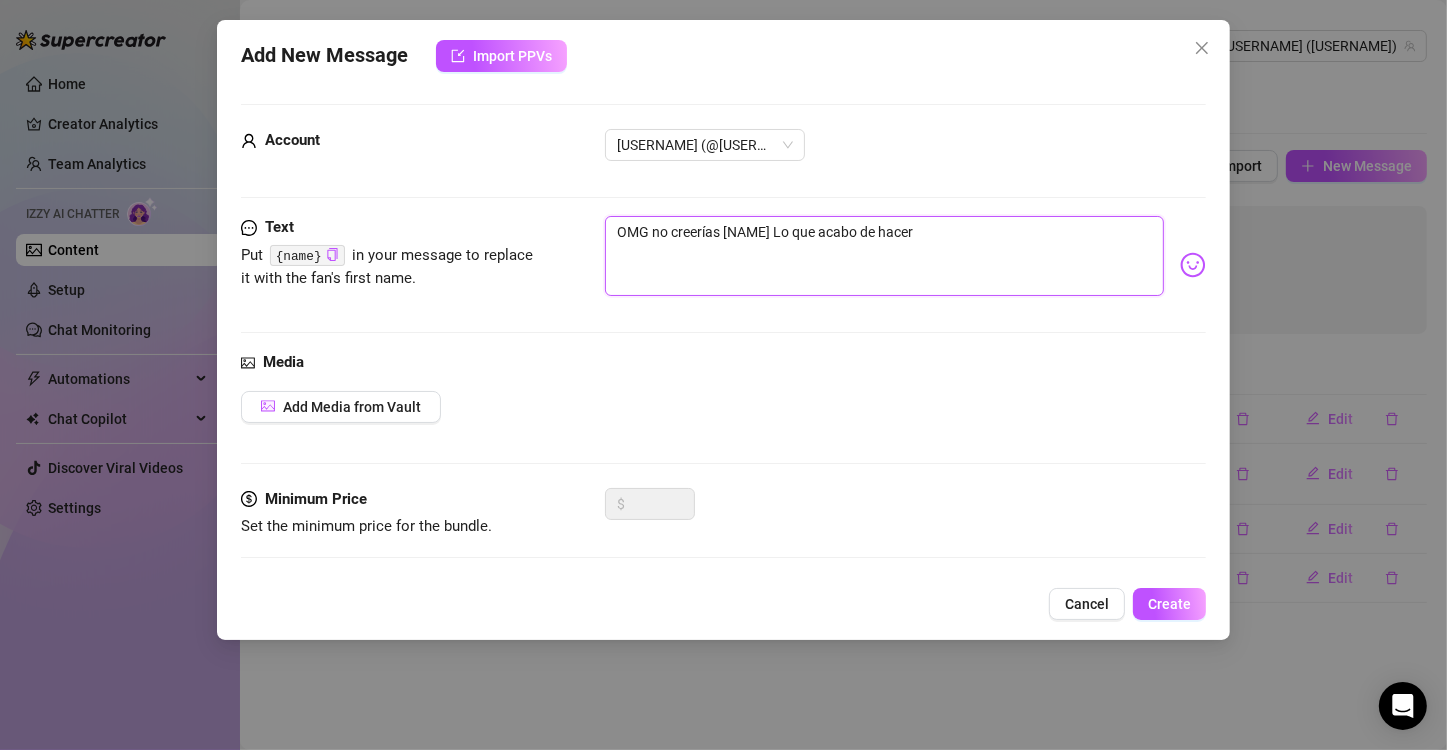 type on "OMG no creerías [NAME] Lo que acabo de hacer" 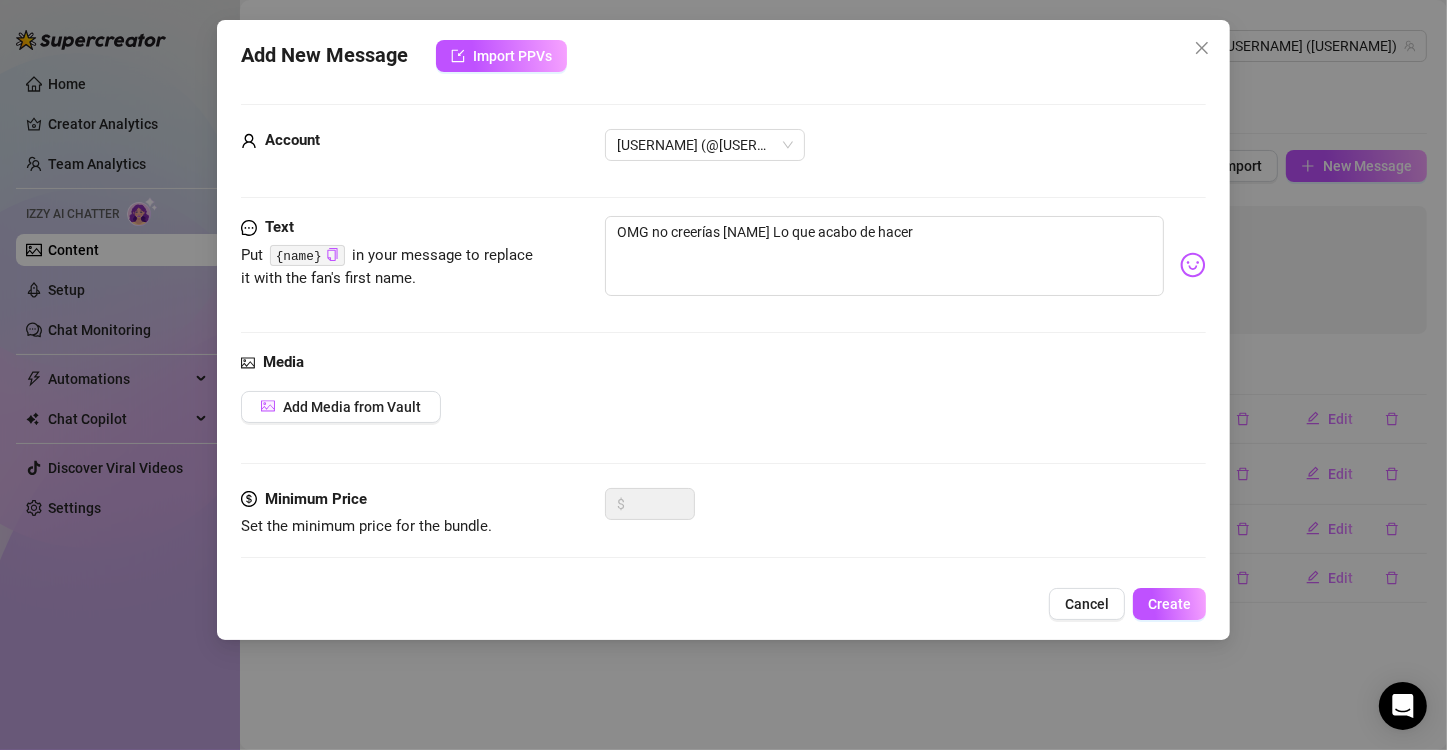 click at bounding box center (1193, 265) 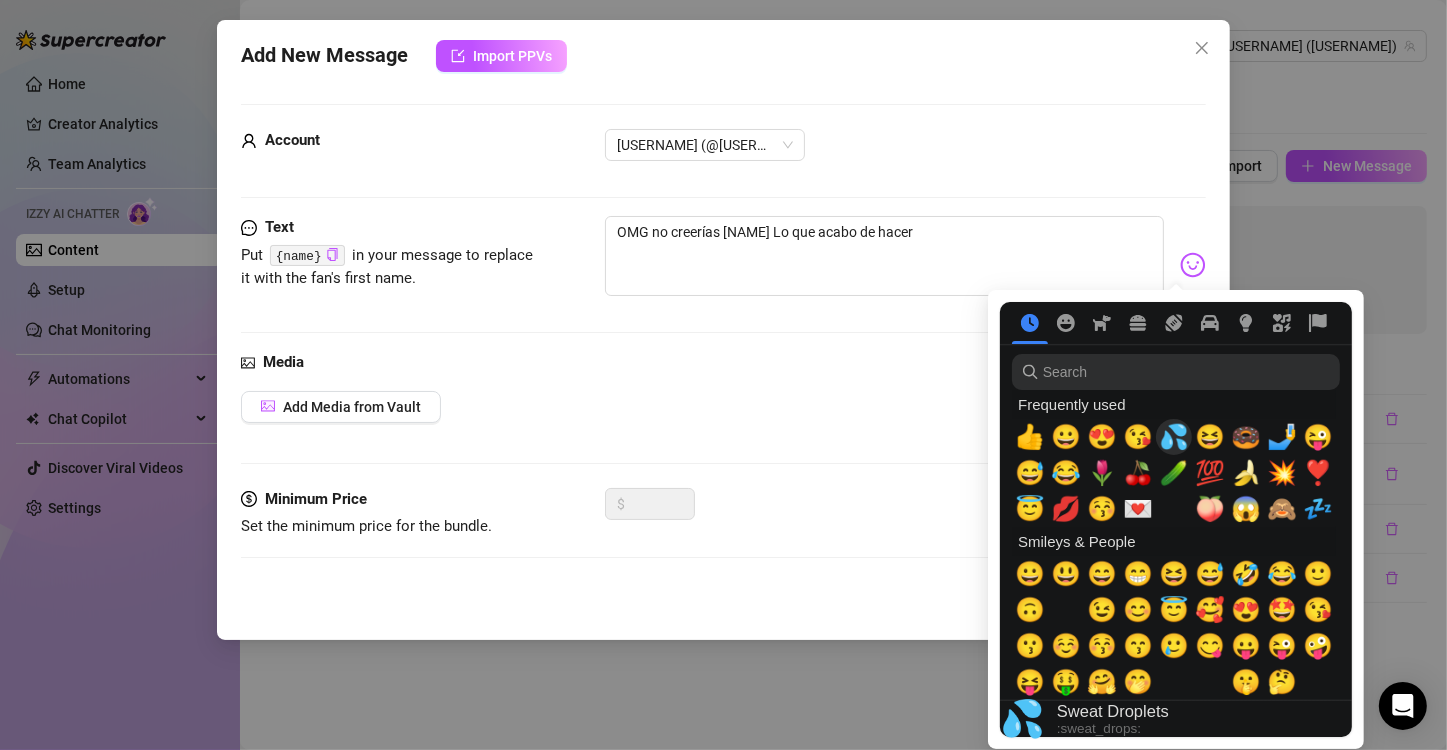 click on "💦" at bounding box center [1174, 437] 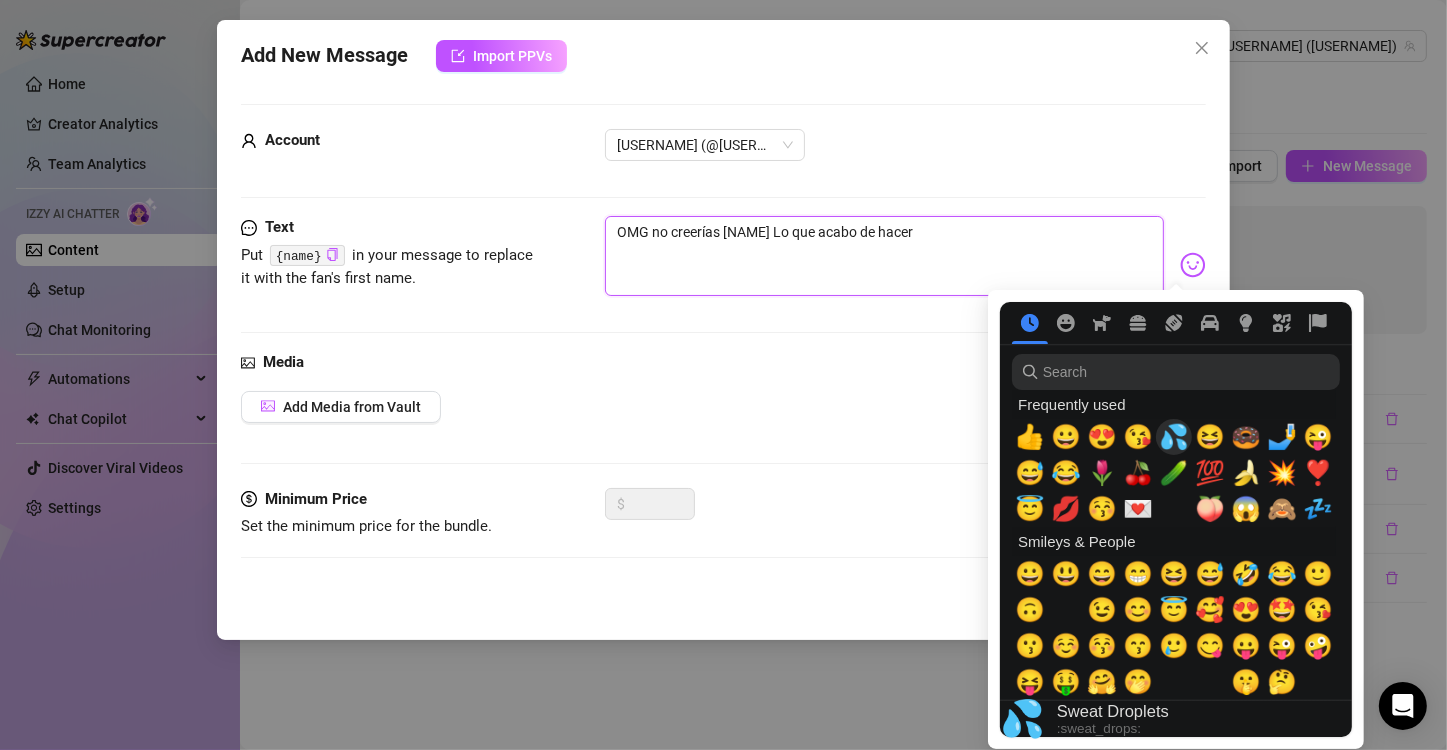 type on "OMG no creerías [NAME] Lo que acabo de hacer 💦" 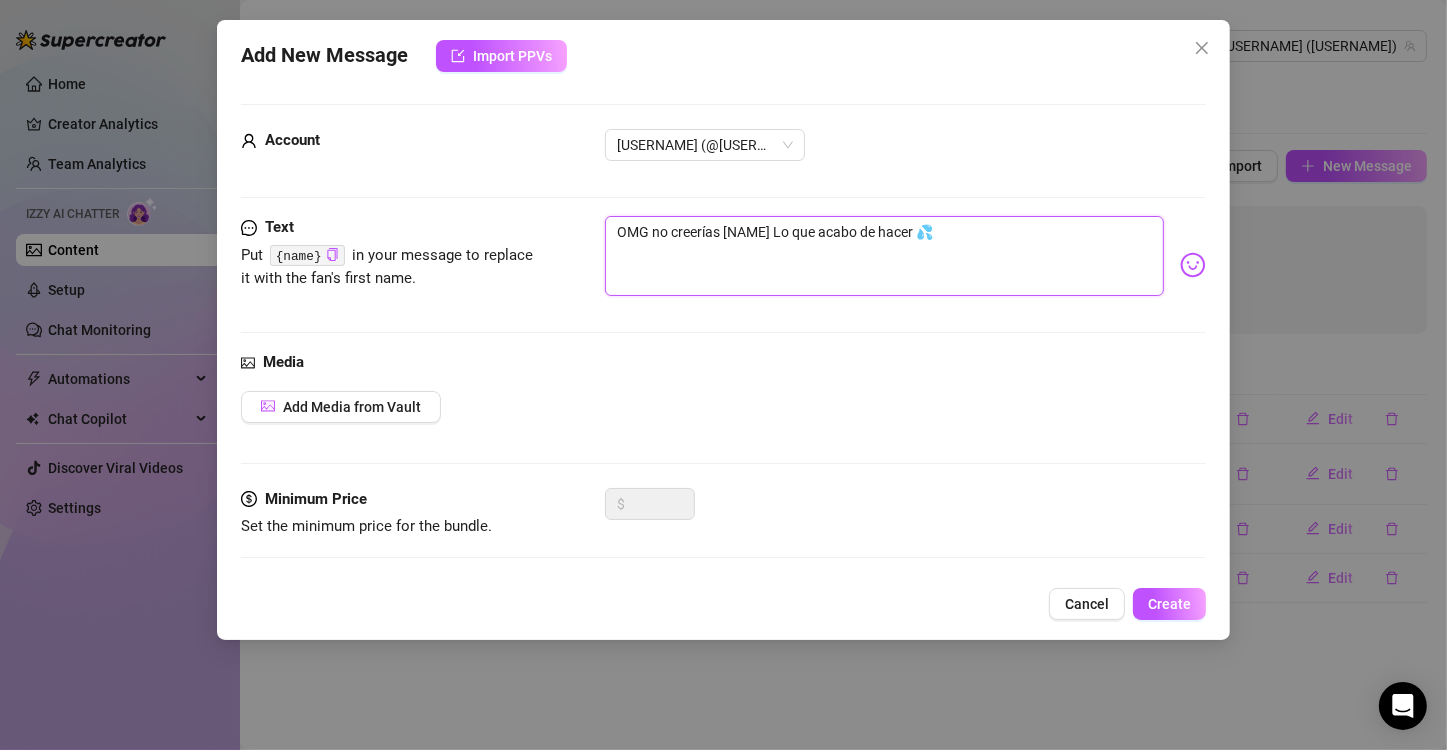 type on "OMG no creerías [NAME] Lo que acabo de hacer 💦" 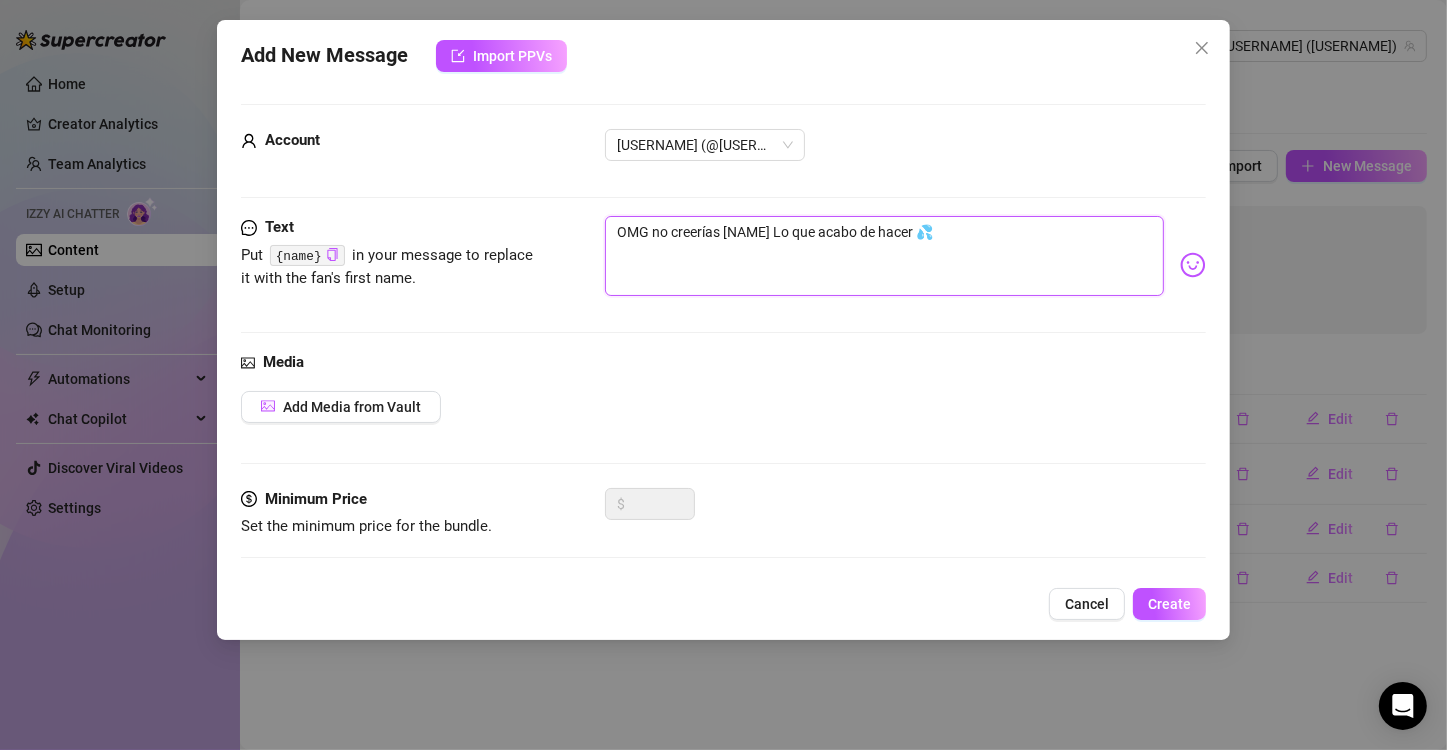 type on "OMG no creerías [NAME] Lo que acabo de hacer 💦" 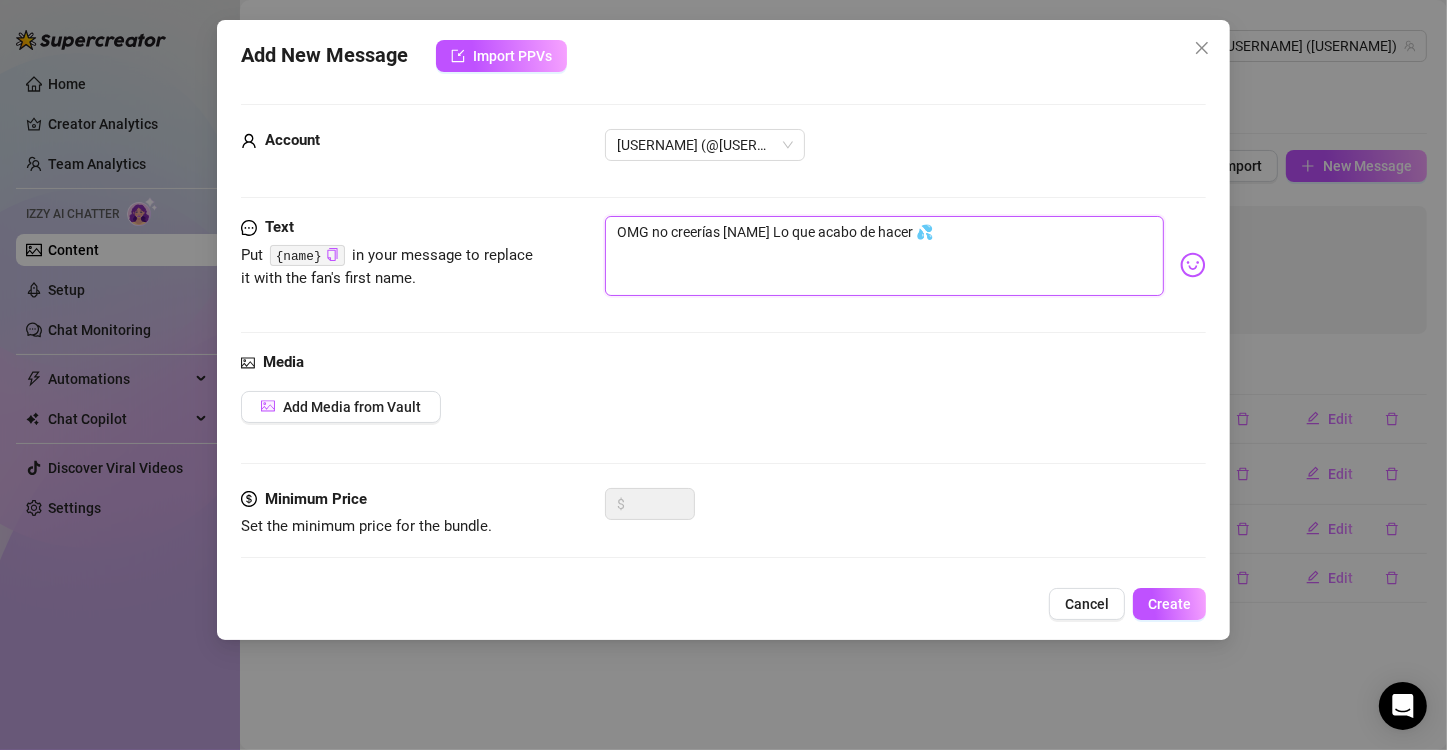 type on "OMG no creerías [NAME] Lo que acabo de hacer 💦" 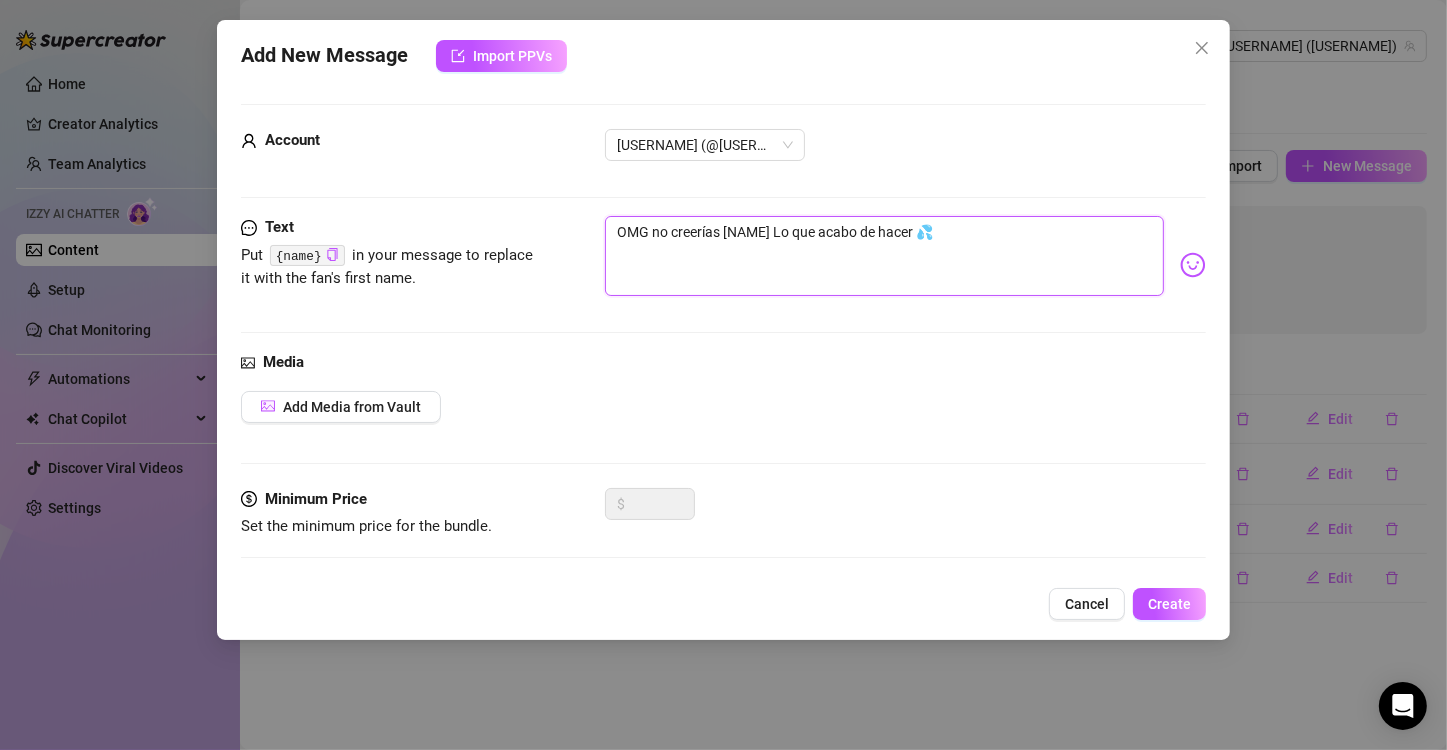 click on "OMG no creerías [NAME] Lo que acabo de hacer 💦" at bounding box center [884, 256] 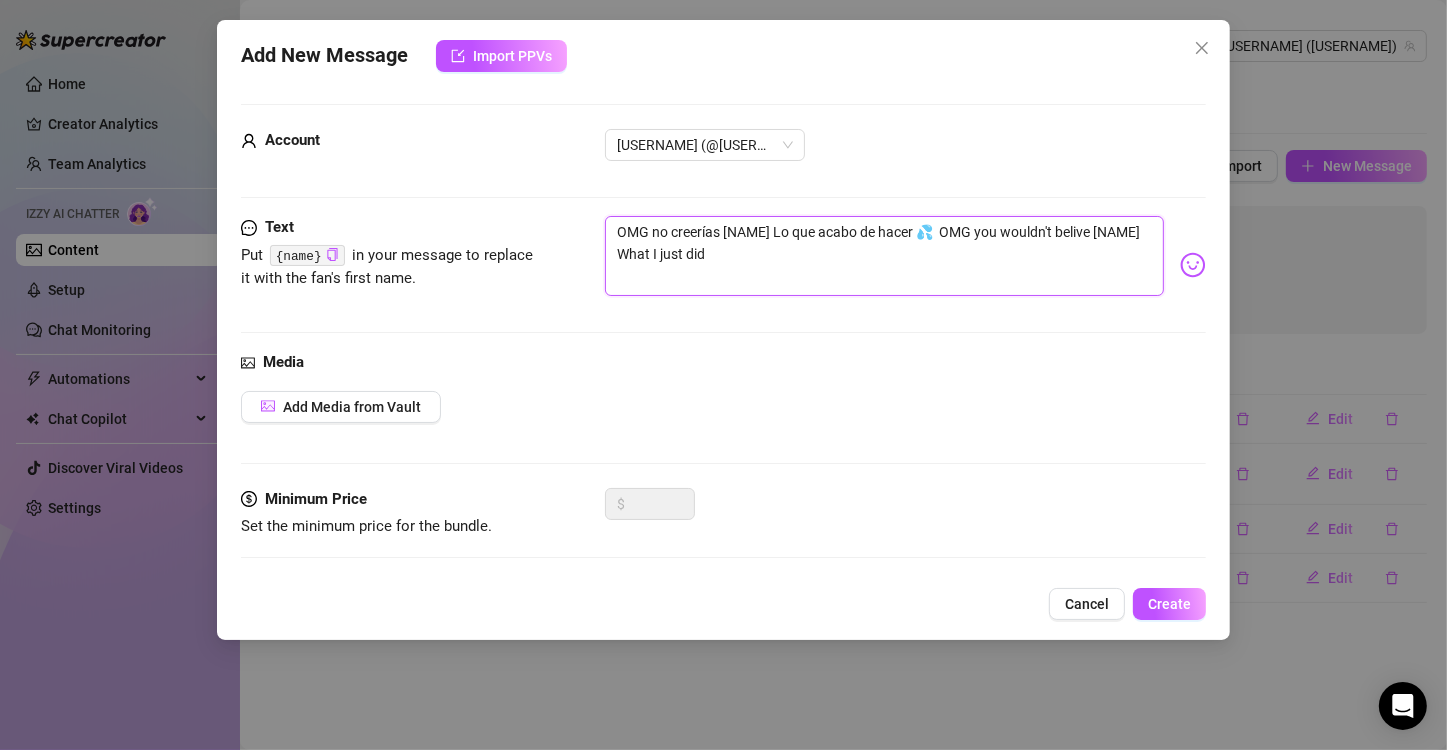 drag, startPoint x: 959, startPoint y: 233, endPoint x: 1124, endPoint y: 256, distance: 166.59532 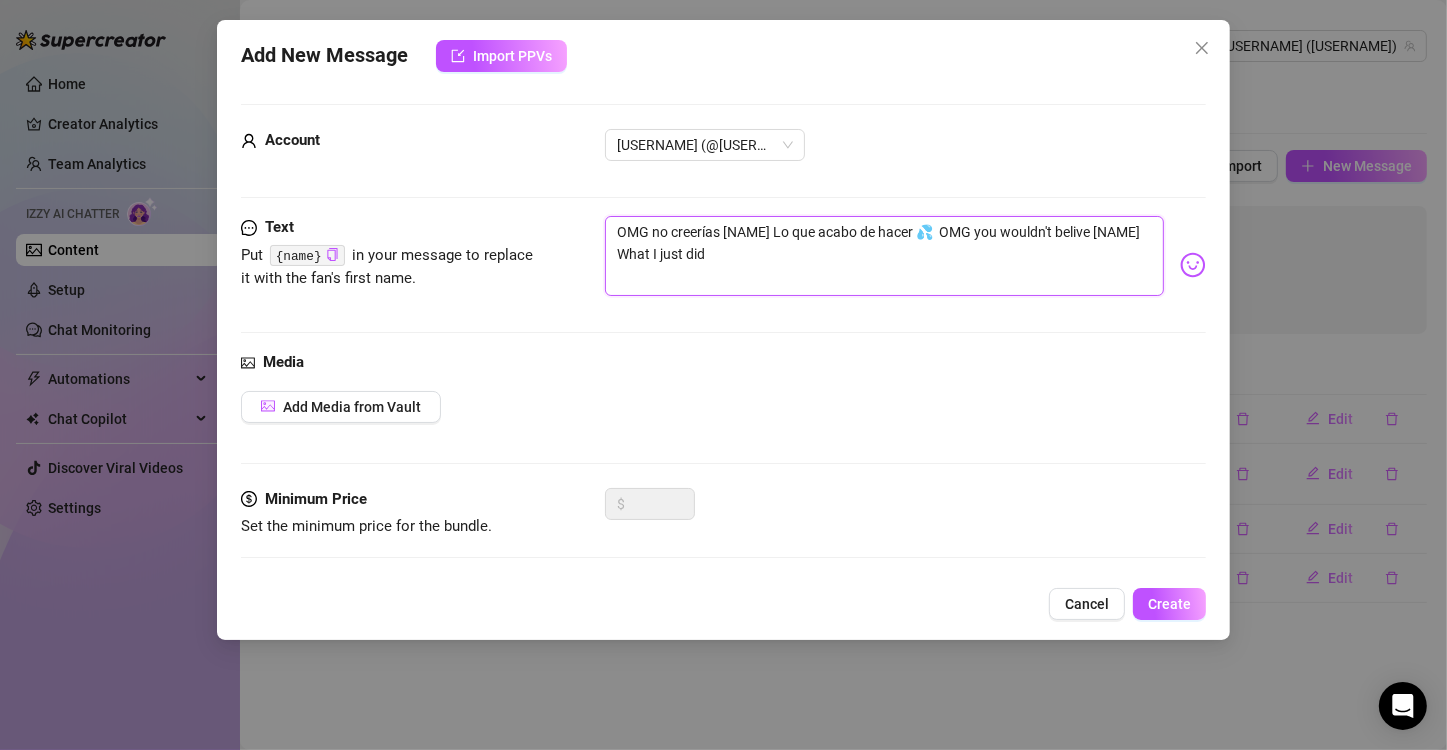 type on "OMG no creerías [NAME] Lo que acabo de hacer 💦  OMG you wouldn't belive [NAME] What I just did" 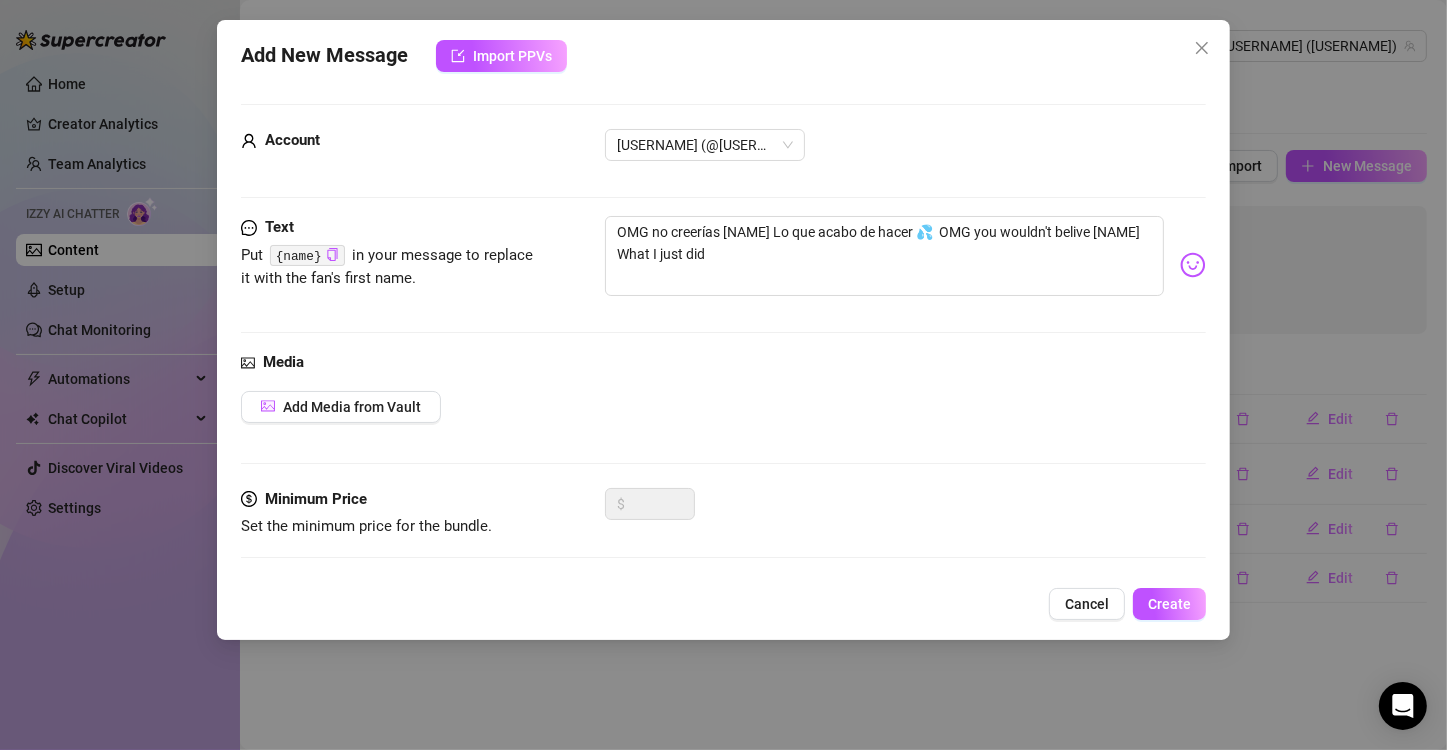 click on "Media Add Media from Vault" at bounding box center (723, 419) 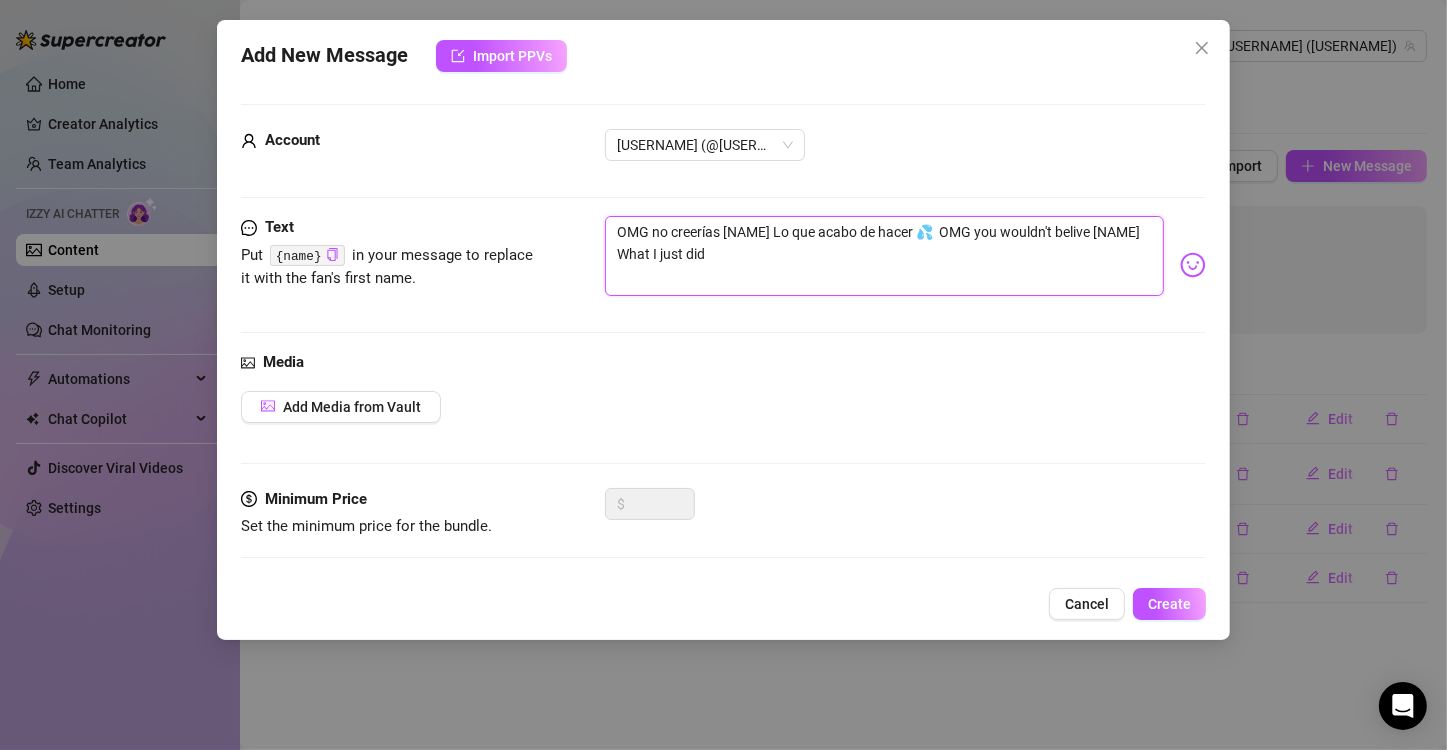 click on "OMG no creerías [NAME] Lo que acabo de hacer 💦  OMG you wouldn't belive [NAME] What I just did" at bounding box center [884, 256] 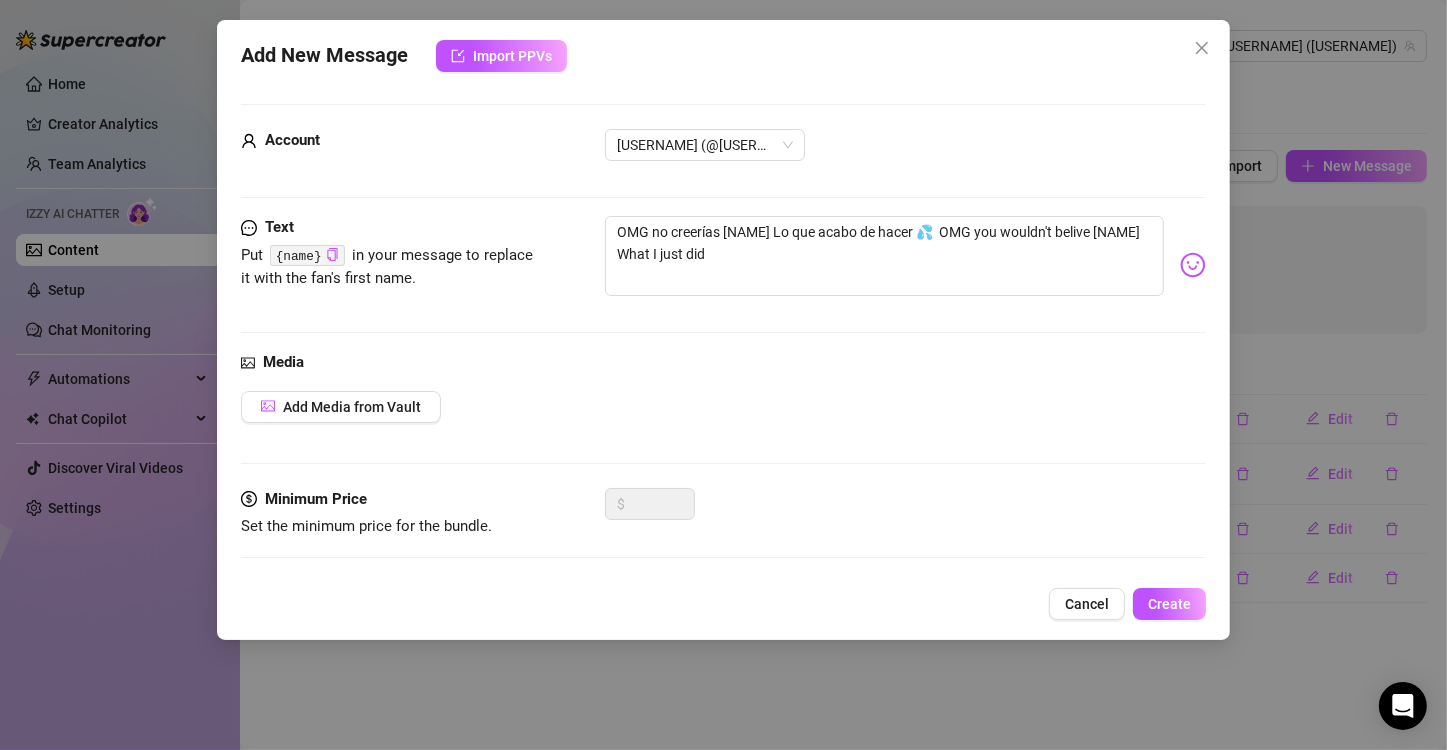 click at bounding box center (1193, 265) 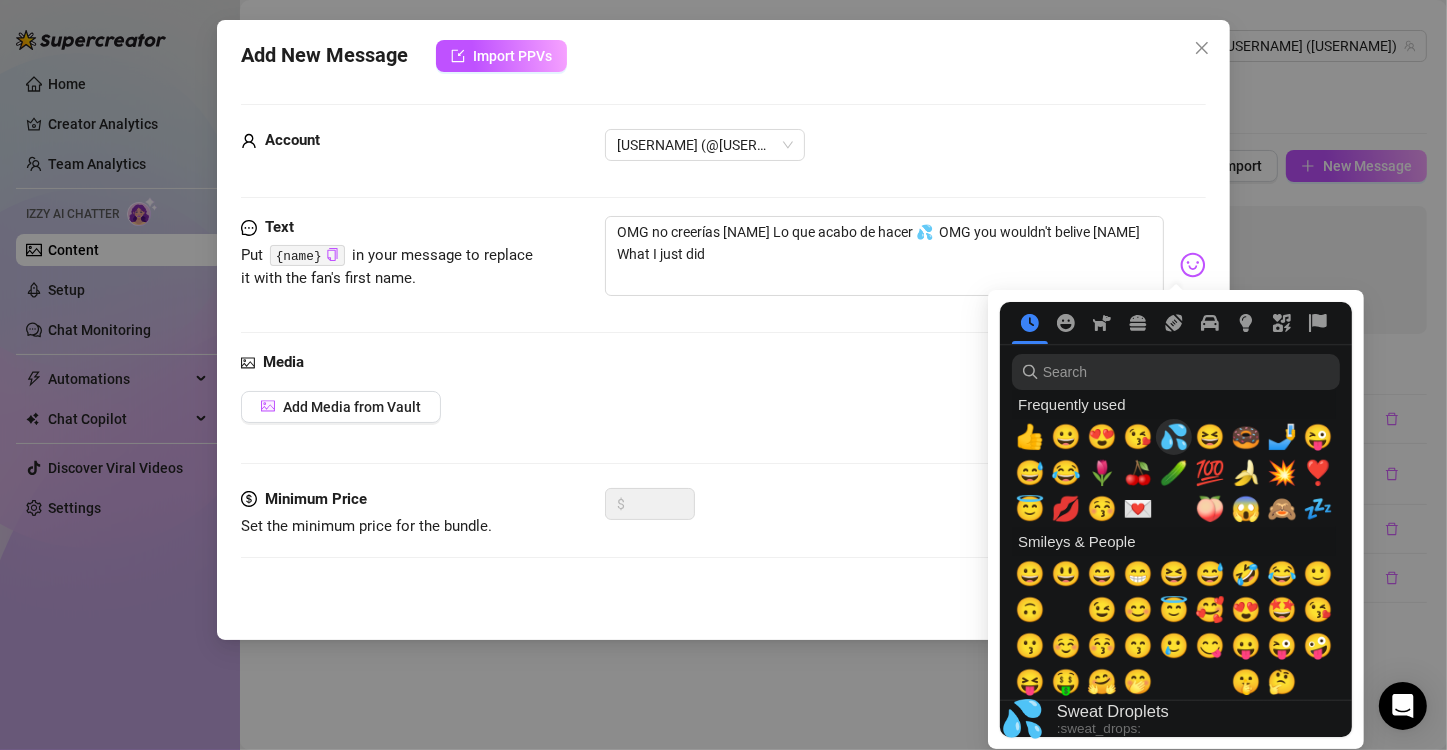 click on "💦" at bounding box center [1174, 437] 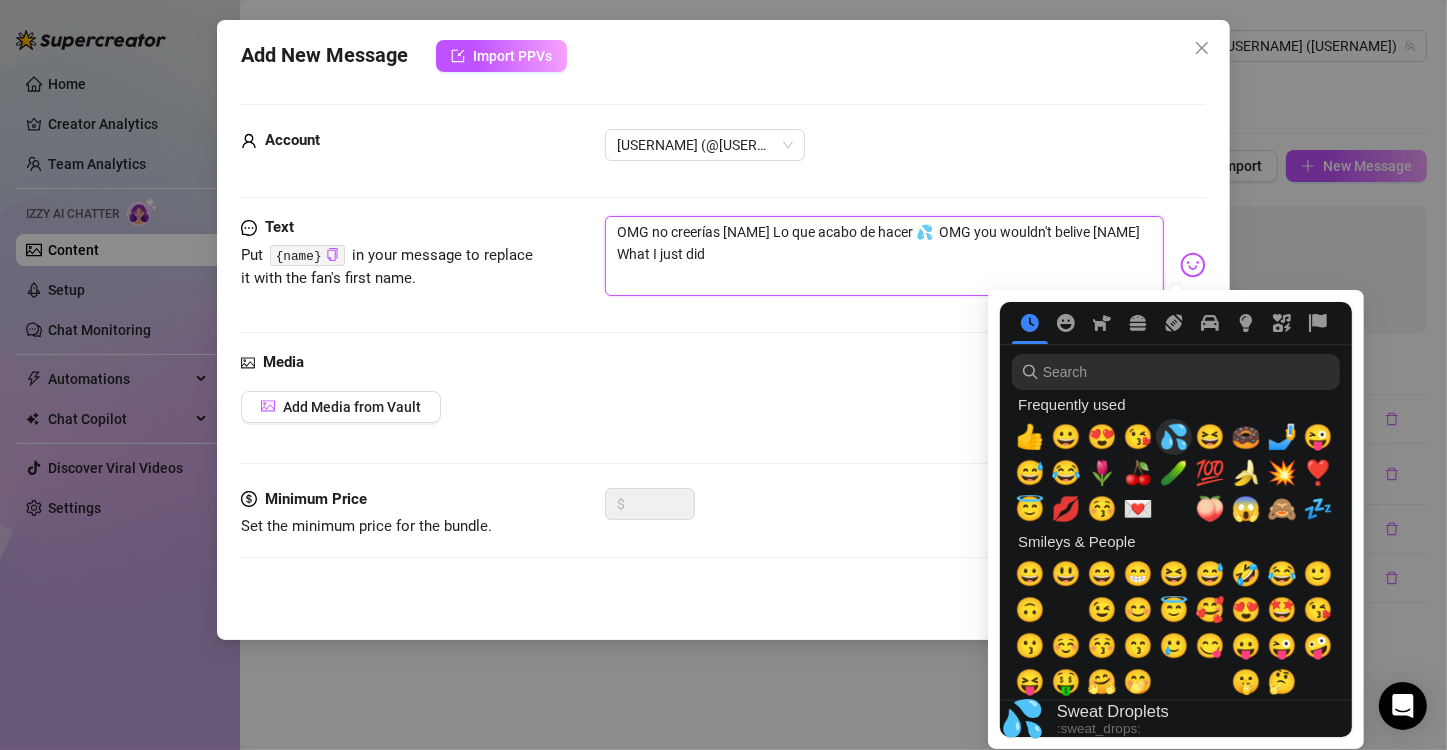 type on "OMG no creerías [NAME] Lo que acabo de hacer 💦  OMG you wouldn't belive [NAME] What I just did💦" 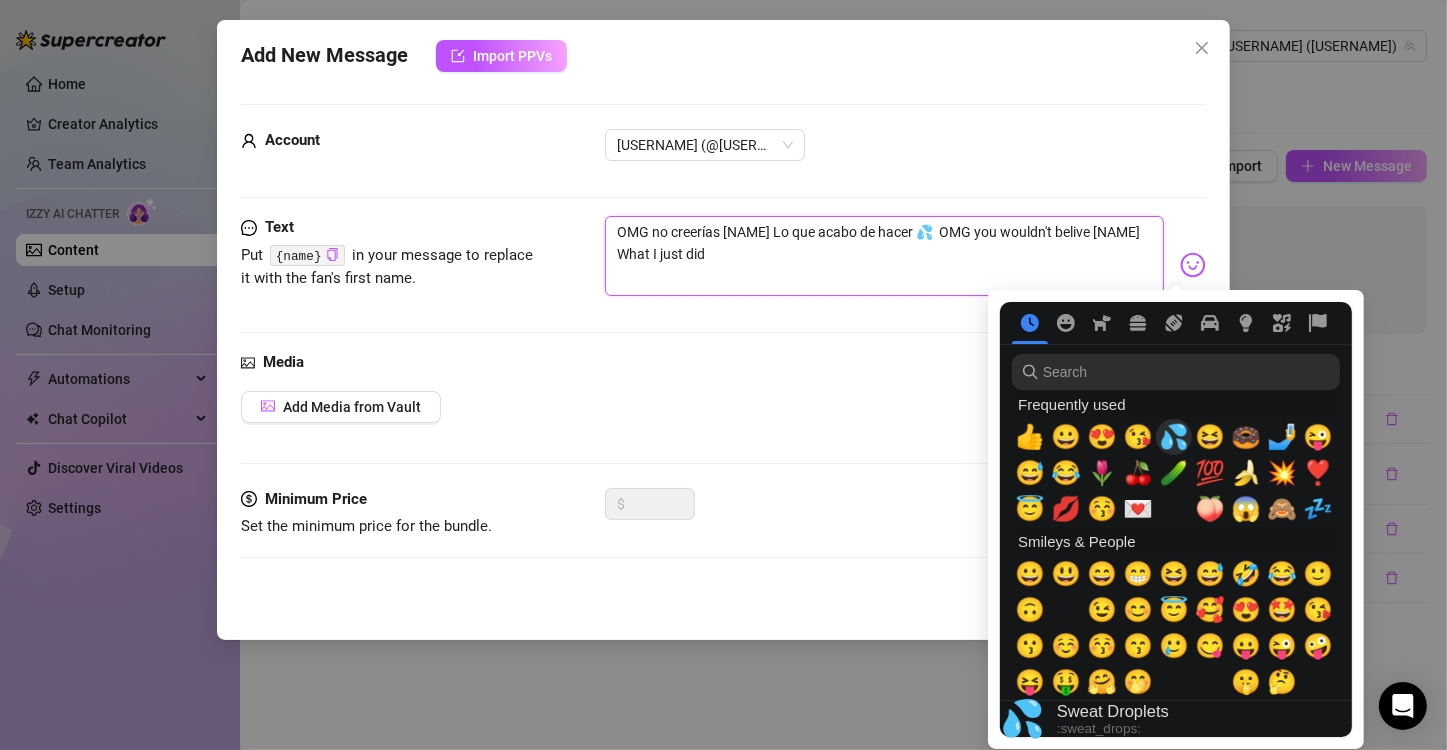 type on "OMG no creerías [NAME] Lo que acabo de hacer 💦  OMG you wouldn't belive [NAME] What I just did💦" 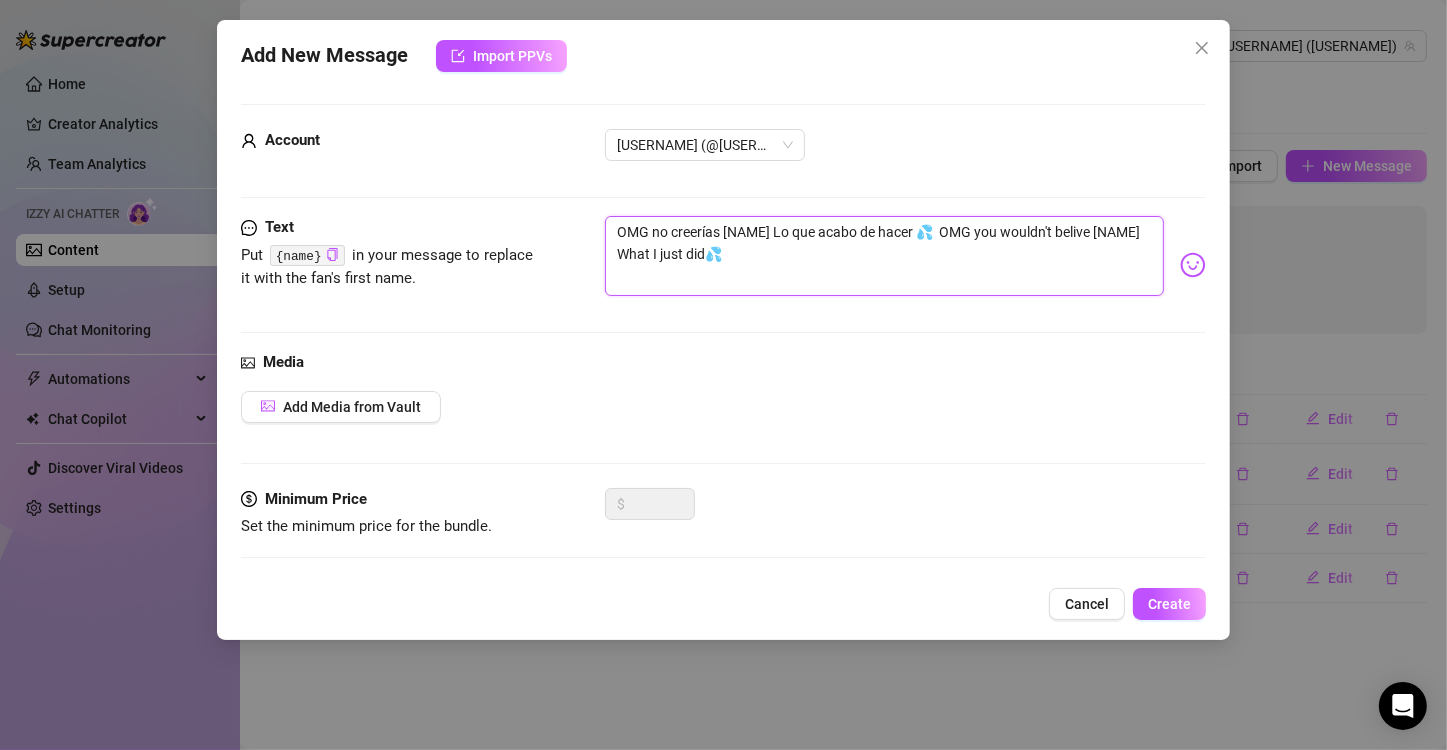 click on "OMG no creerías [NAME] Lo que acabo de hacer 💦  OMG you wouldn't belive [NAME] What I just did💦" at bounding box center [884, 256] 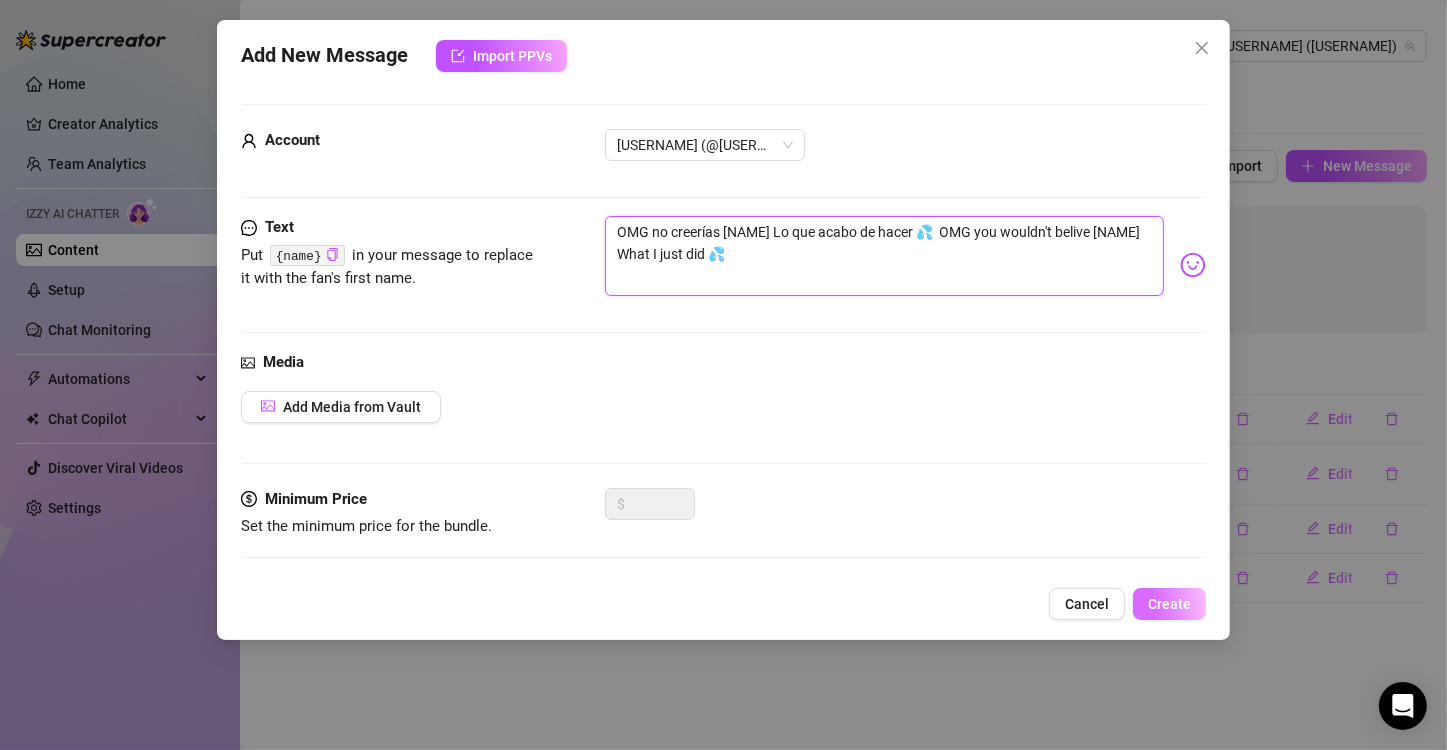 type on "OMG no creerías [NAME] Lo que acabo de hacer 💦  OMG you wouldn't belive [NAME] What I just did 💦" 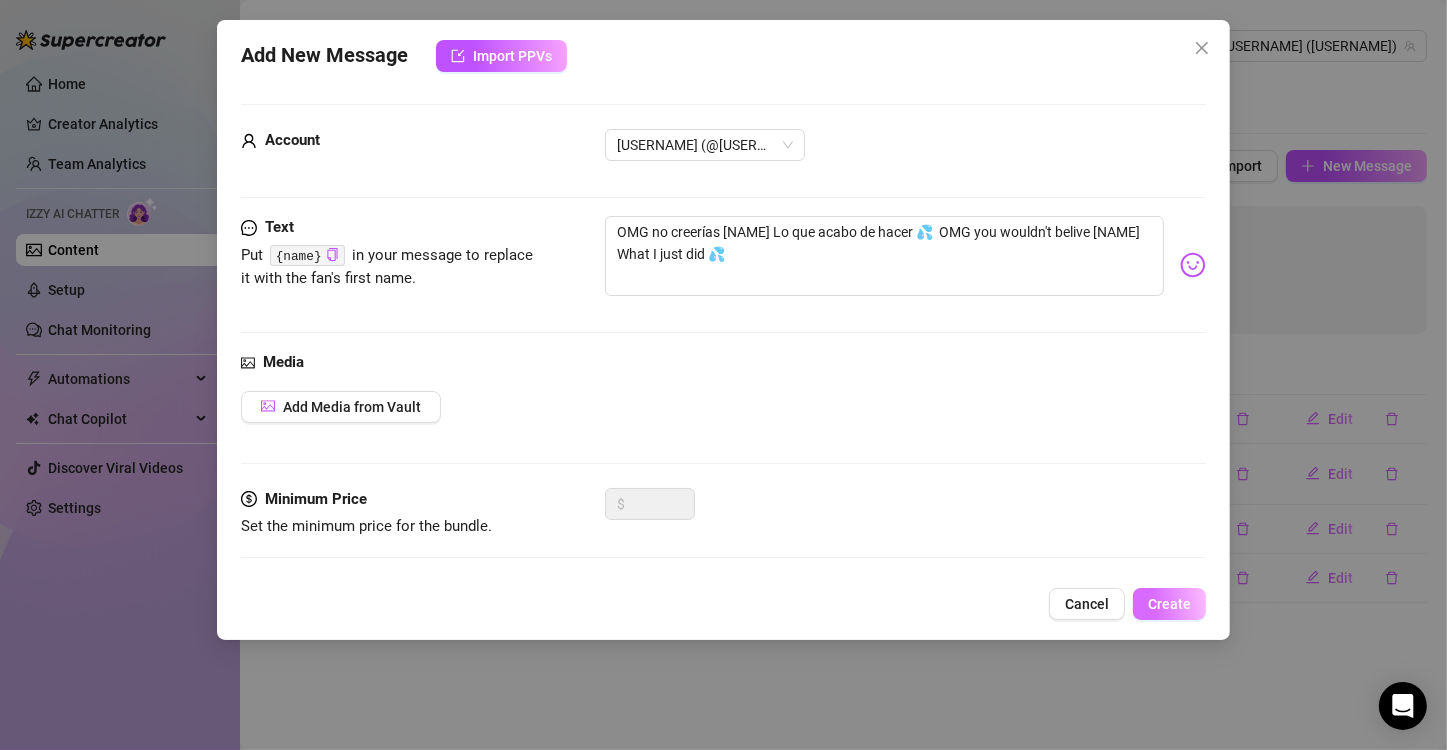 click on "Create" at bounding box center (1169, 604) 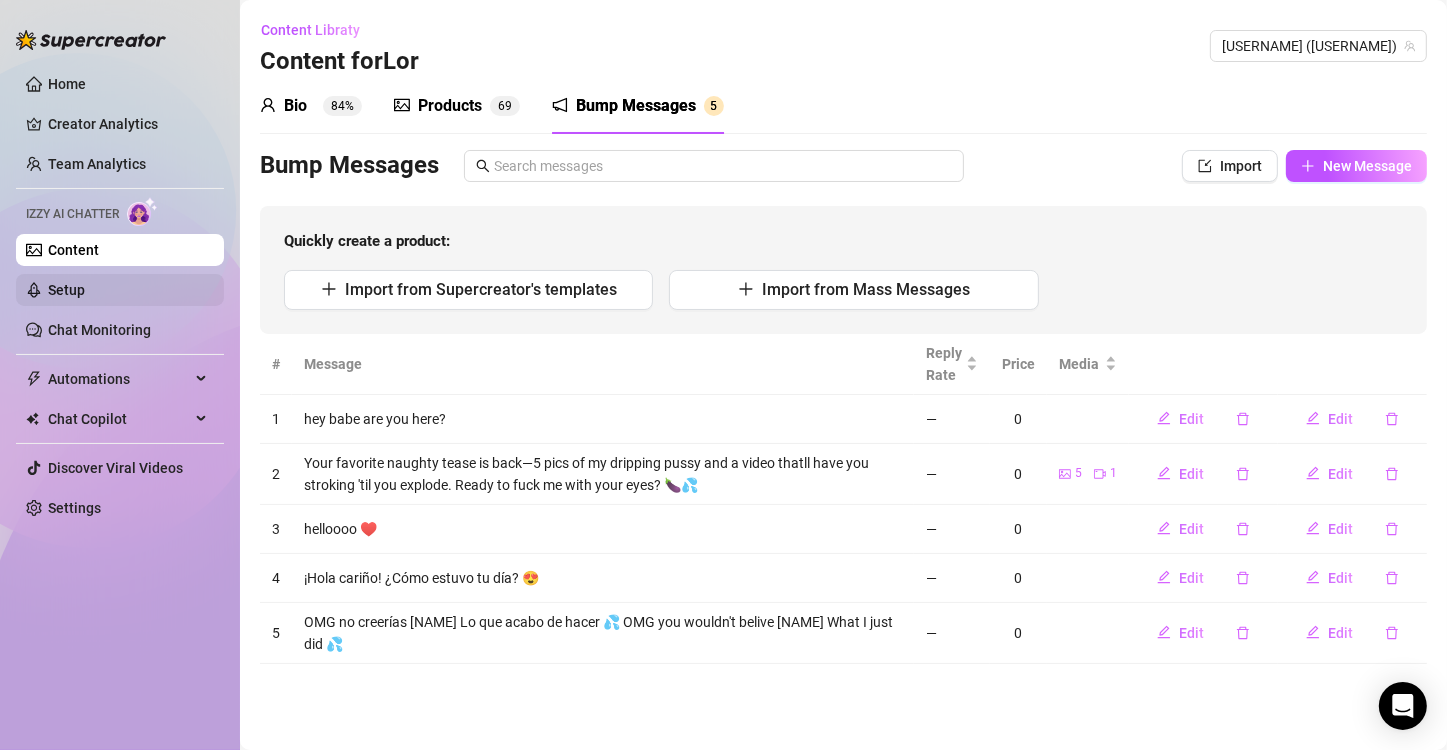 click on "Setup" at bounding box center [66, 290] 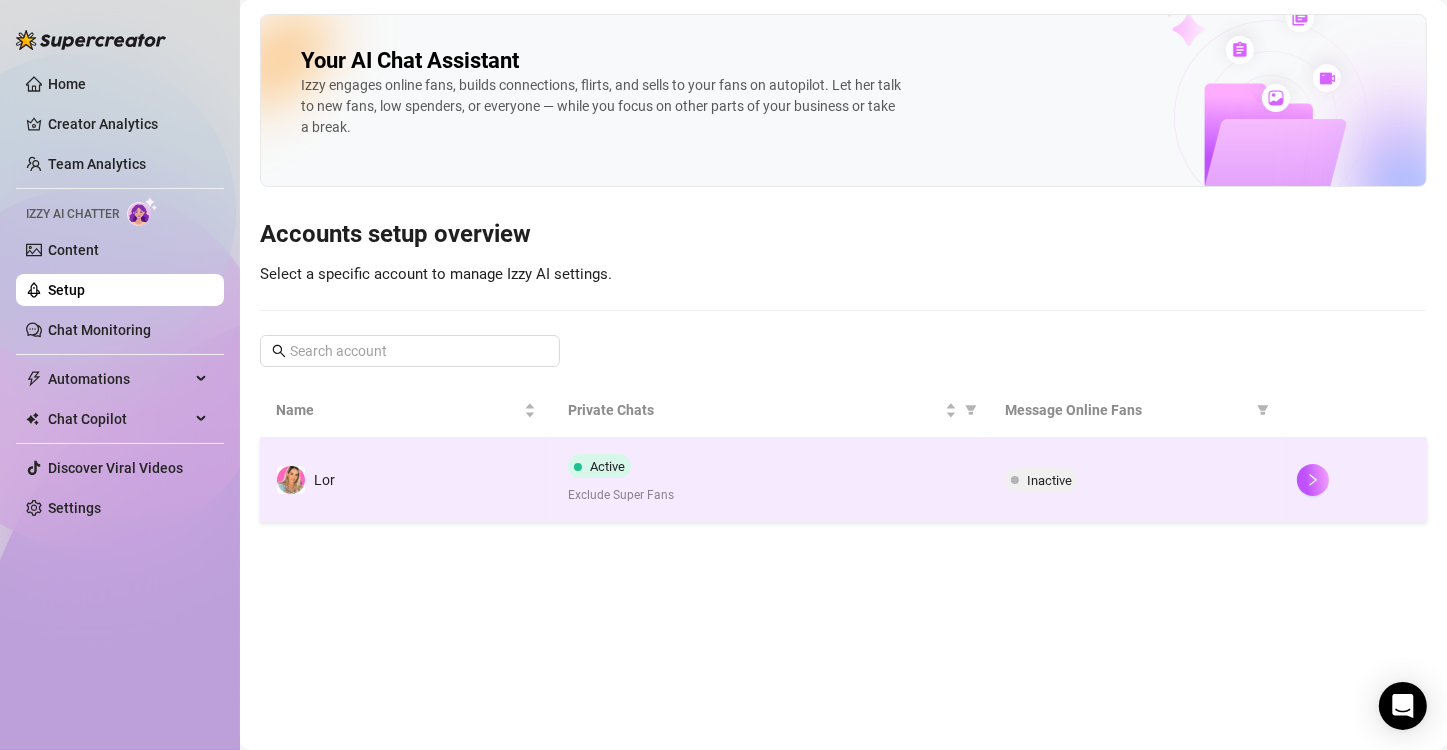 click on "Lor" at bounding box center [406, 480] 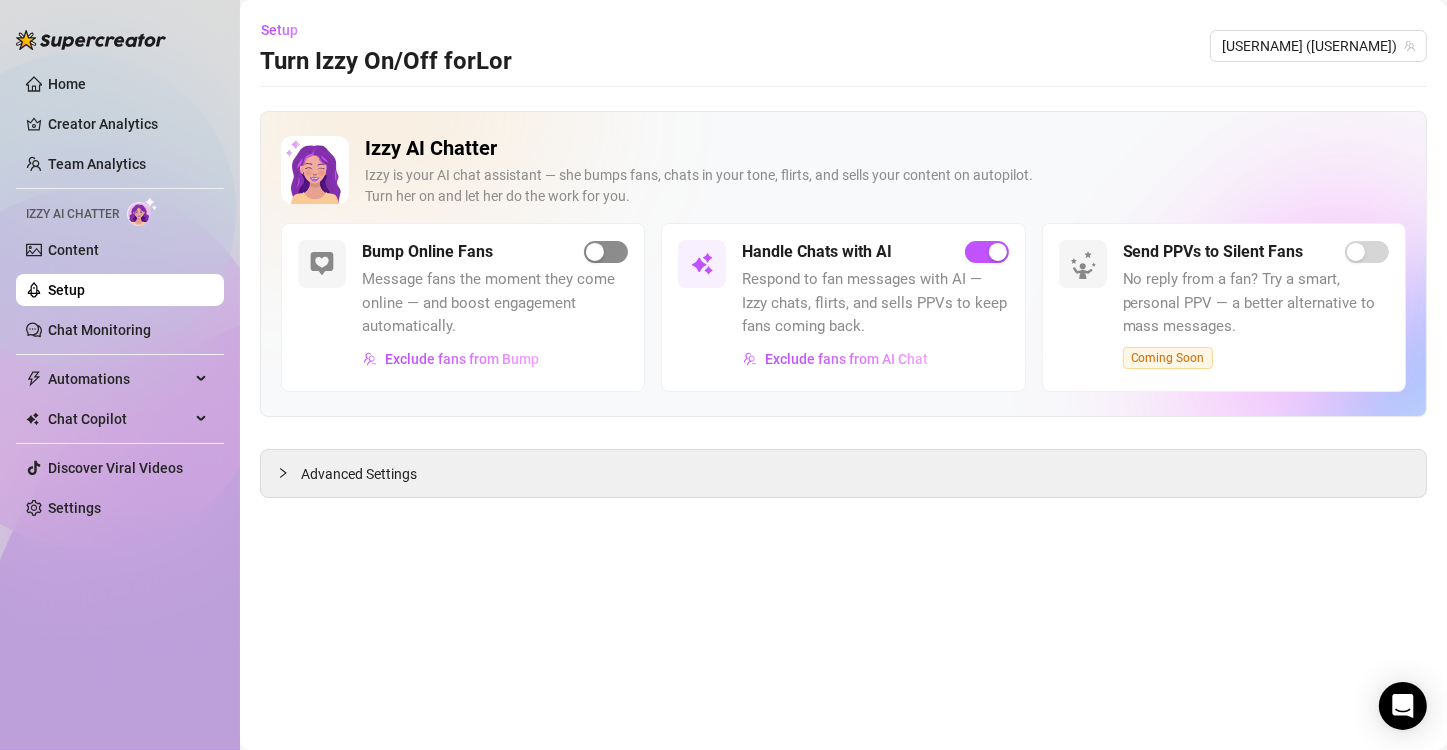 click at bounding box center (606, 252) 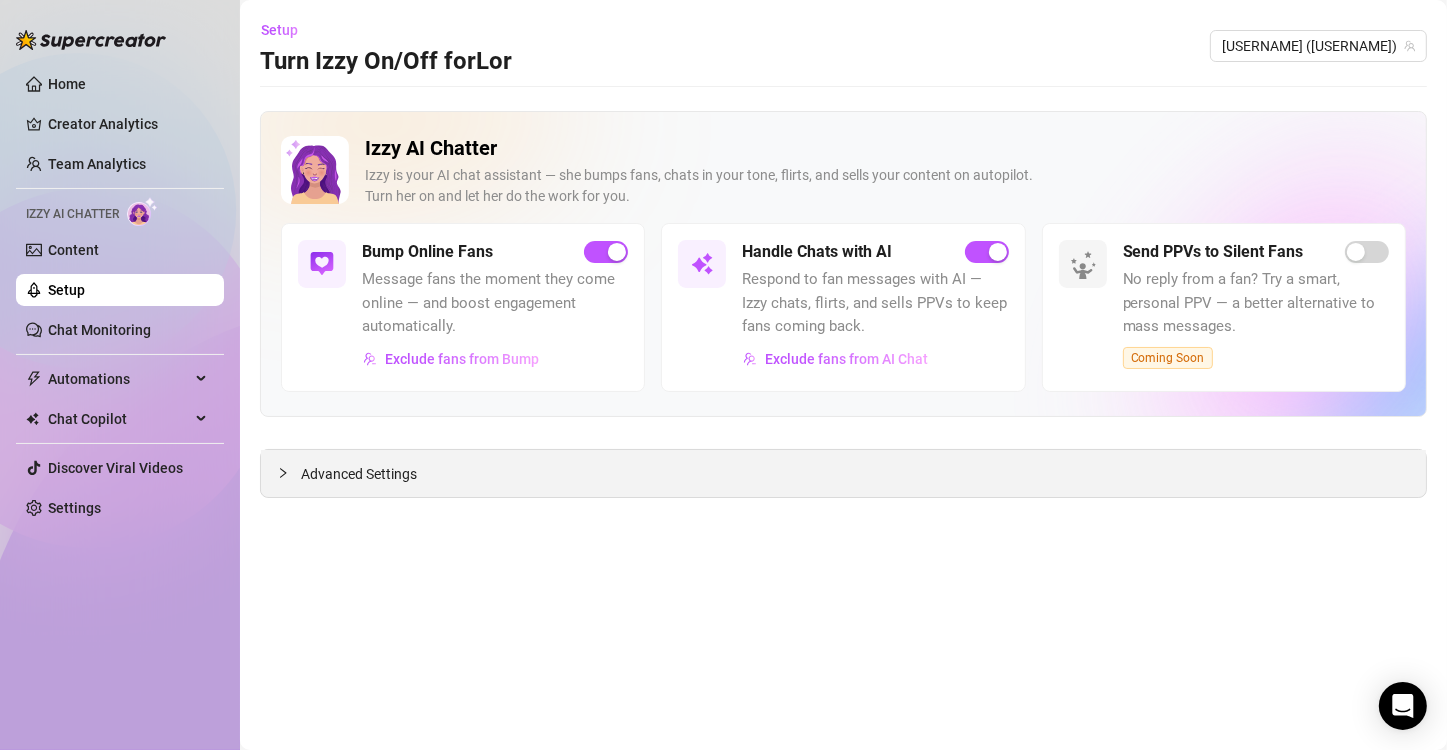 click on "Advanced Settings" at bounding box center (359, 474) 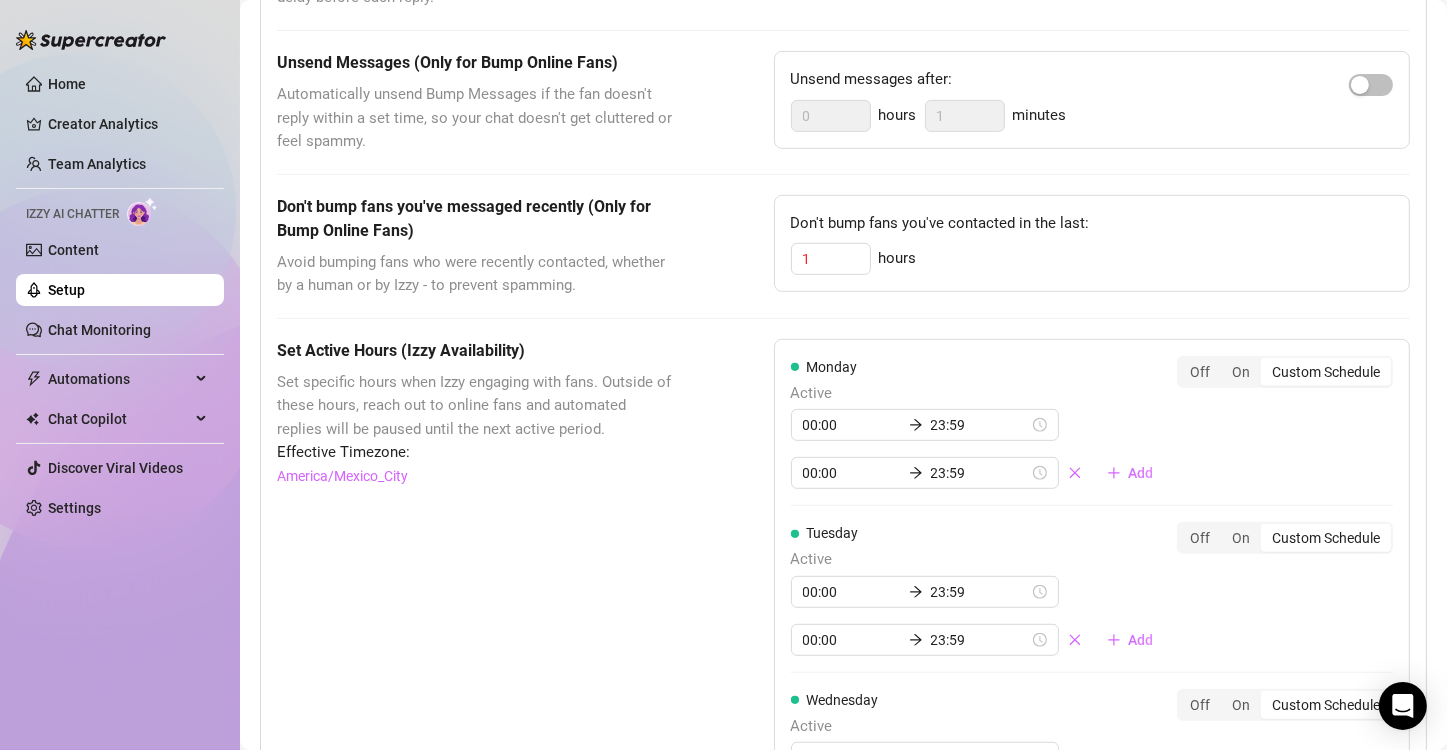 scroll, scrollTop: 800, scrollLeft: 0, axis: vertical 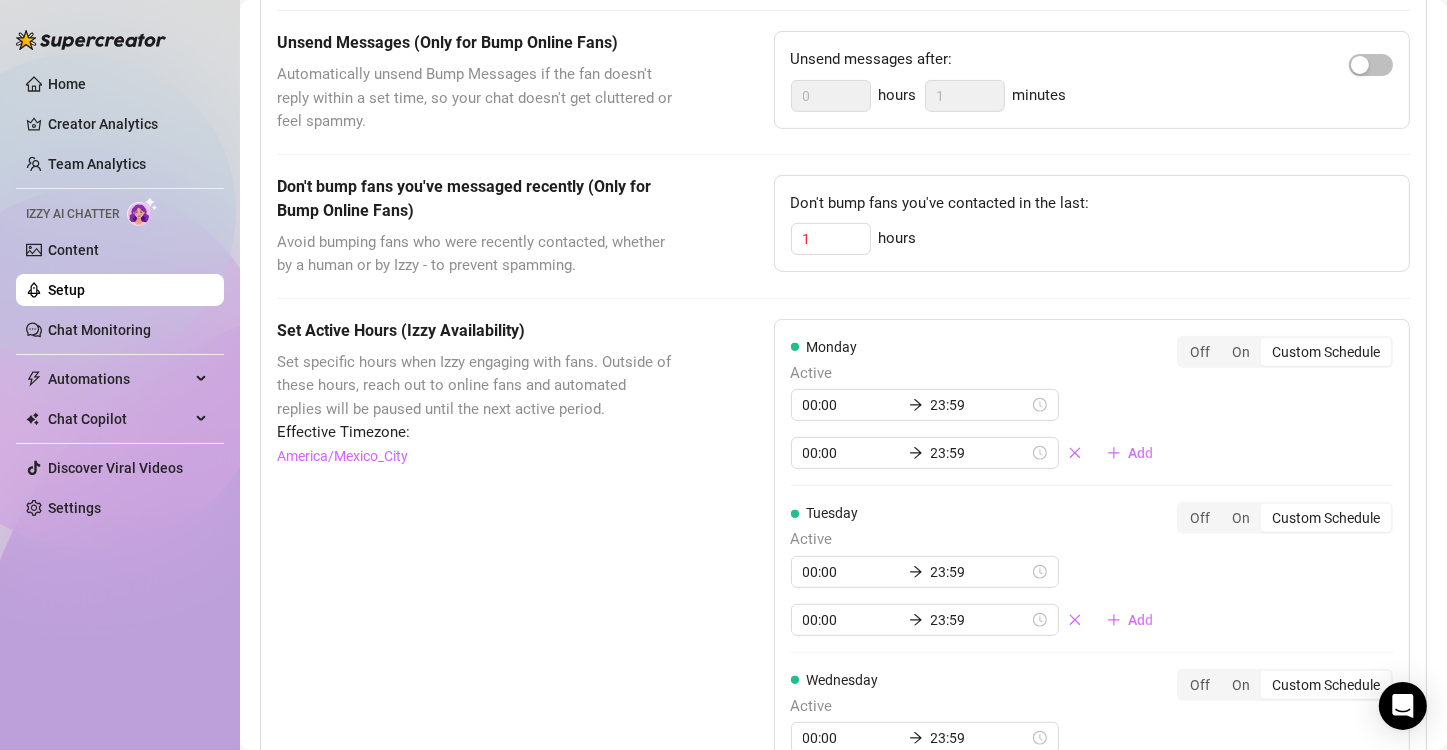 click on "Custom Schedule" at bounding box center (1326, 352) 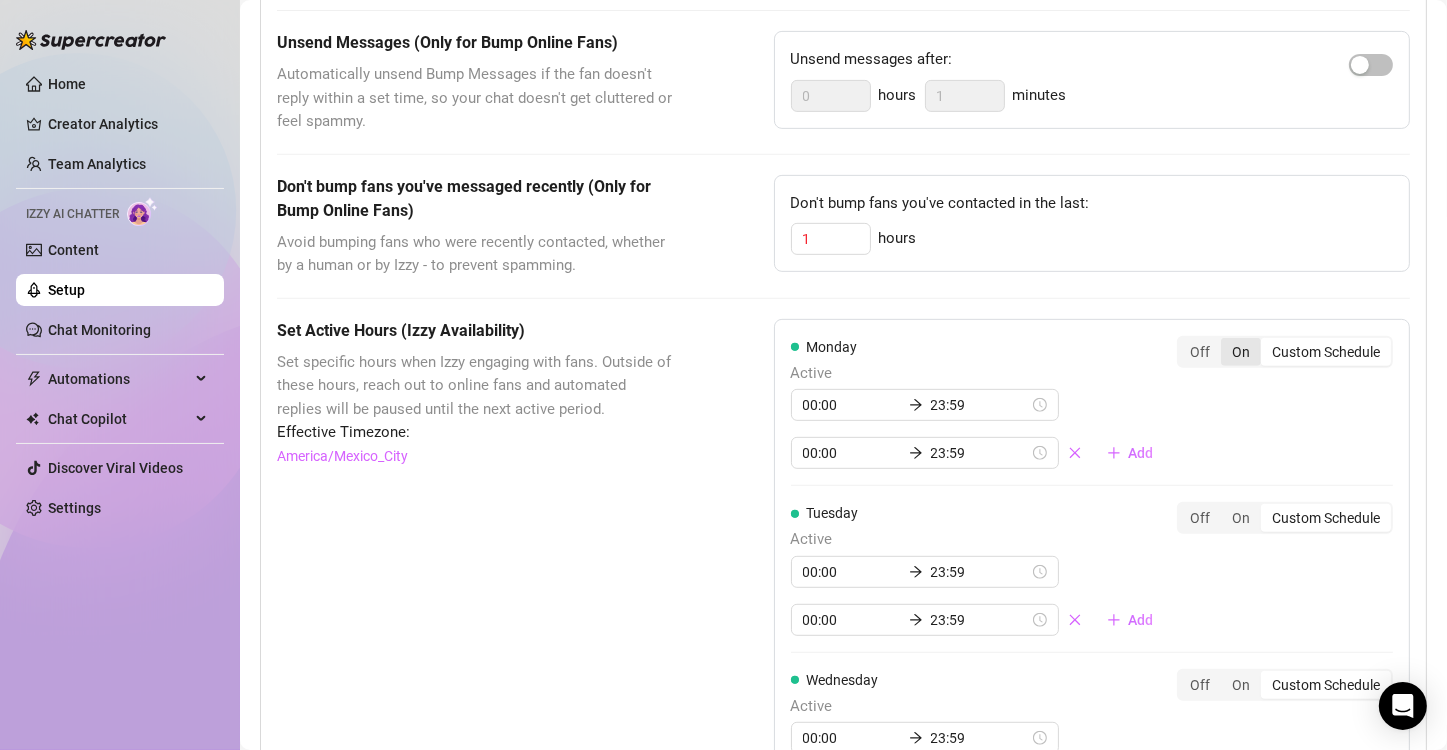 click on "On" at bounding box center [1241, 352] 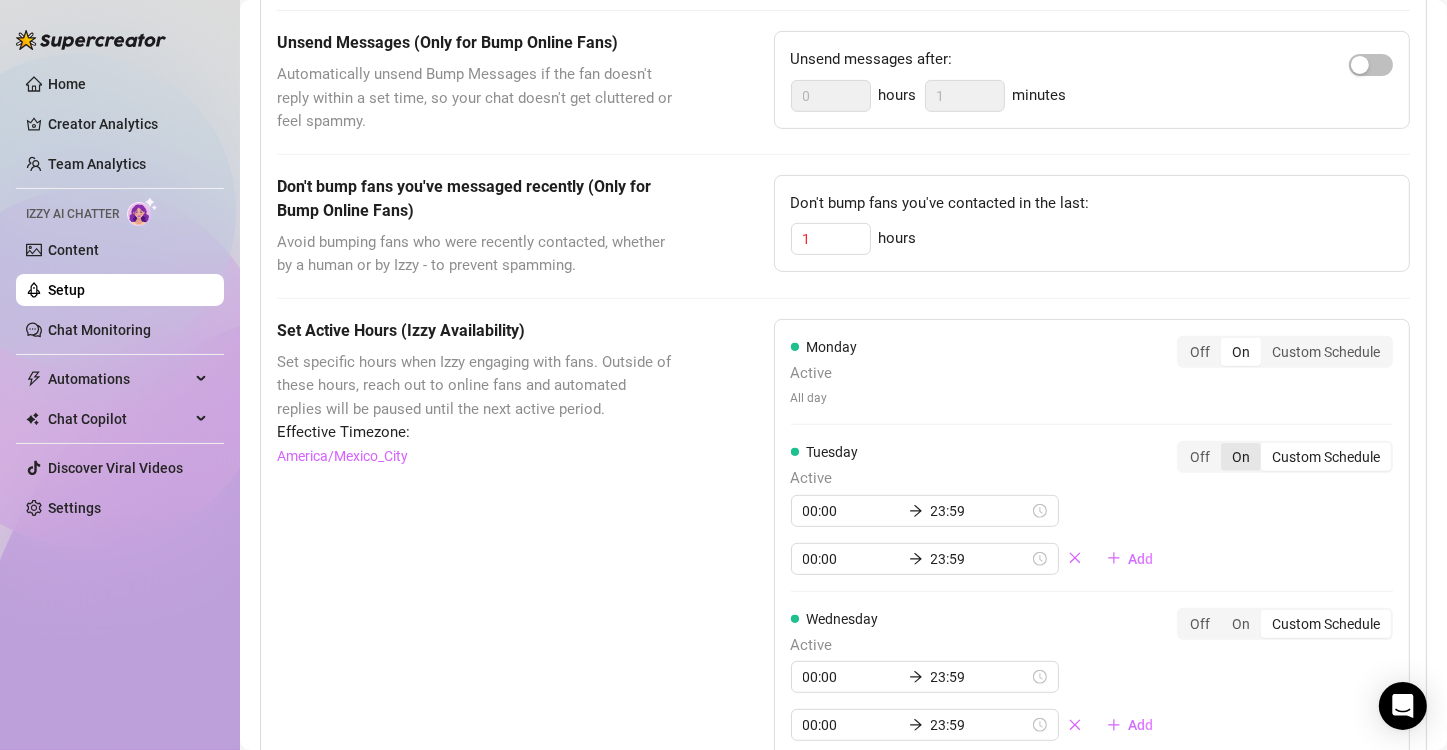 click on "On" at bounding box center [1241, 457] 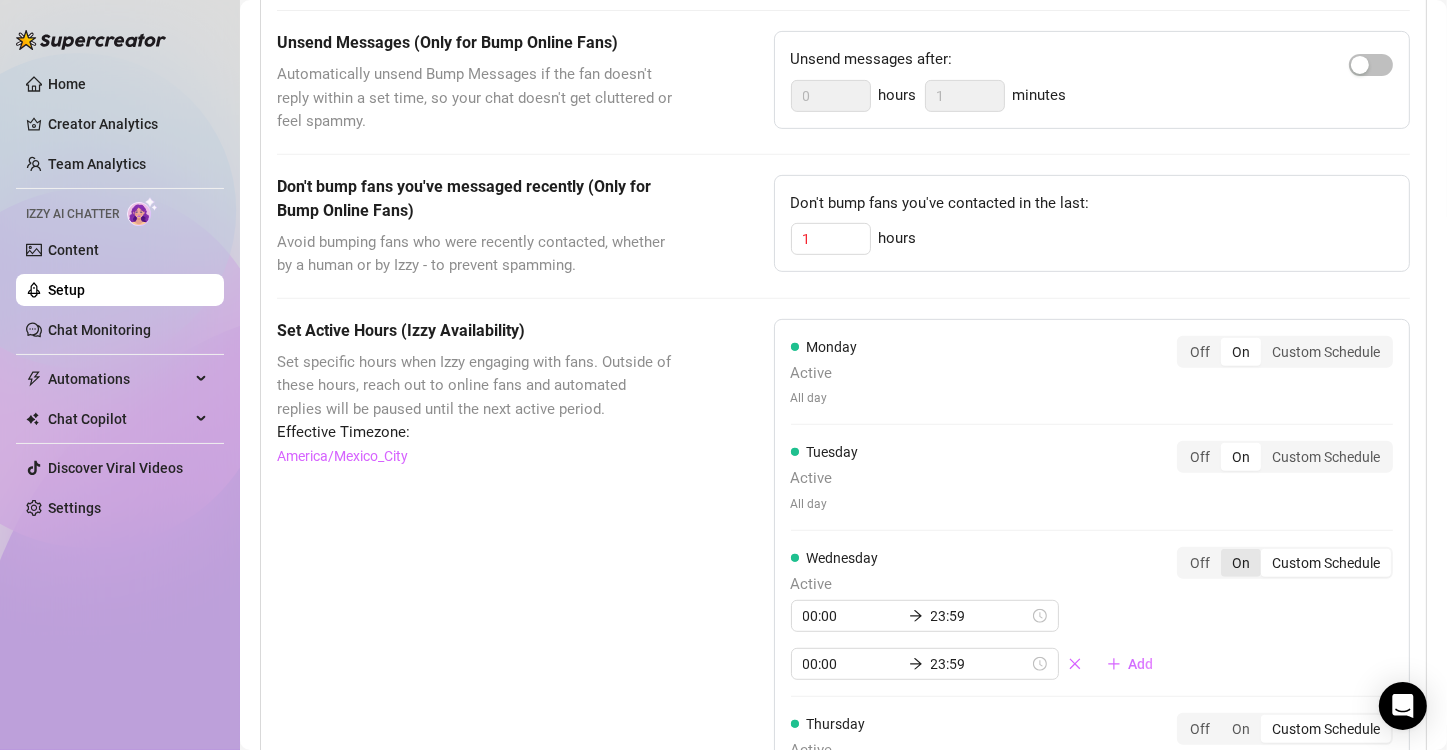 click on "On" at bounding box center (1241, 563) 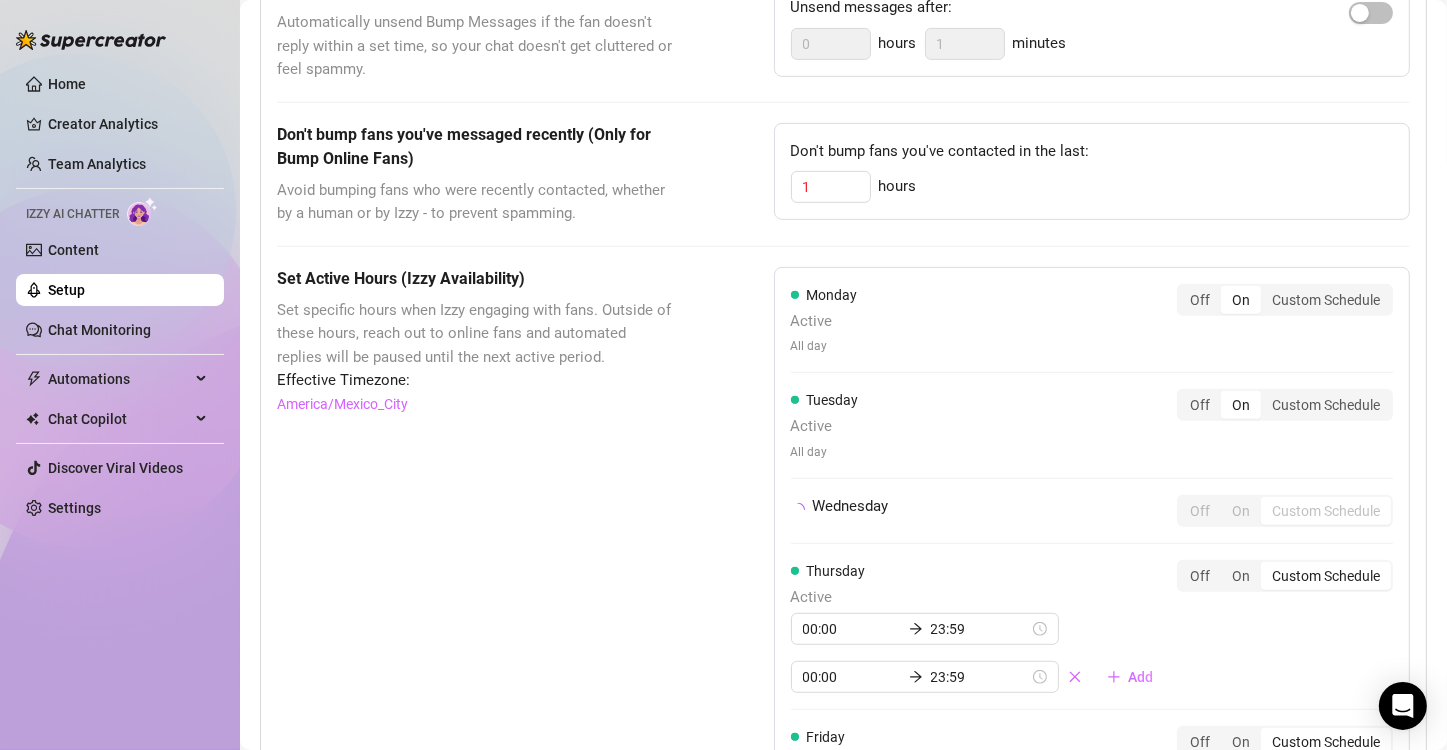 scroll, scrollTop: 1000, scrollLeft: 0, axis: vertical 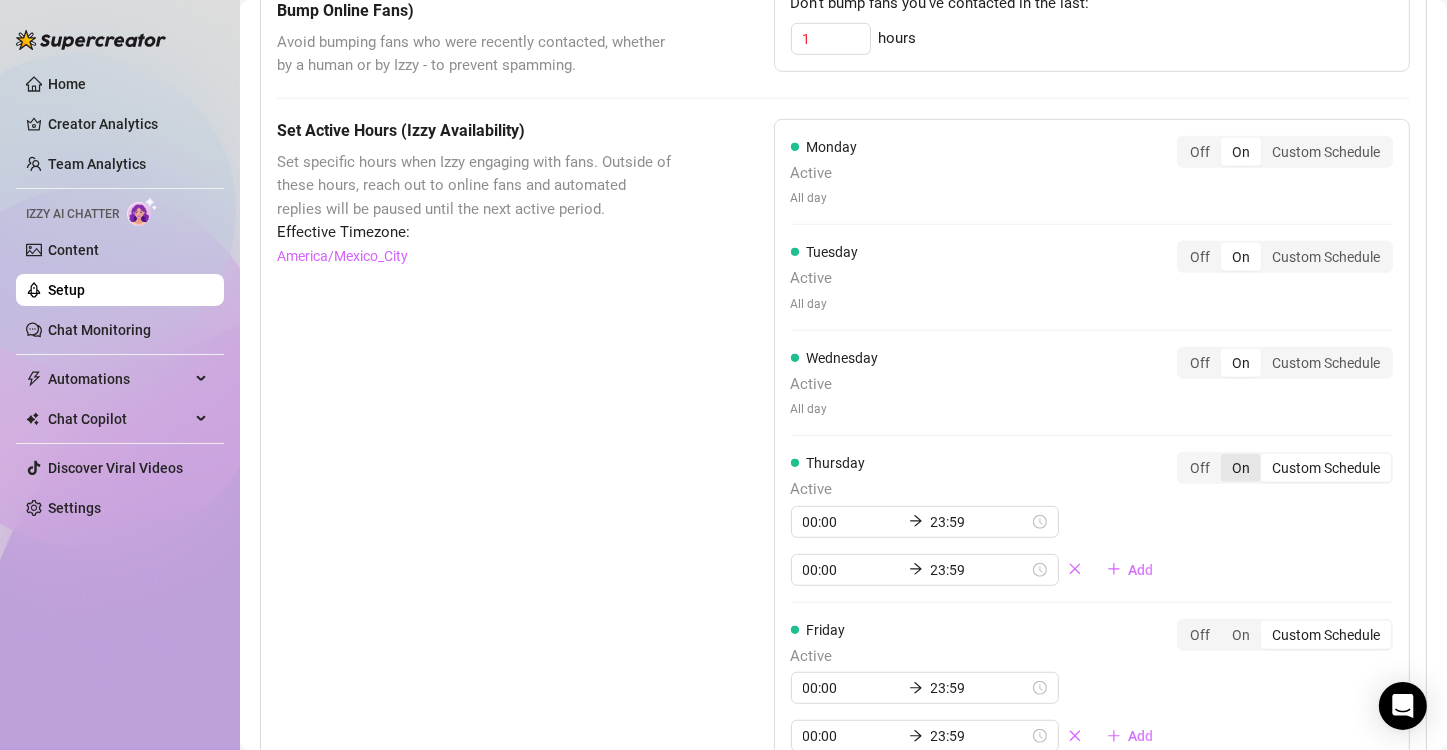click on "On" at bounding box center (1241, 468) 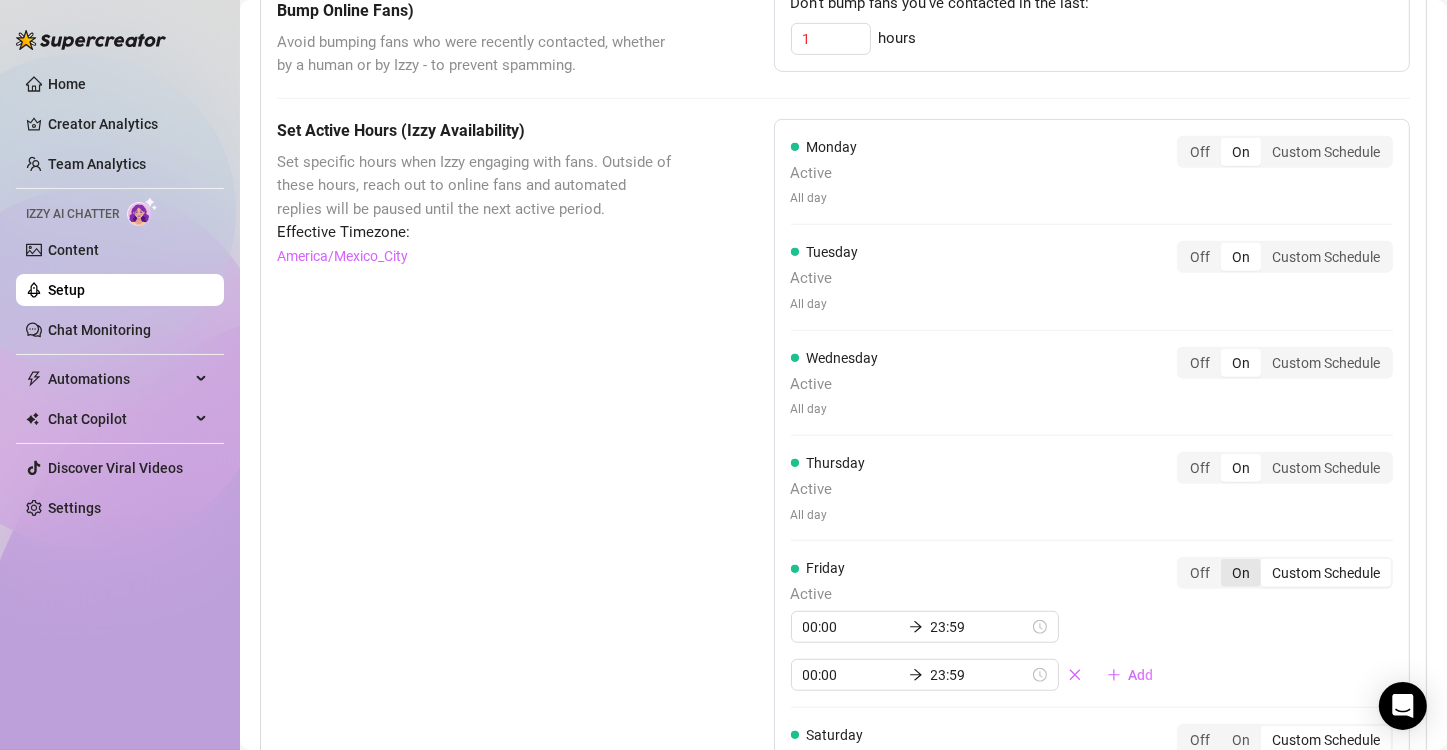 click on "On" at bounding box center [1241, 573] 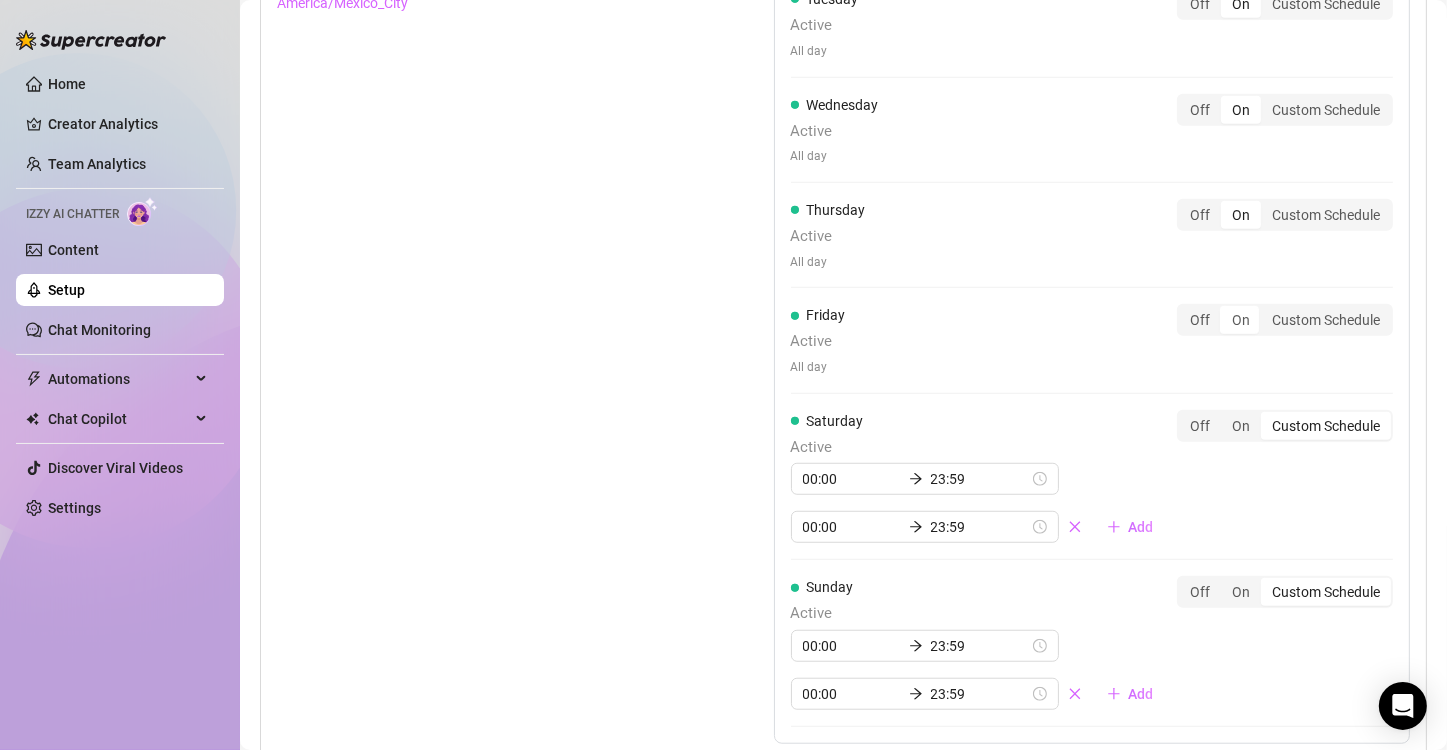 scroll, scrollTop: 1300, scrollLeft: 0, axis: vertical 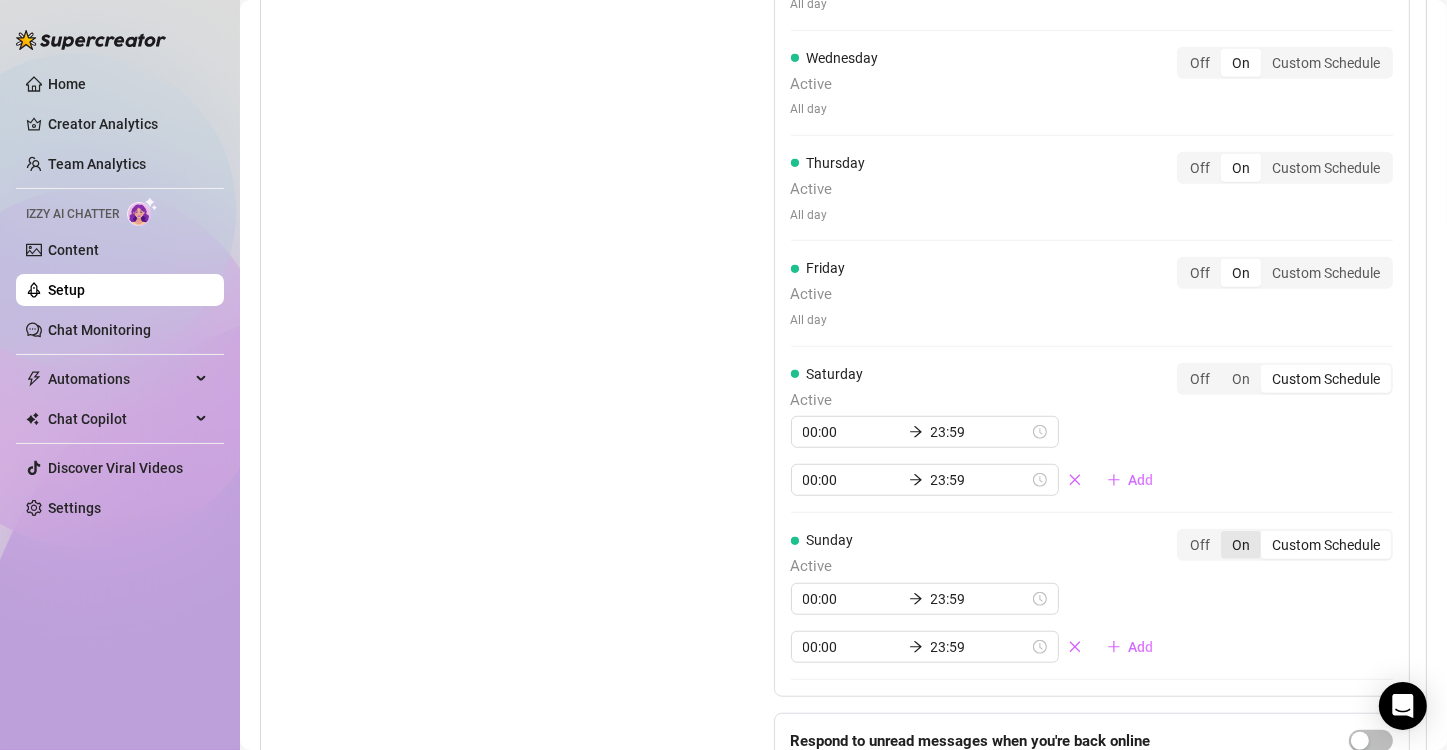 click on "On" at bounding box center (1241, 545) 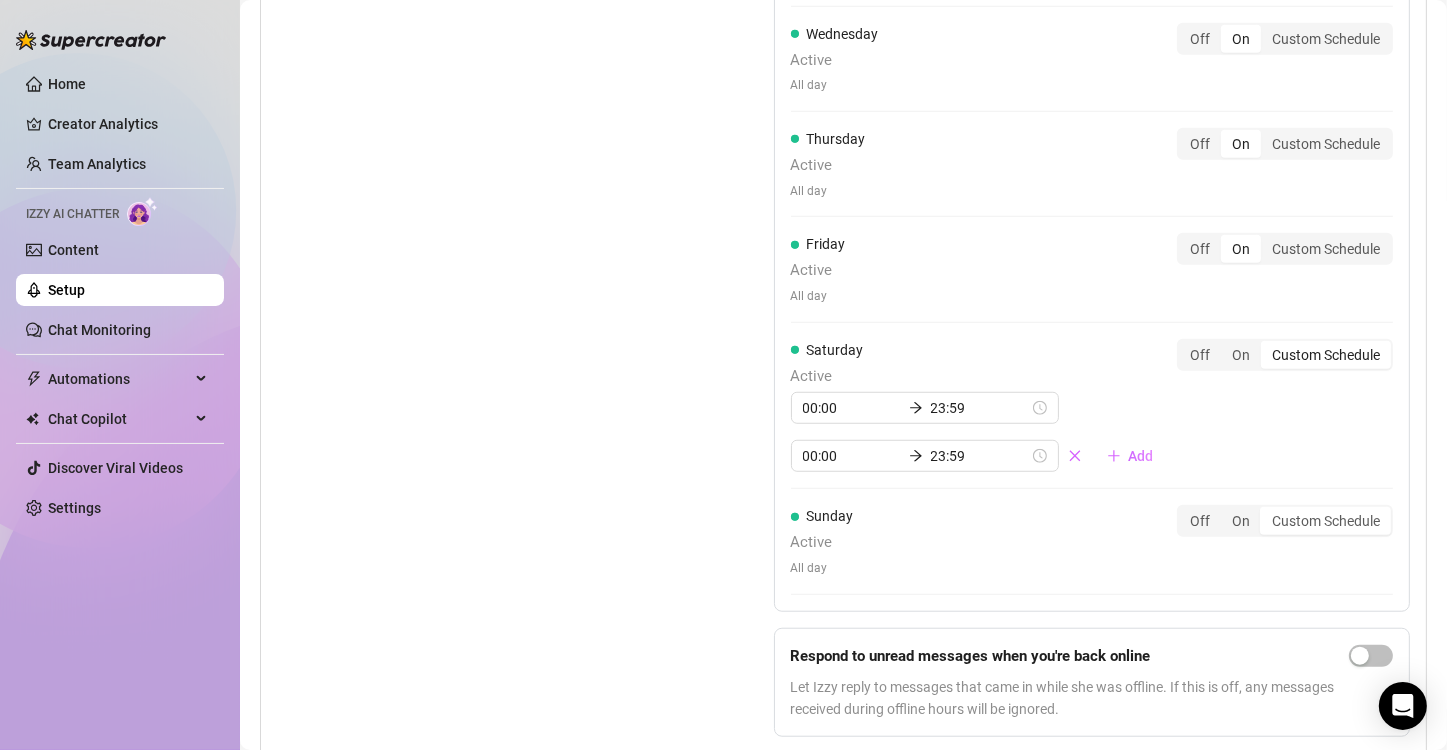 scroll, scrollTop: 1359, scrollLeft: 0, axis: vertical 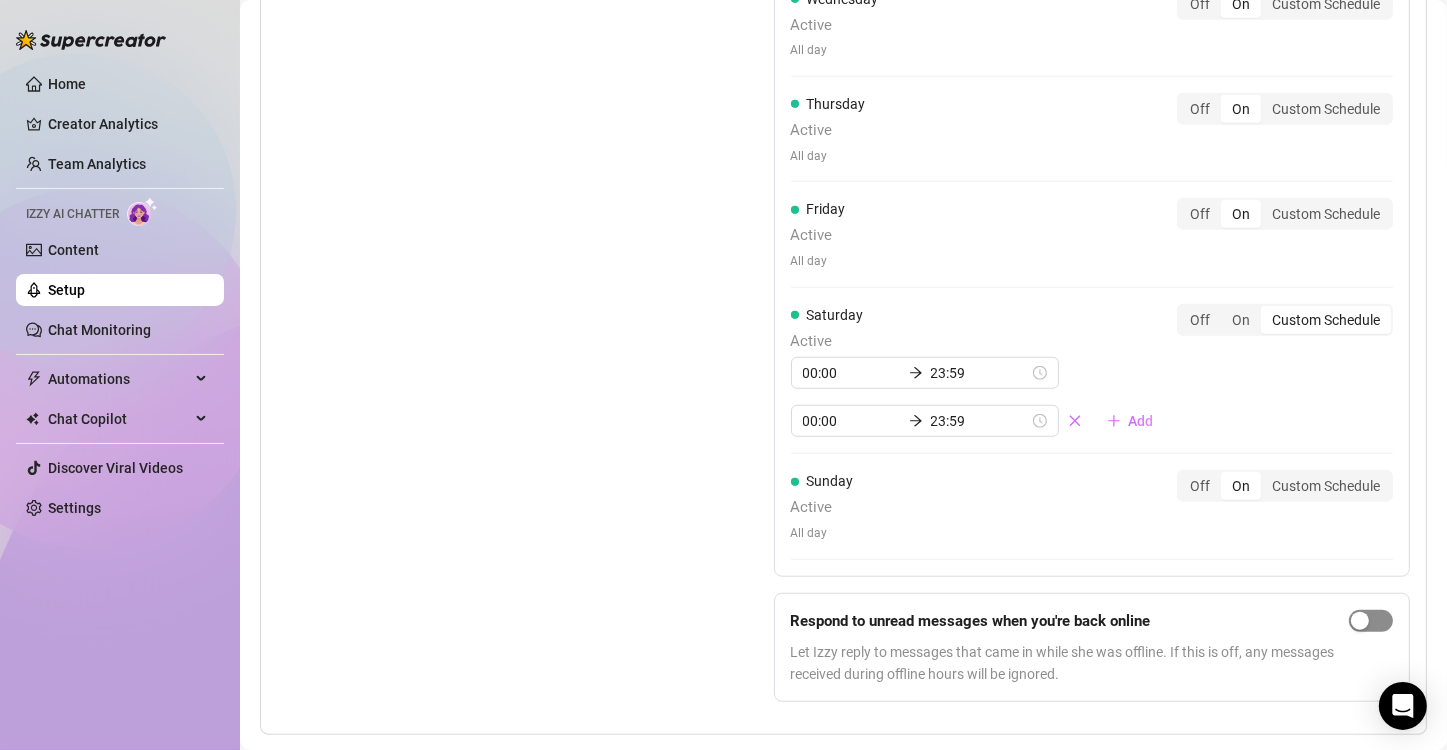 click at bounding box center [1371, 621] 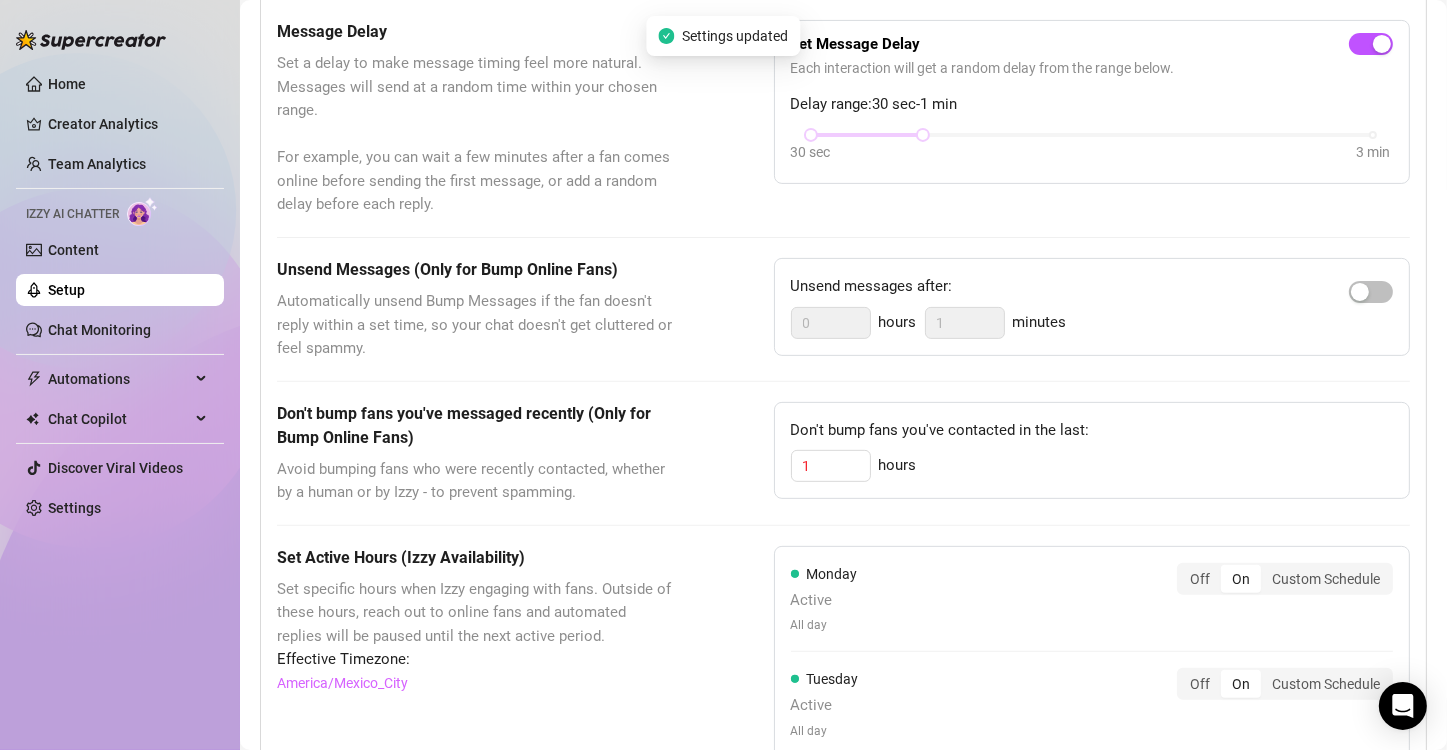 scroll, scrollTop: 559, scrollLeft: 0, axis: vertical 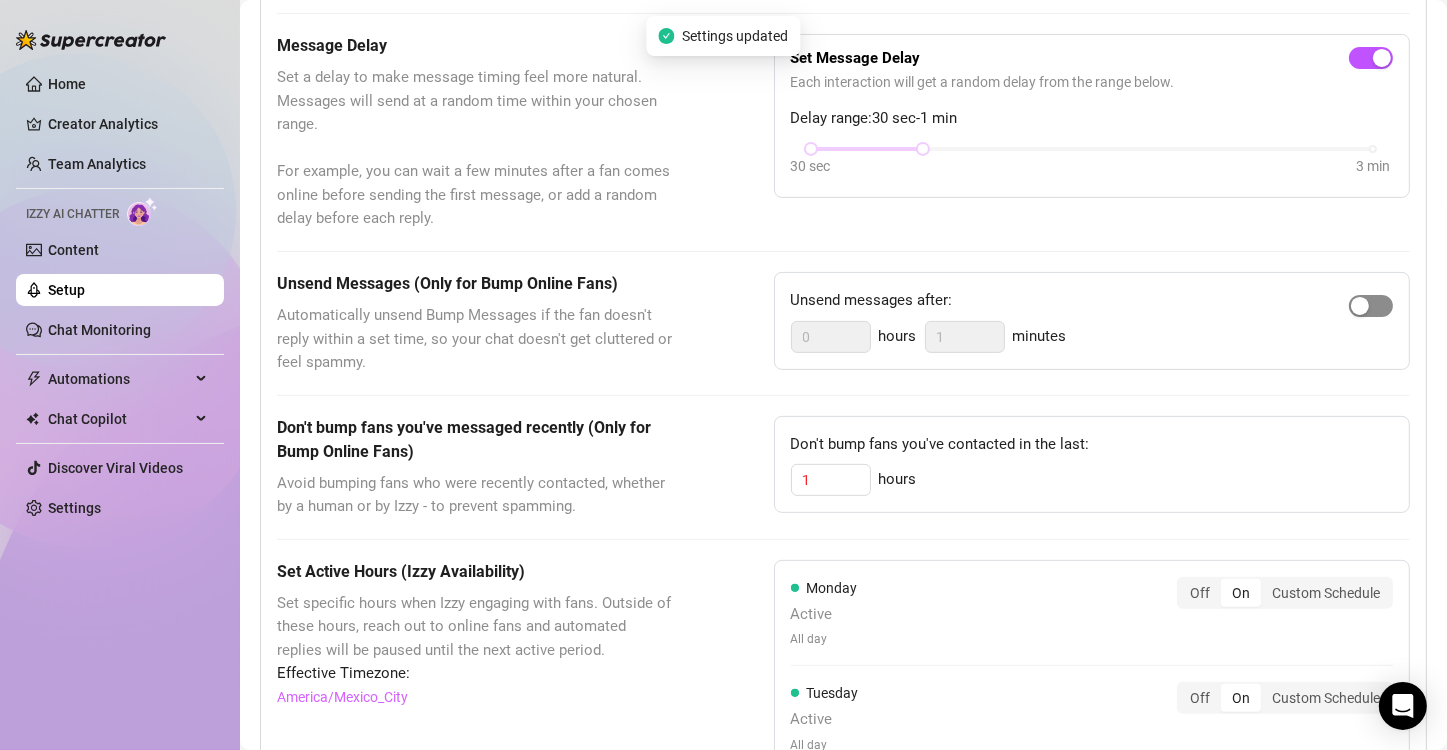click at bounding box center [1371, 306] 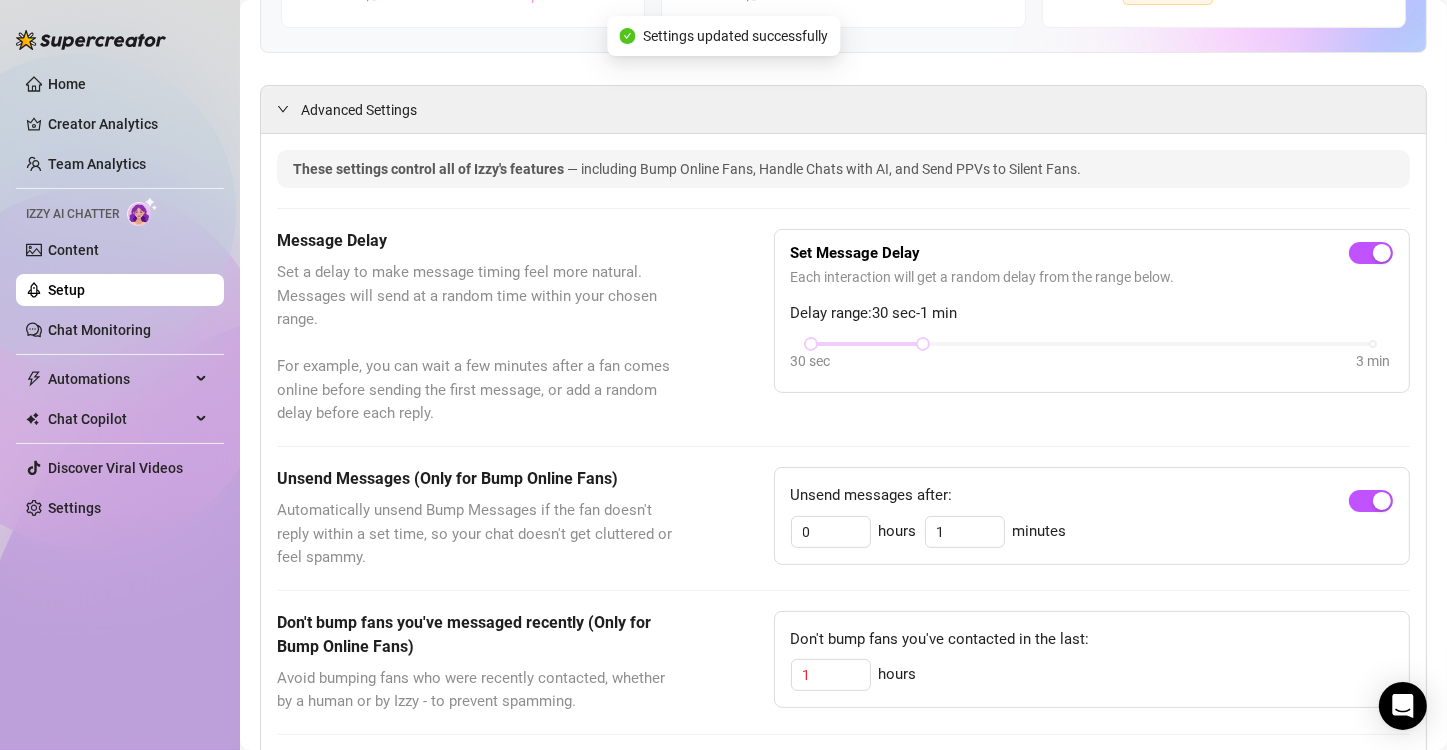 scroll, scrollTop: 359, scrollLeft: 0, axis: vertical 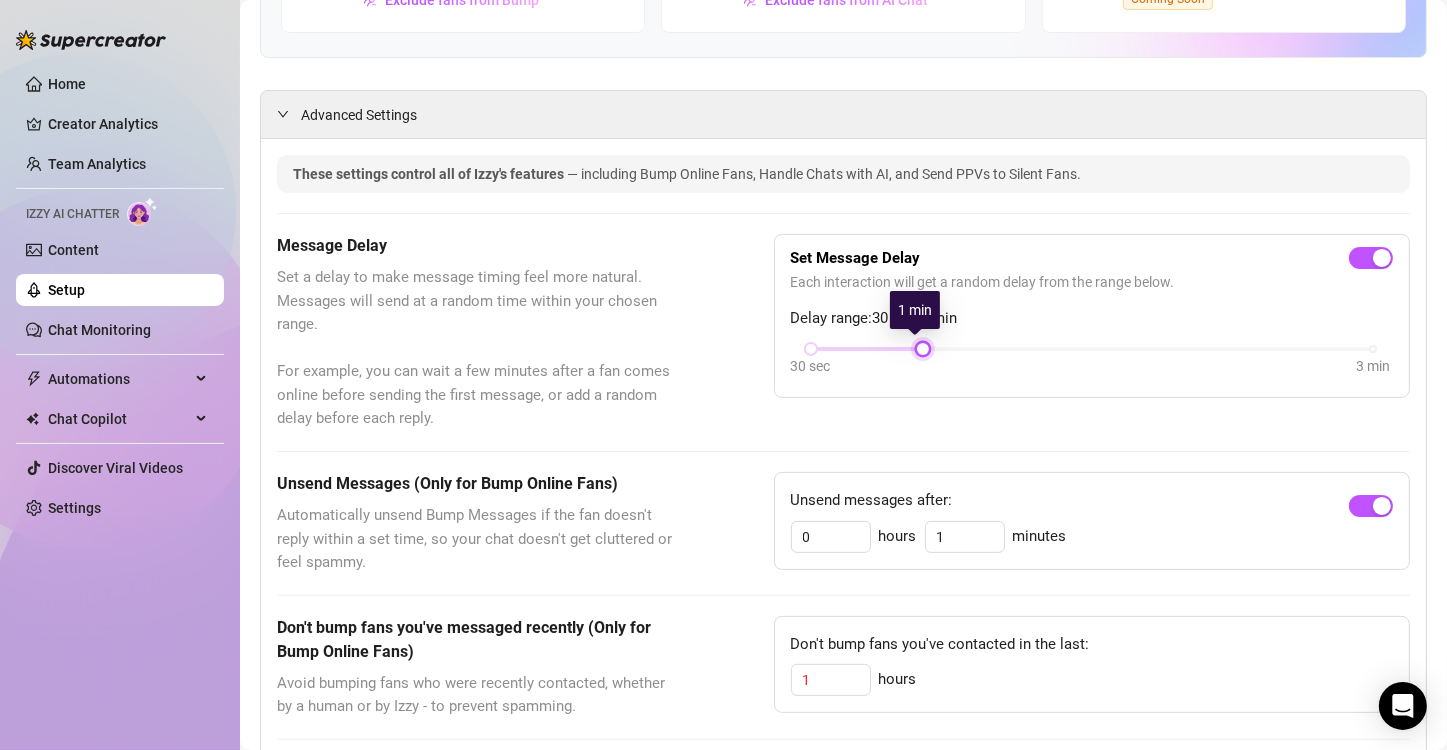 drag, startPoint x: 911, startPoint y: 342, endPoint x: 863, endPoint y: 339, distance: 48.09366 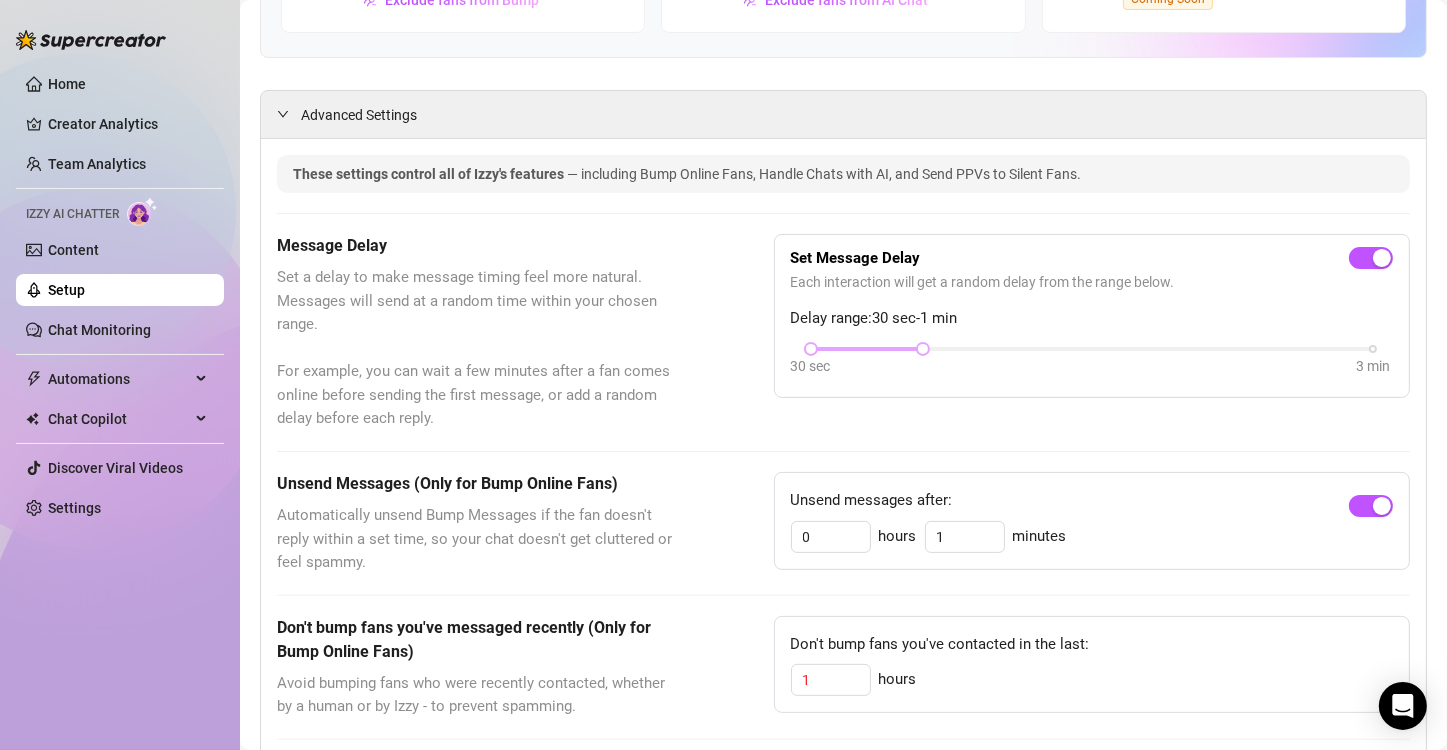 click at bounding box center [867, 349] 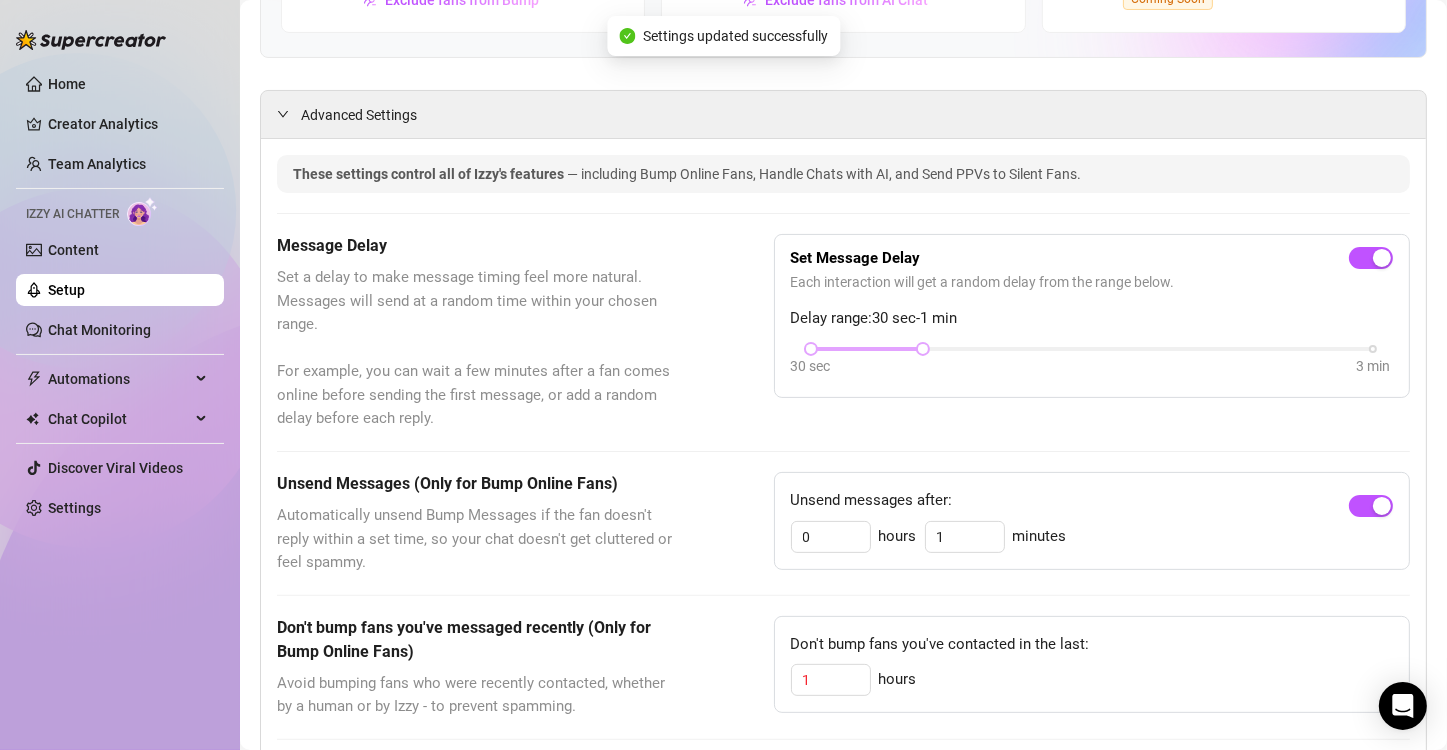 click at bounding box center [867, 349] 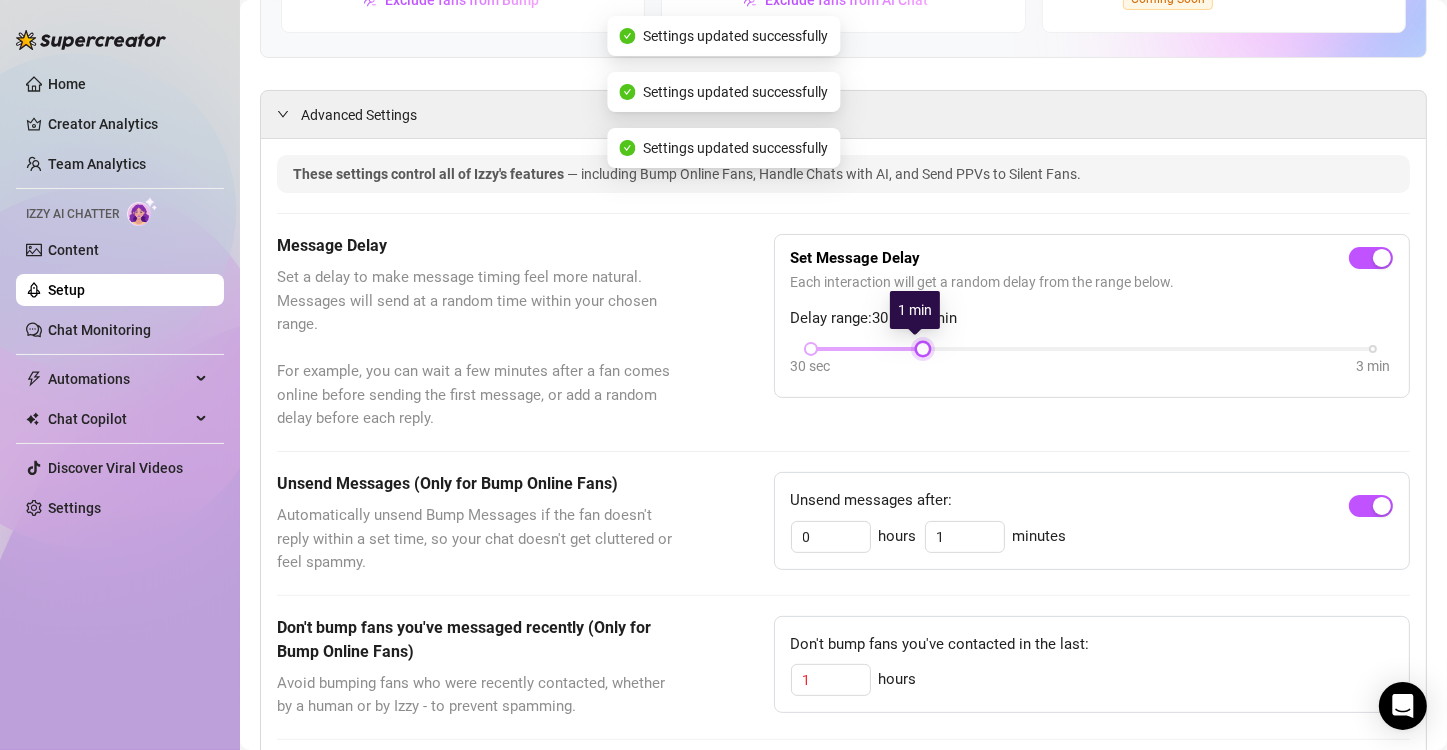 drag, startPoint x: 915, startPoint y: 344, endPoint x: 887, endPoint y: 344, distance: 28 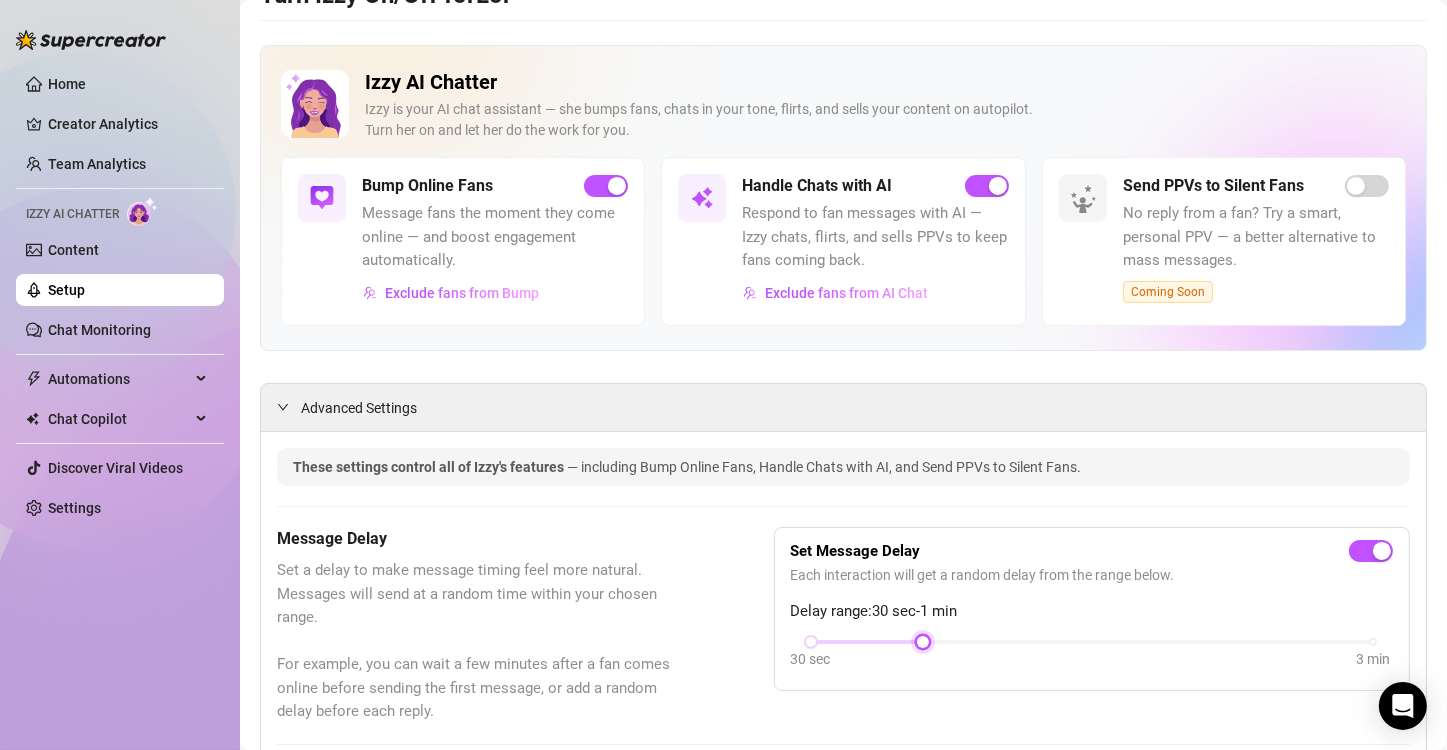 scroll, scrollTop: 0, scrollLeft: 0, axis: both 